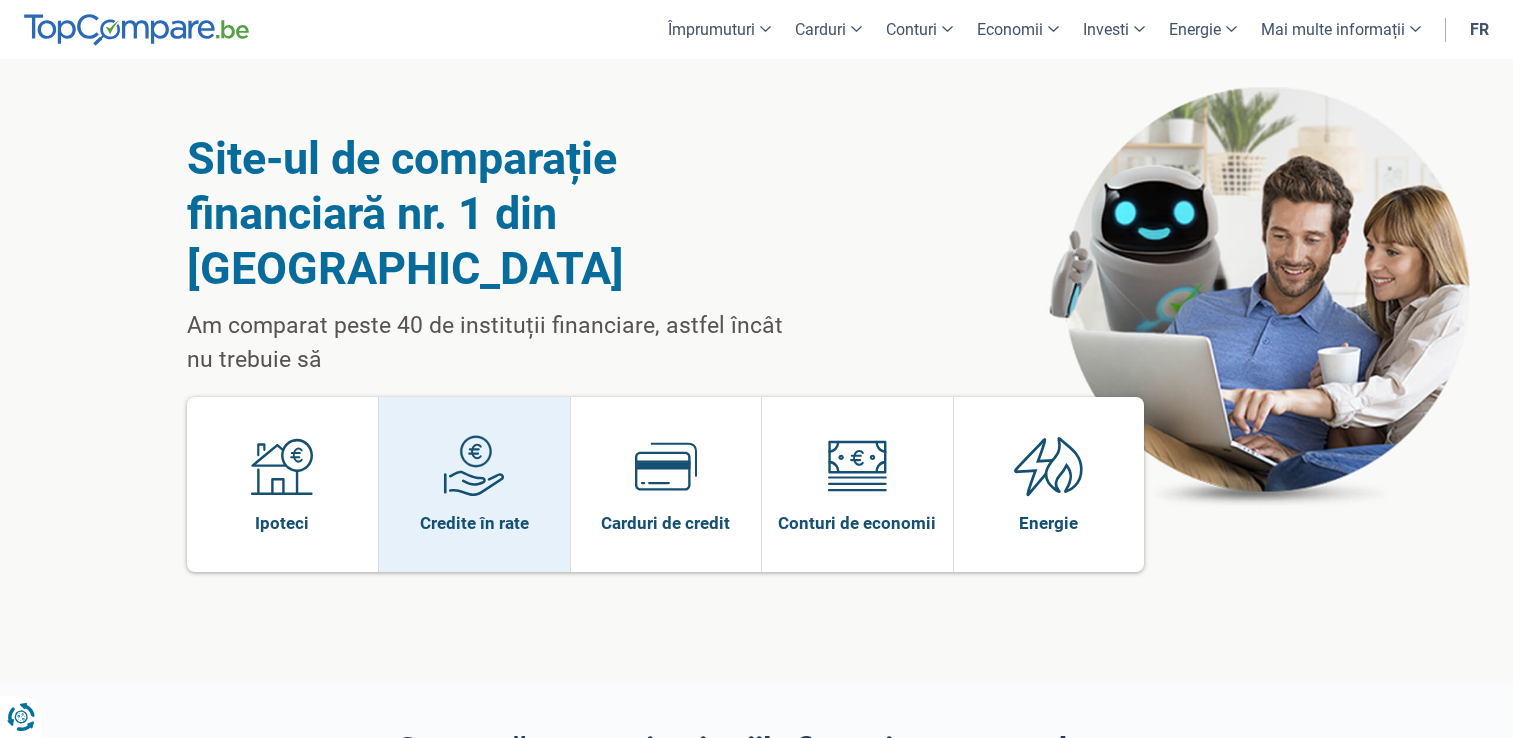 scroll, scrollTop: 0, scrollLeft: 0, axis: both 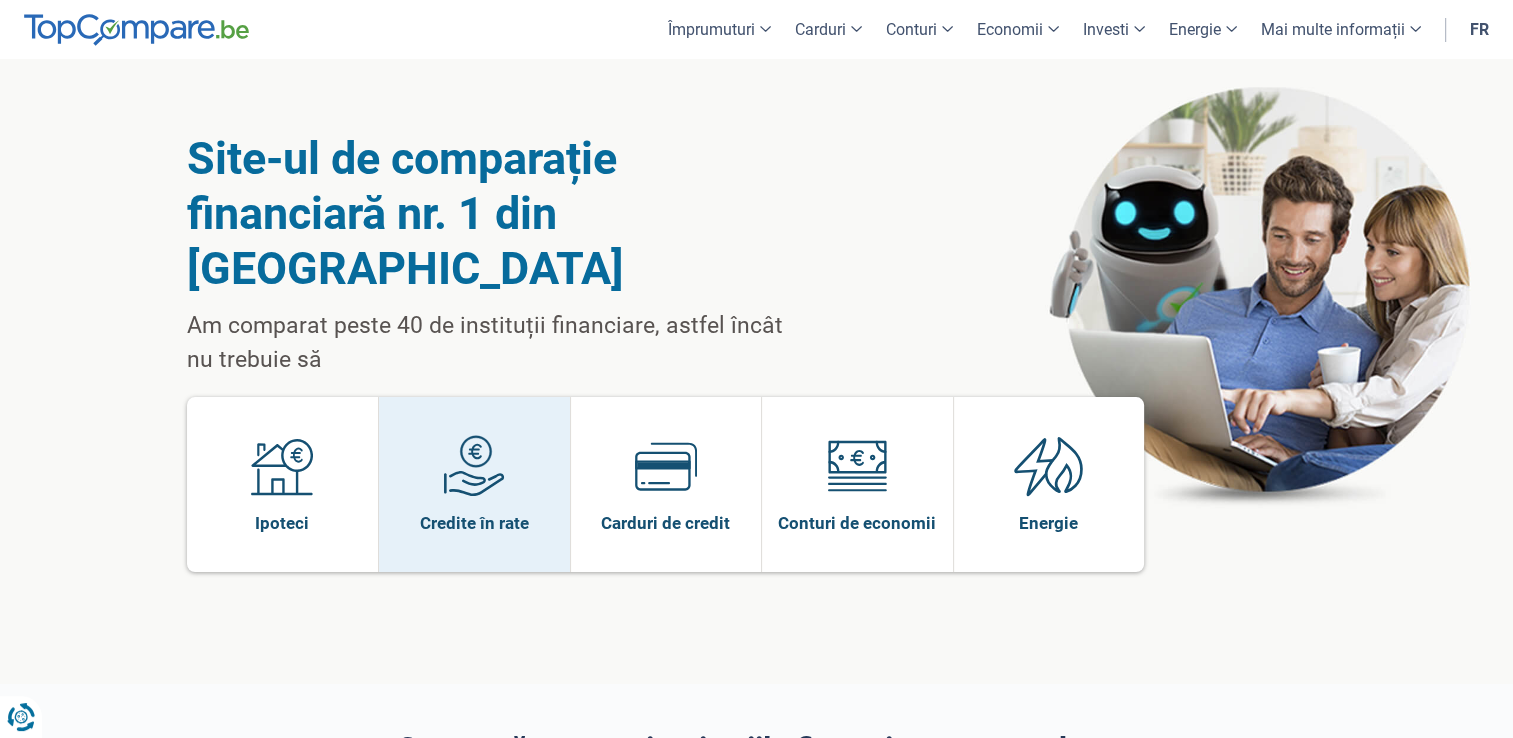 click on "Credite în rate" at bounding box center (474, 484) 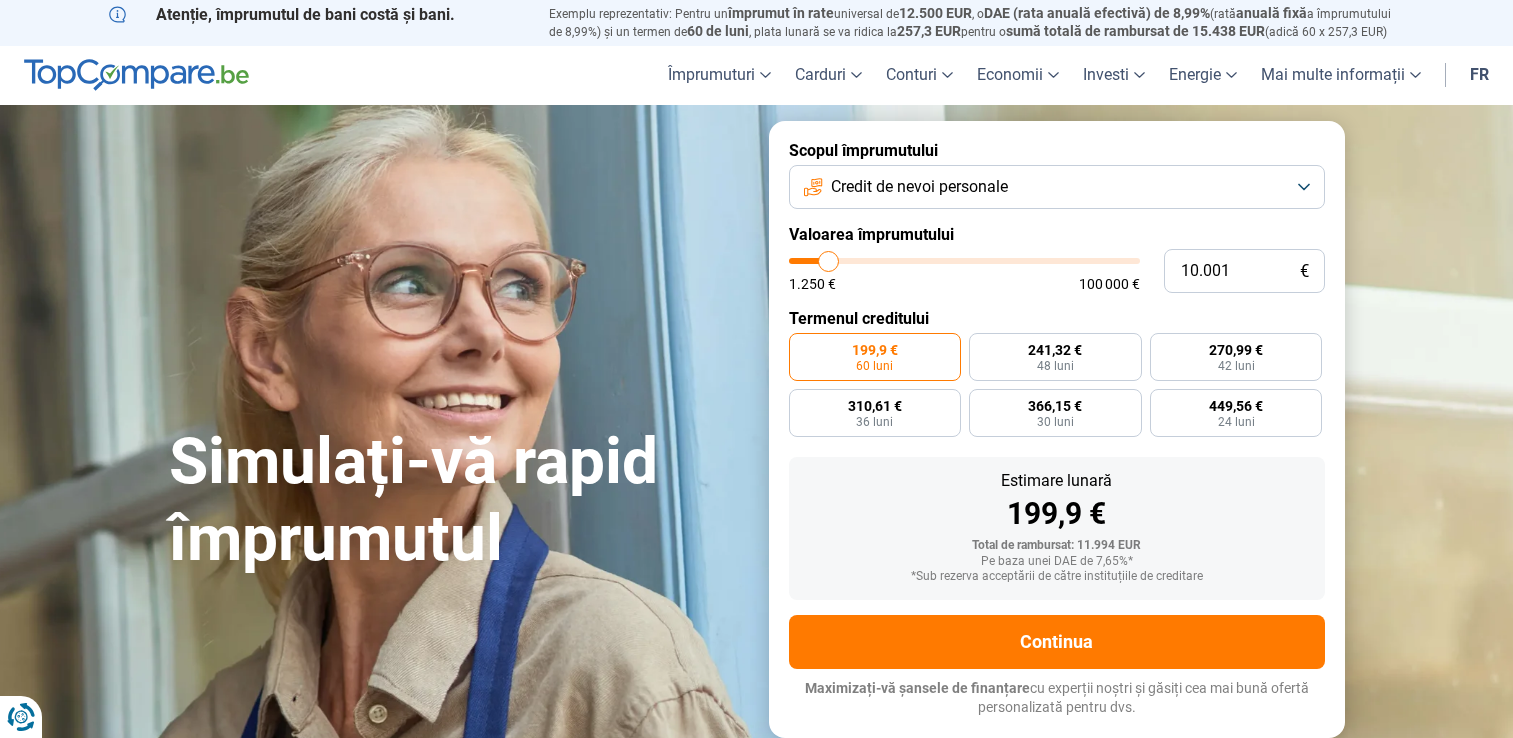 scroll, scrollTop: 0, scrollLeft: 0, axis: both 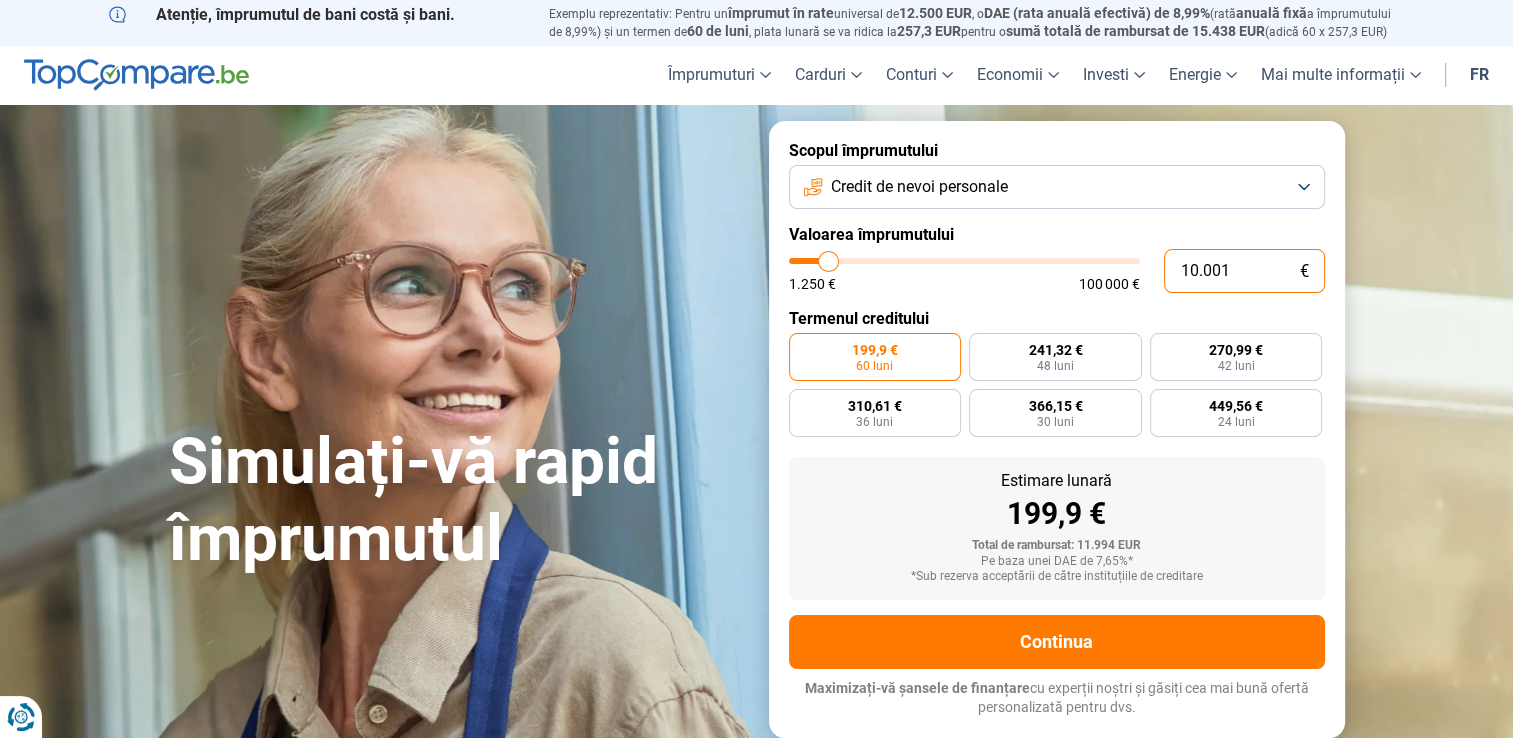 click on "10.001" at bounding box center (1244, 271) 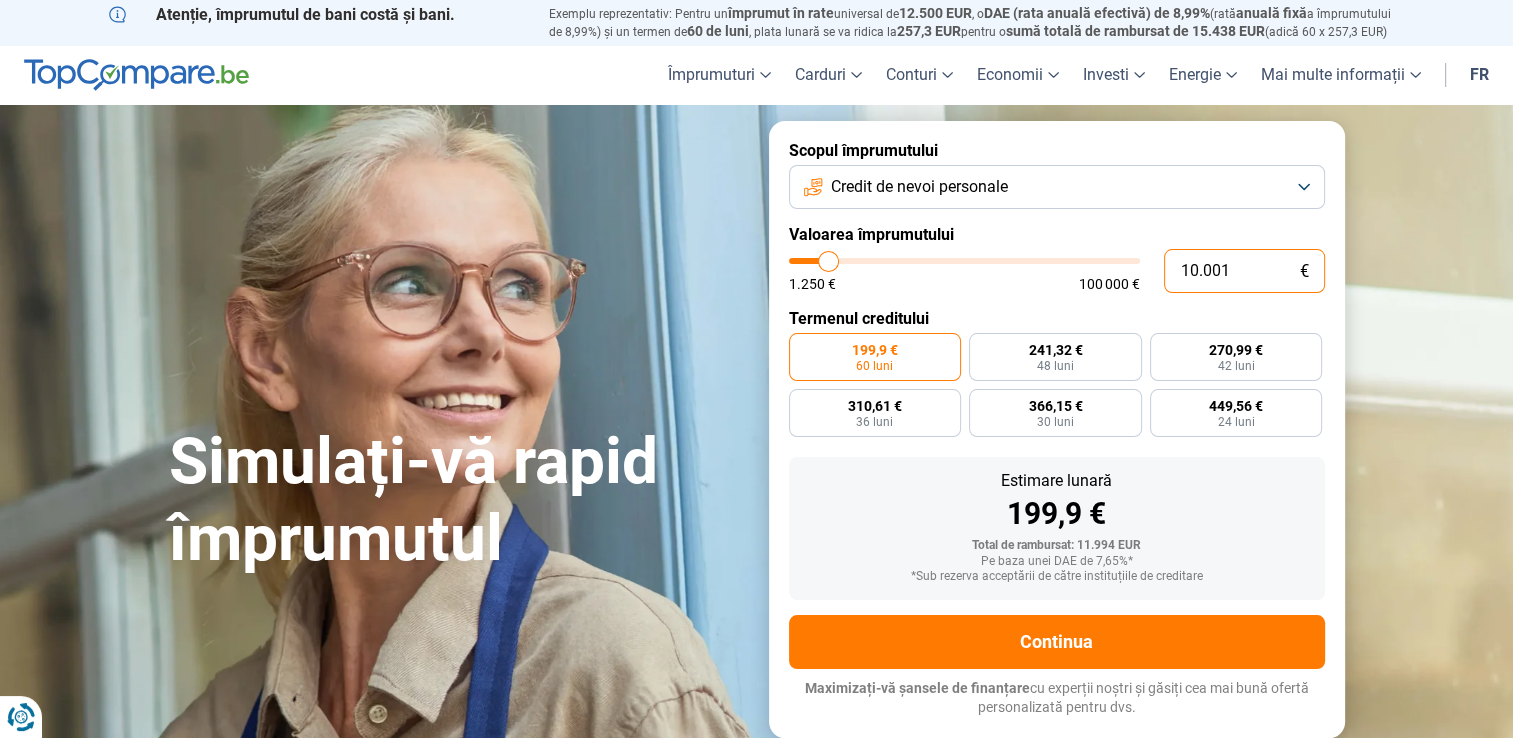 type on "1.000" 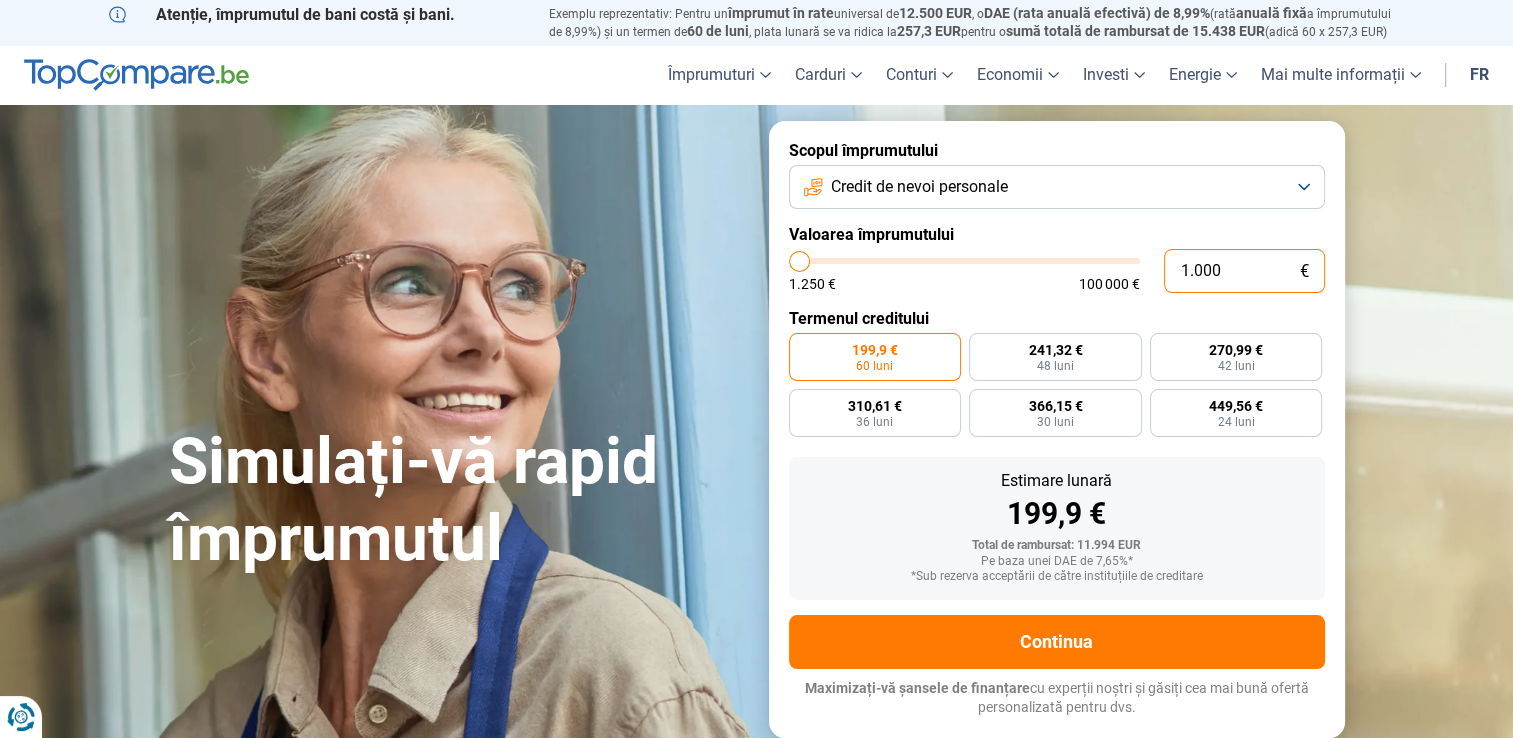 type on "100" 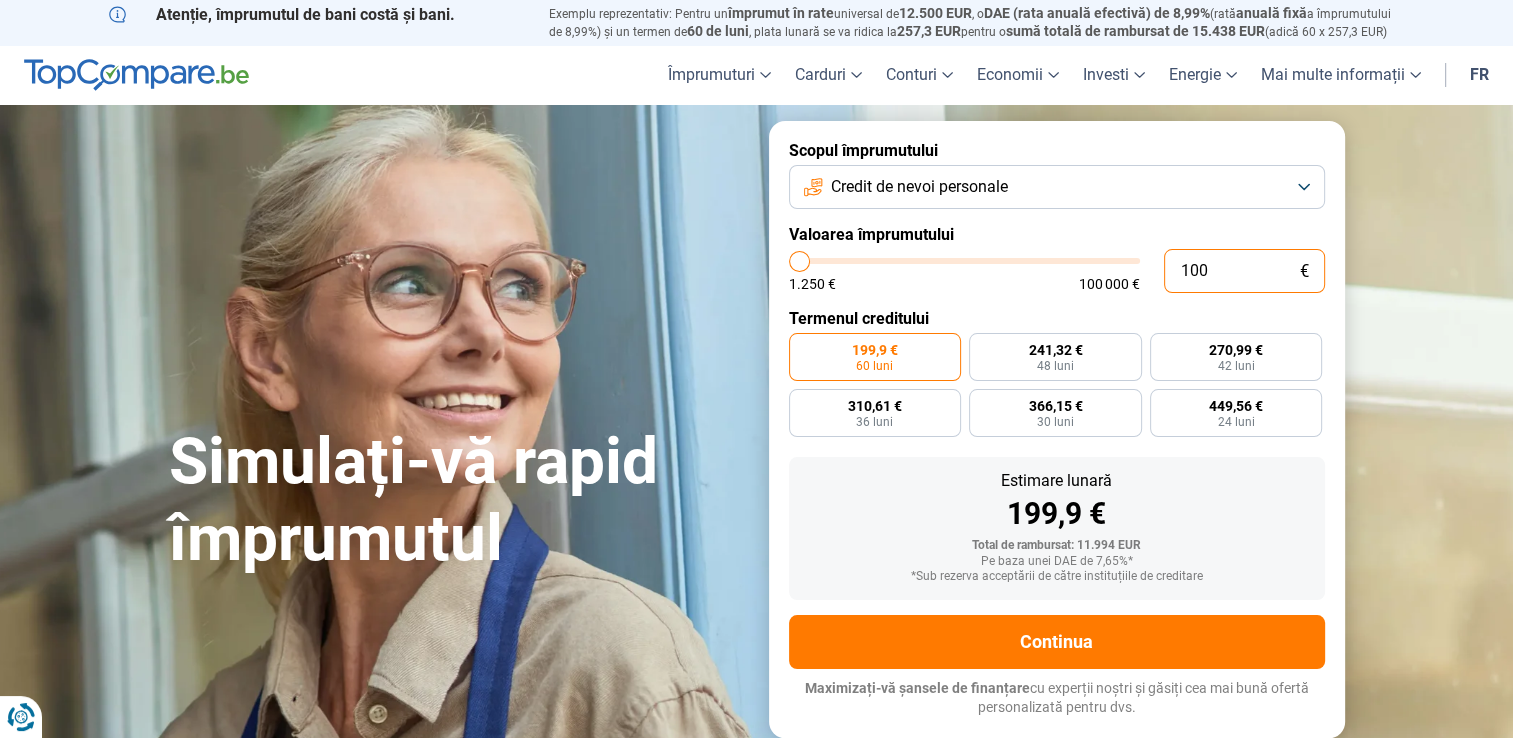 type on "10" 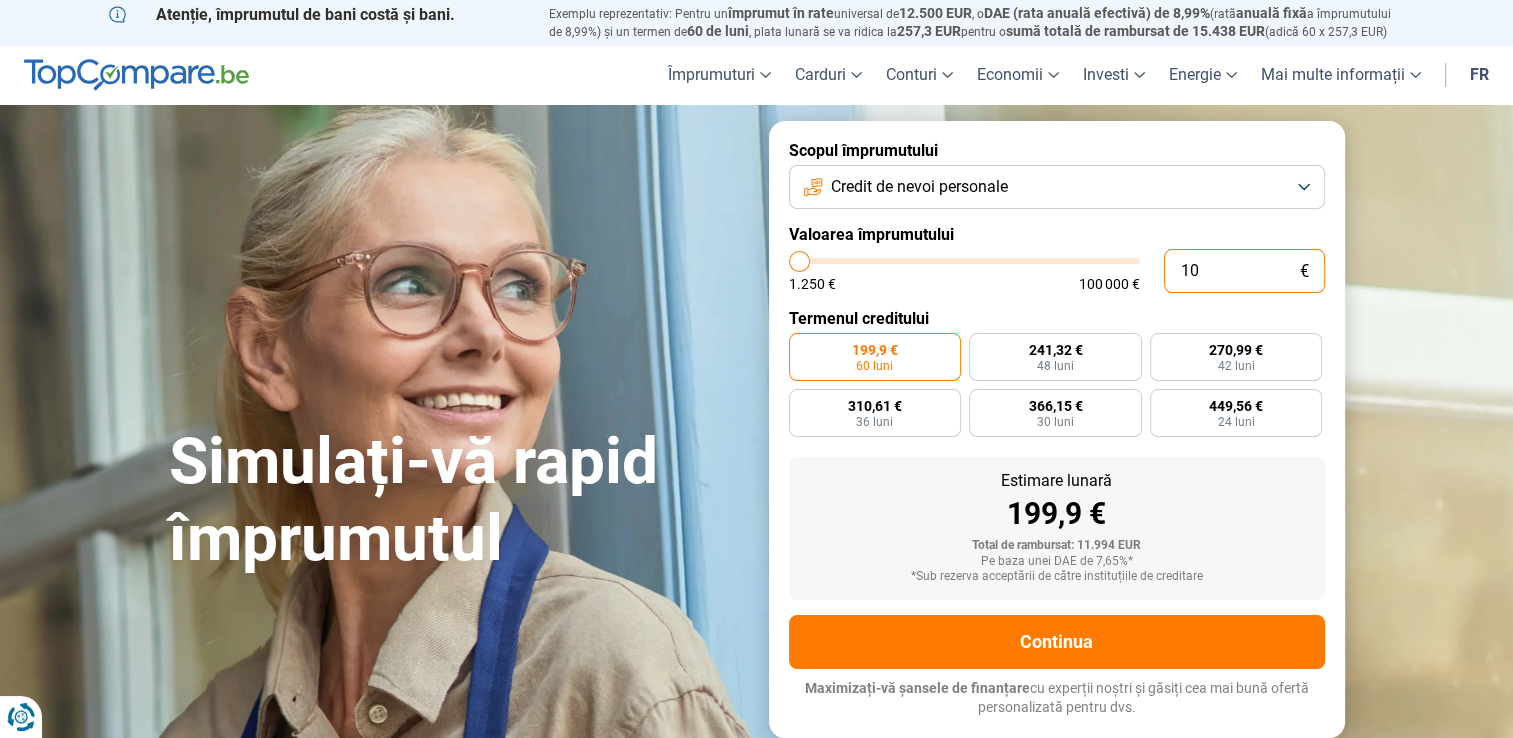 type on "1250" 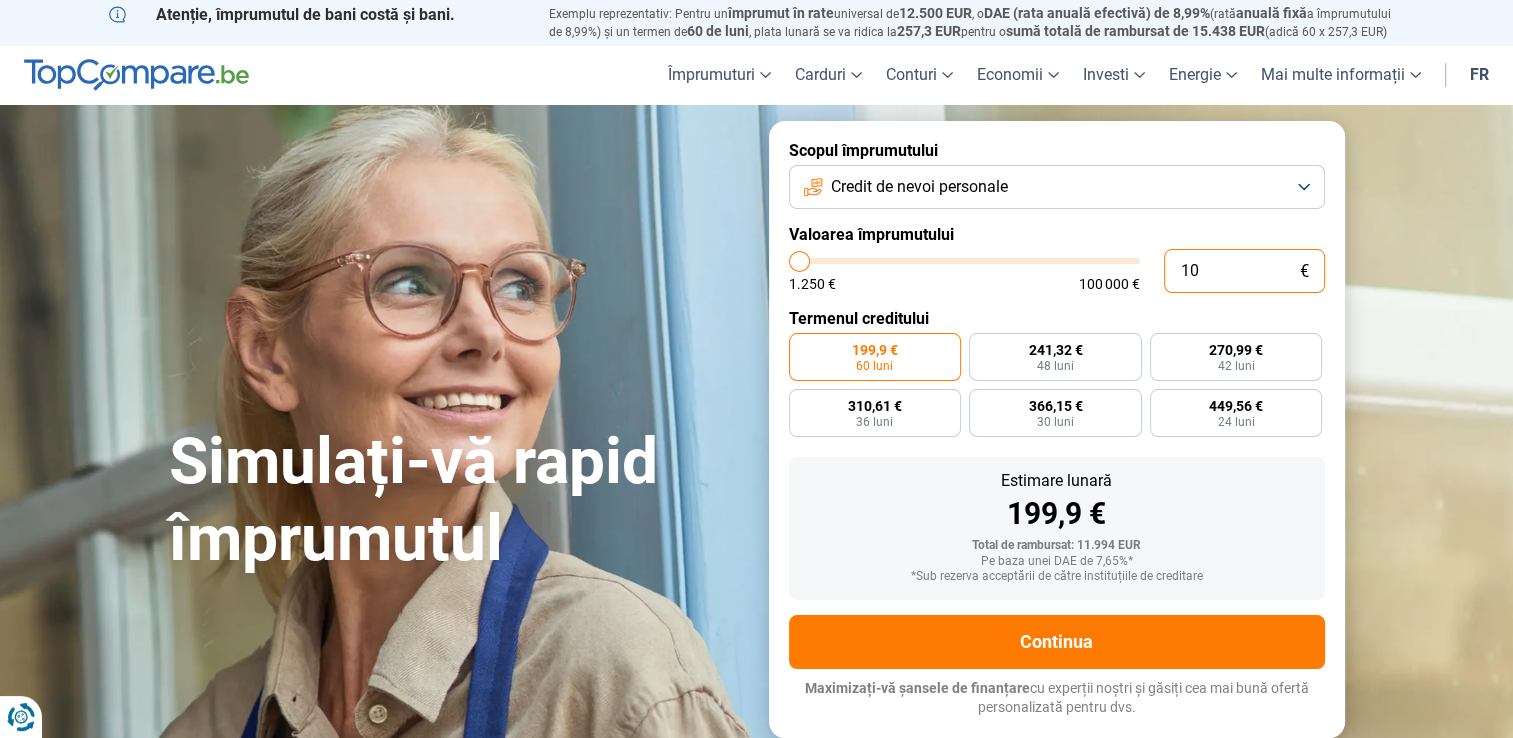 type on "1" 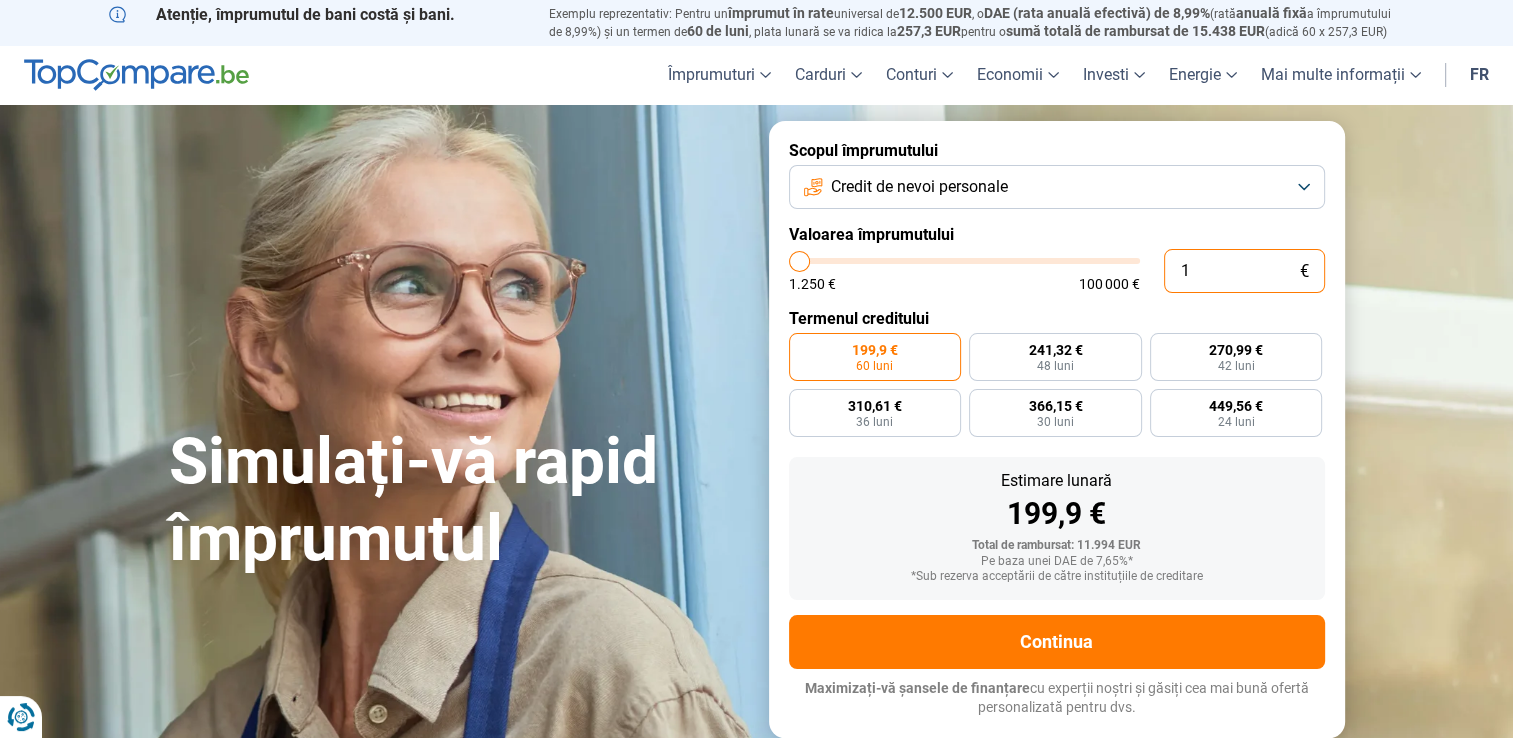 type on "0" 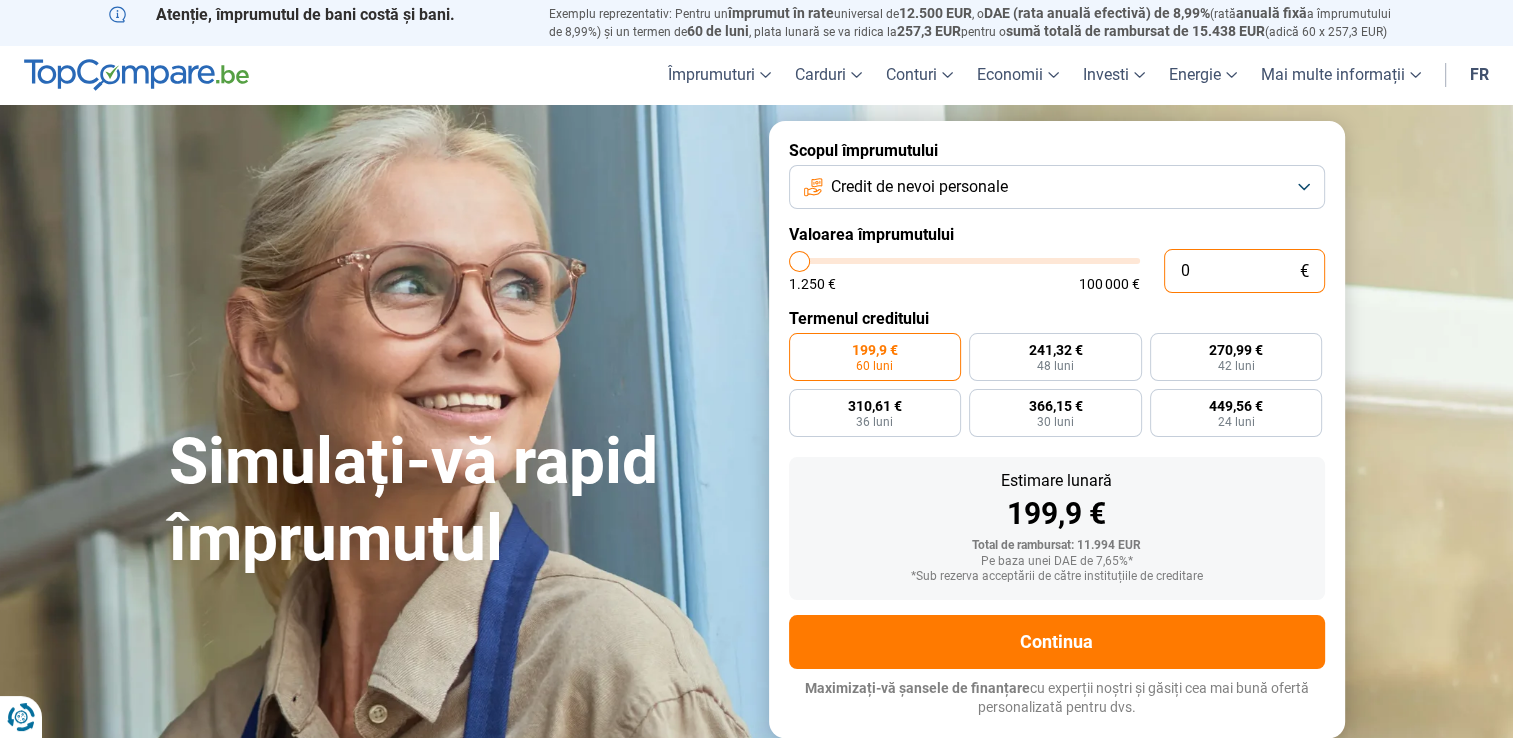 type on "5" 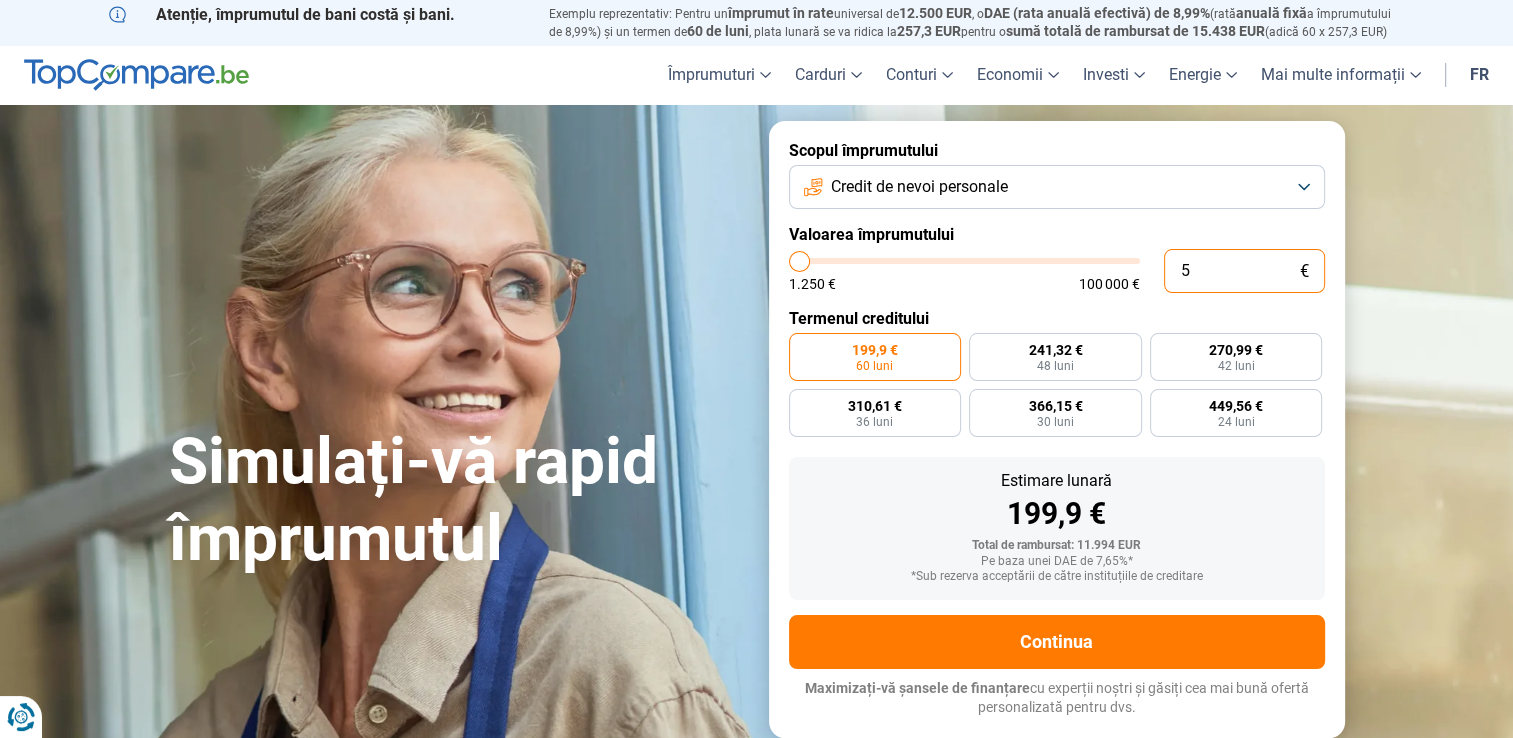 type on "50" 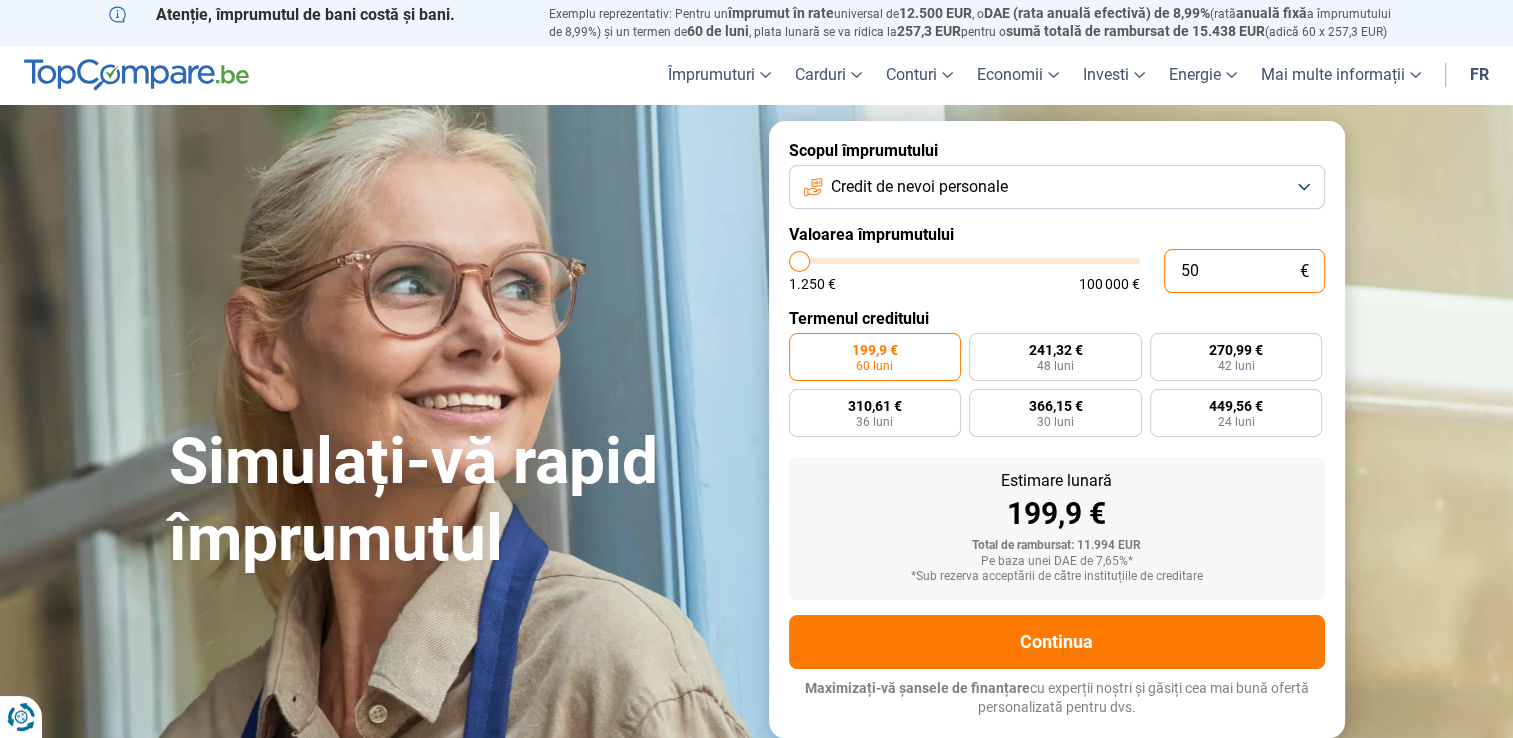 type on "500" 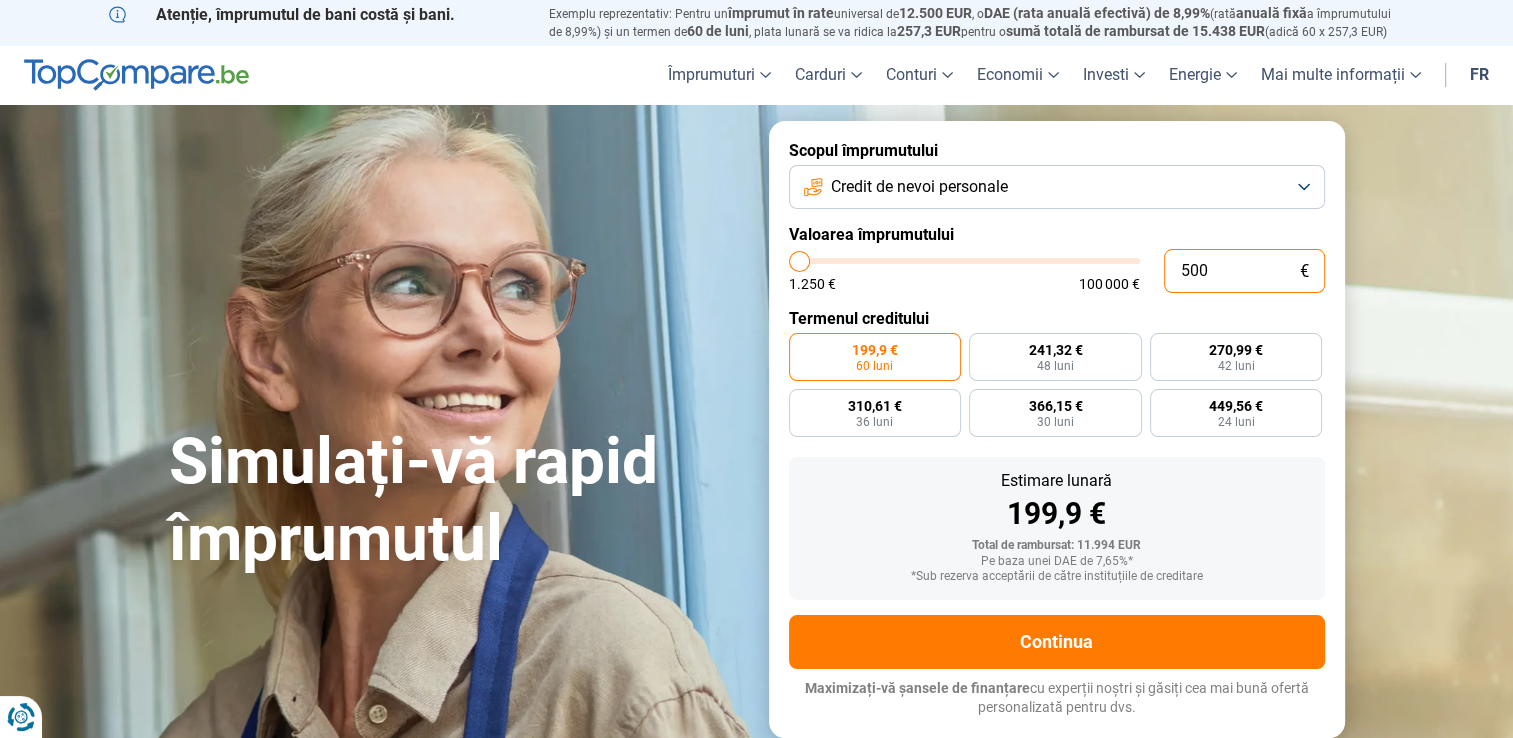 type on "5.000" 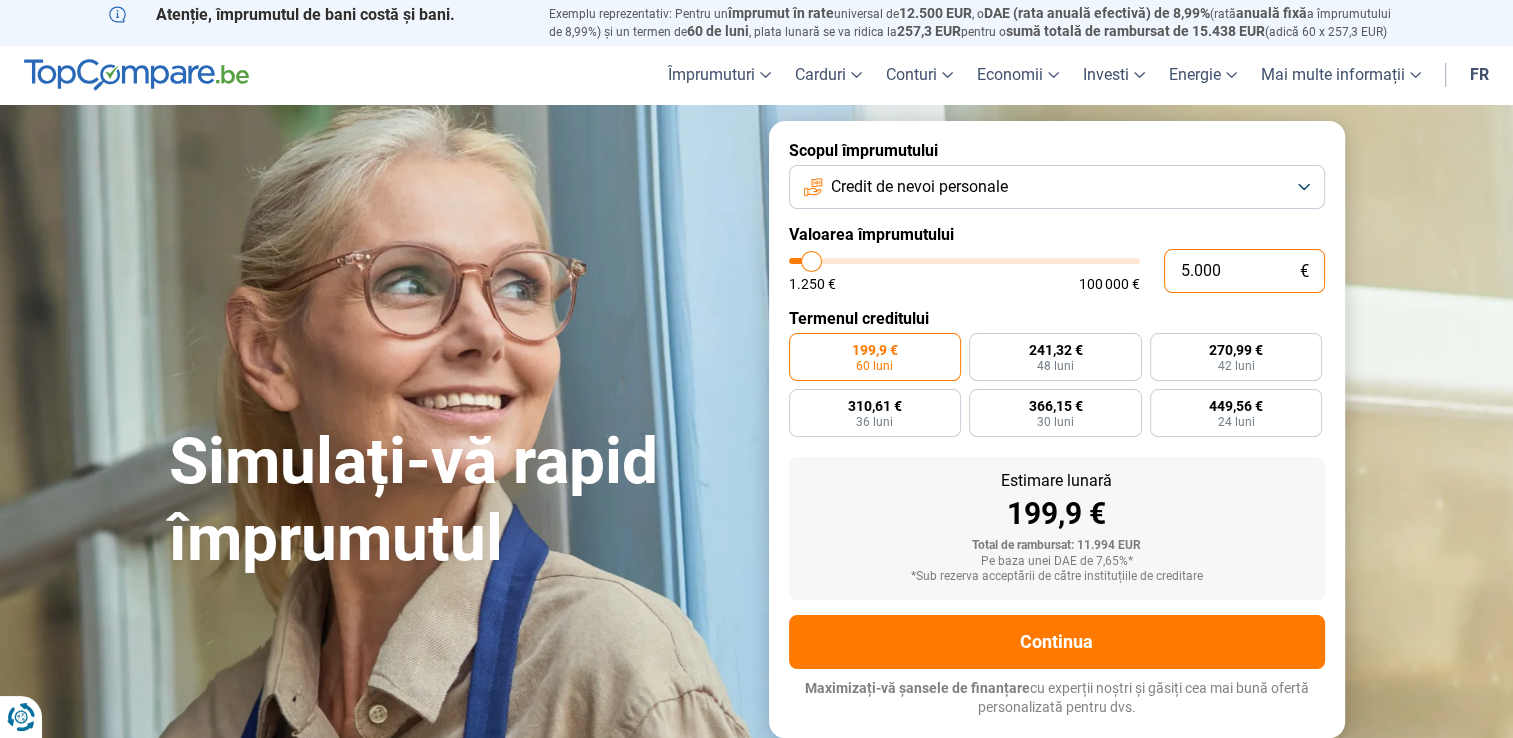 type on "500" 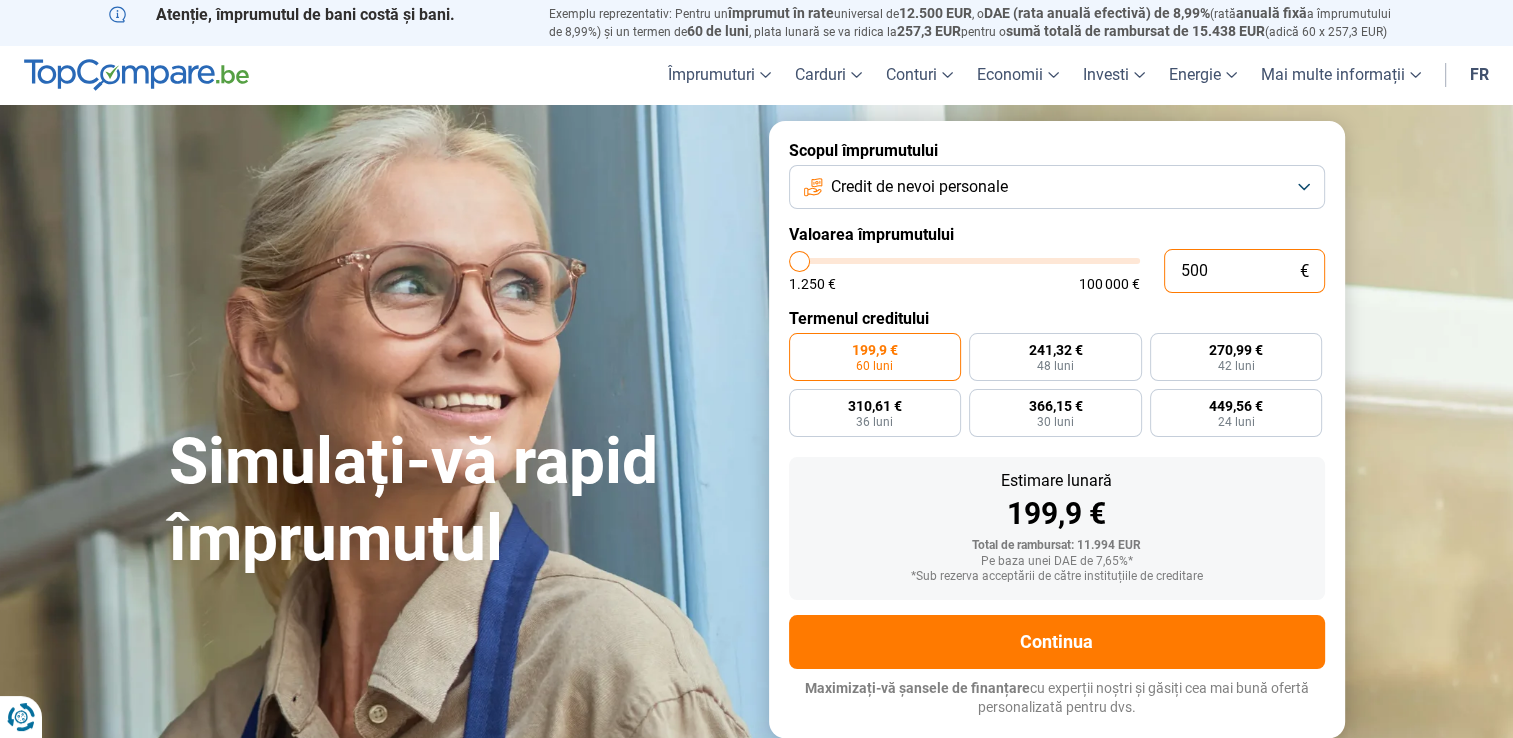 type on "50" 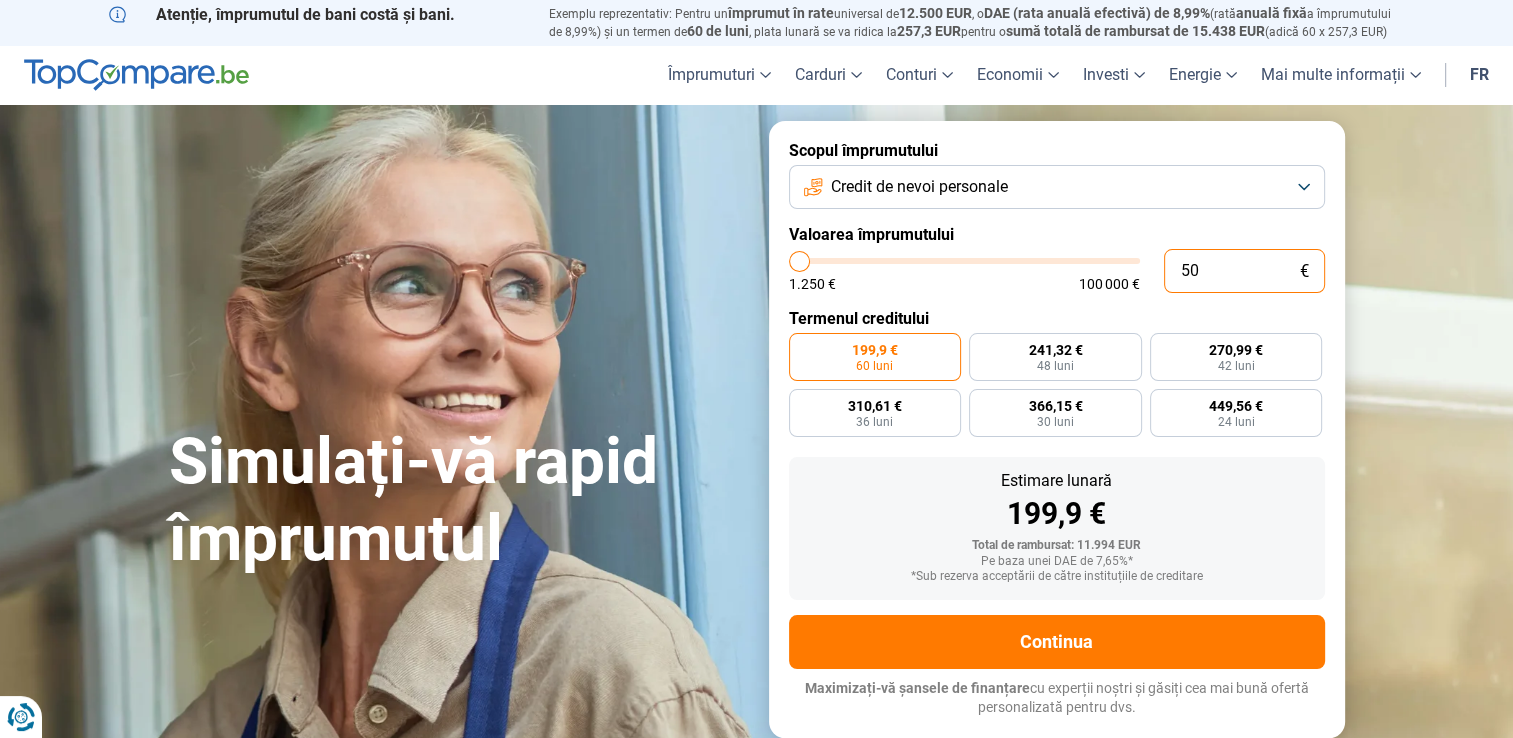 type on "5" 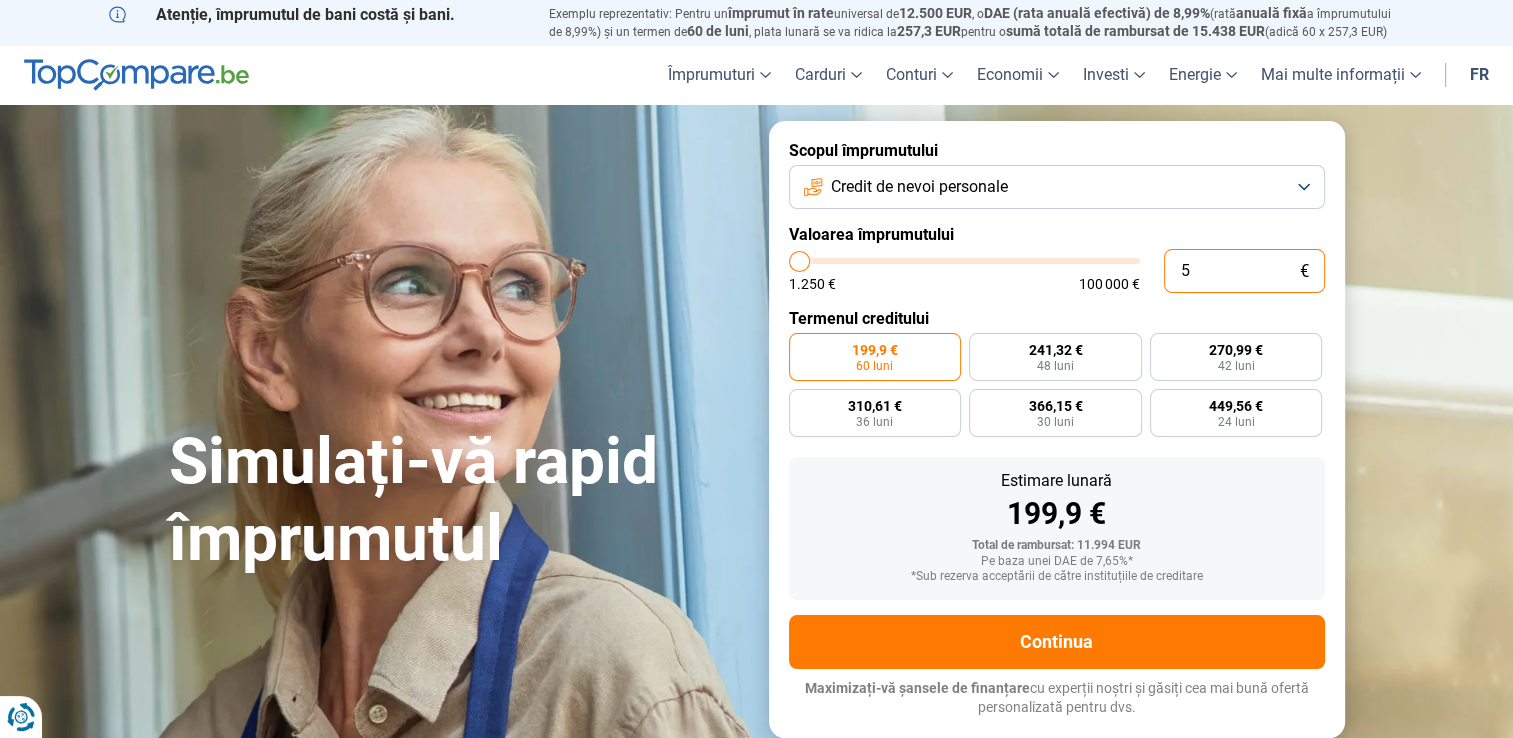type on "0" 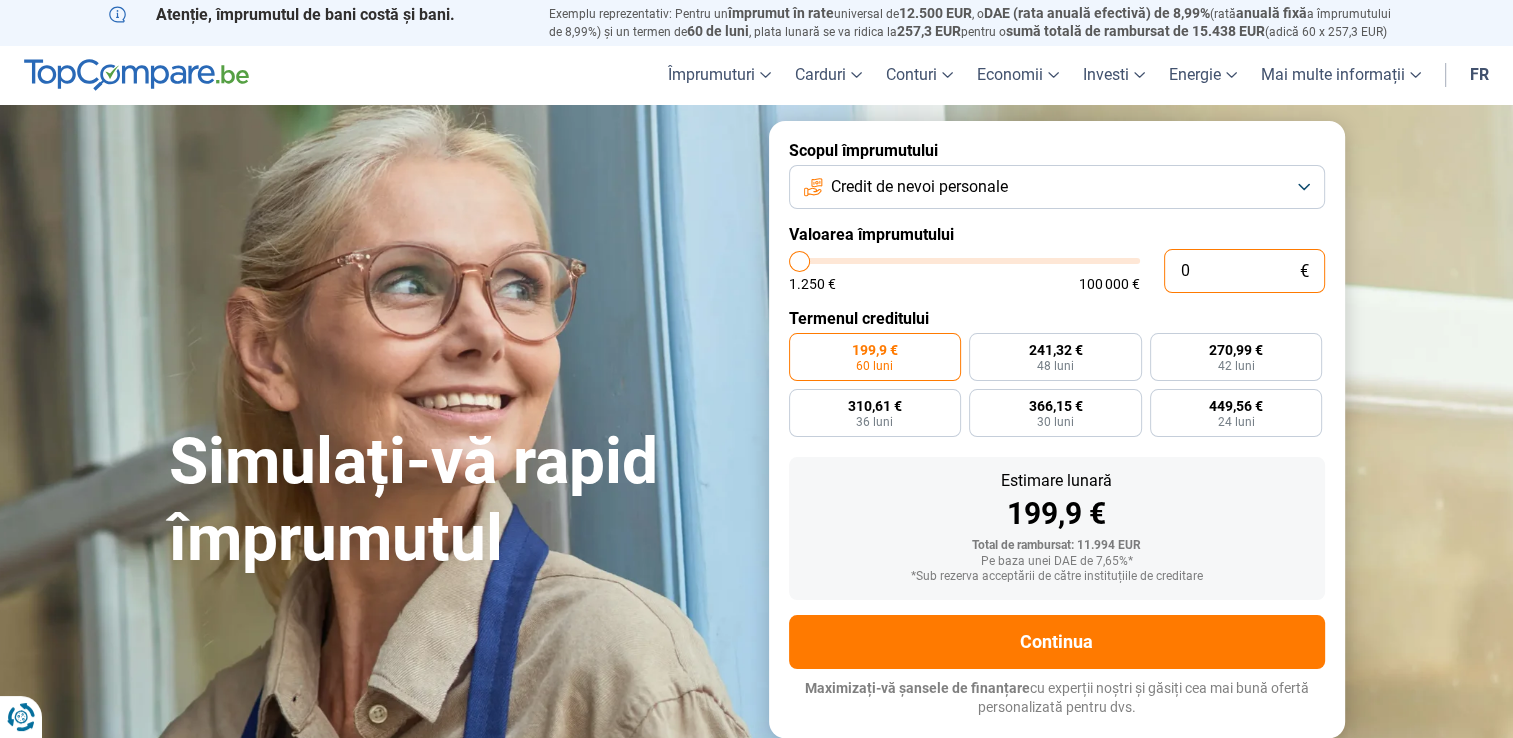 type on "5" 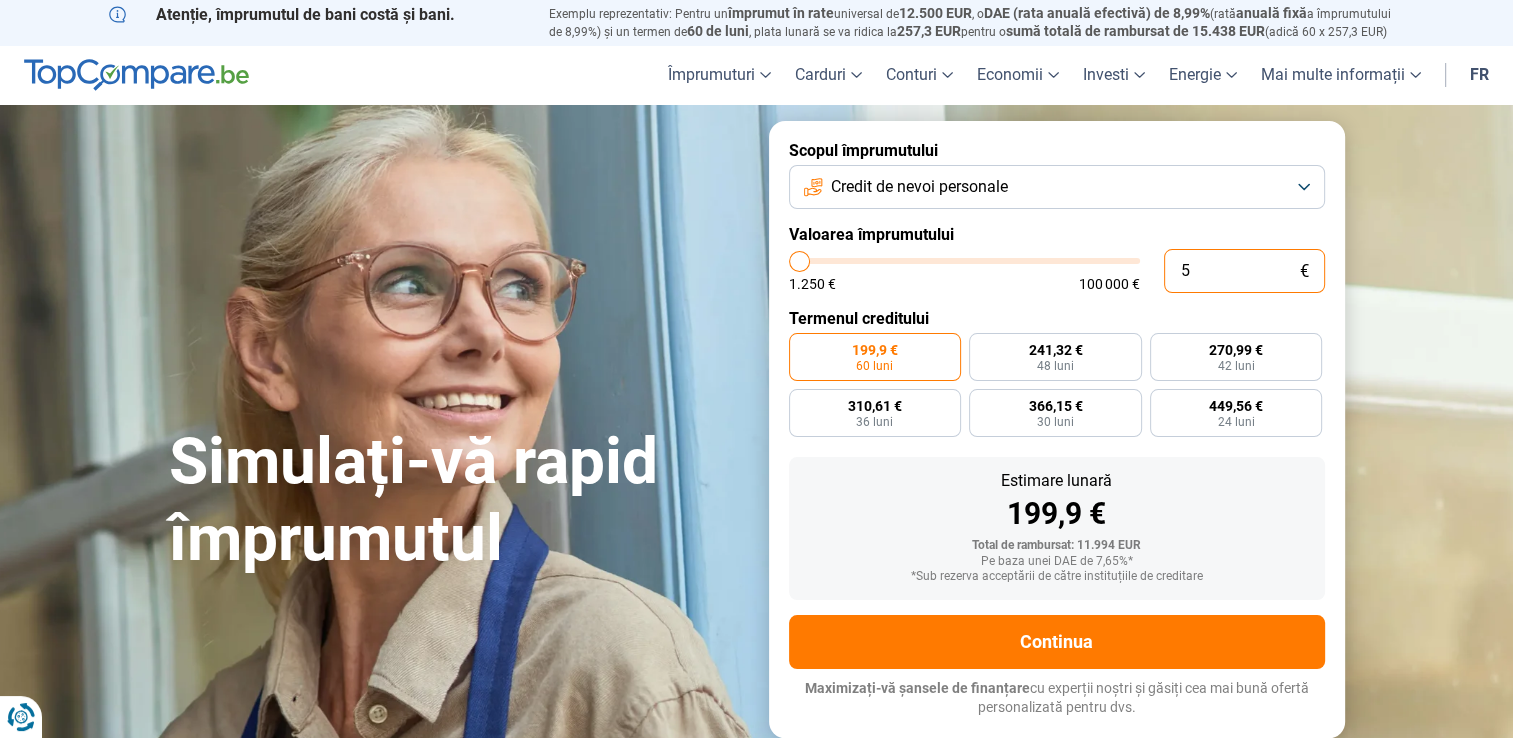 type on "50" 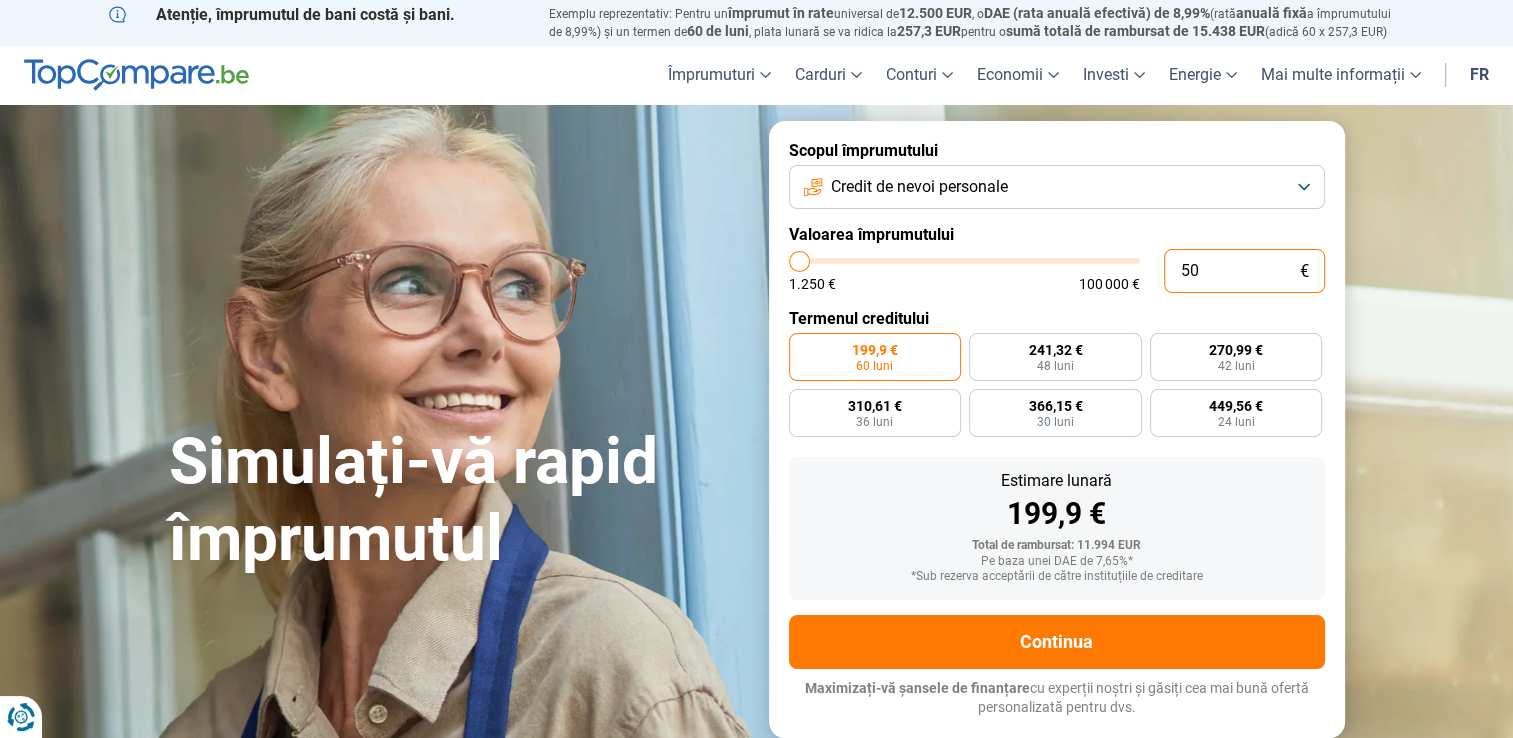 type on "500" 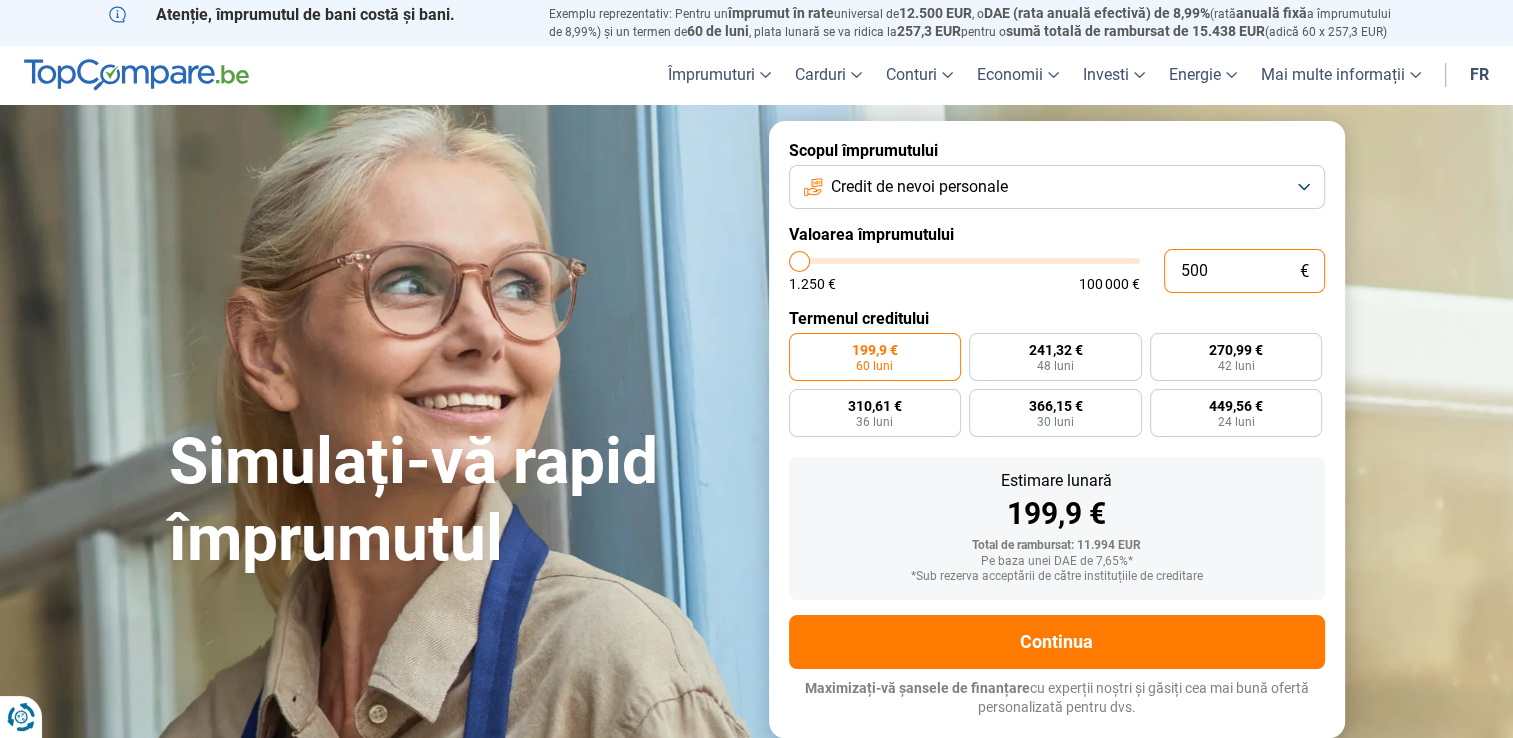 type on "5.000" 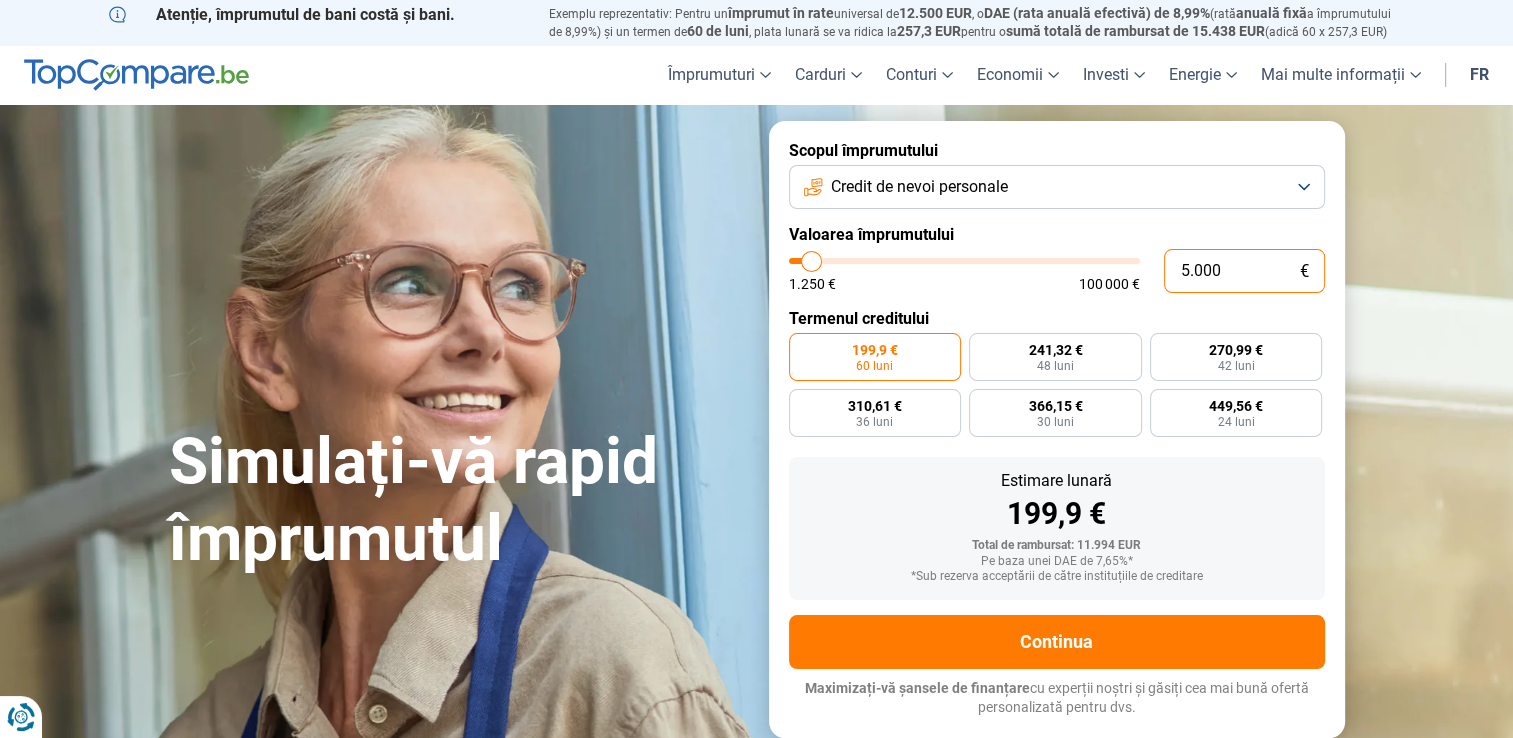 type on "50.000" 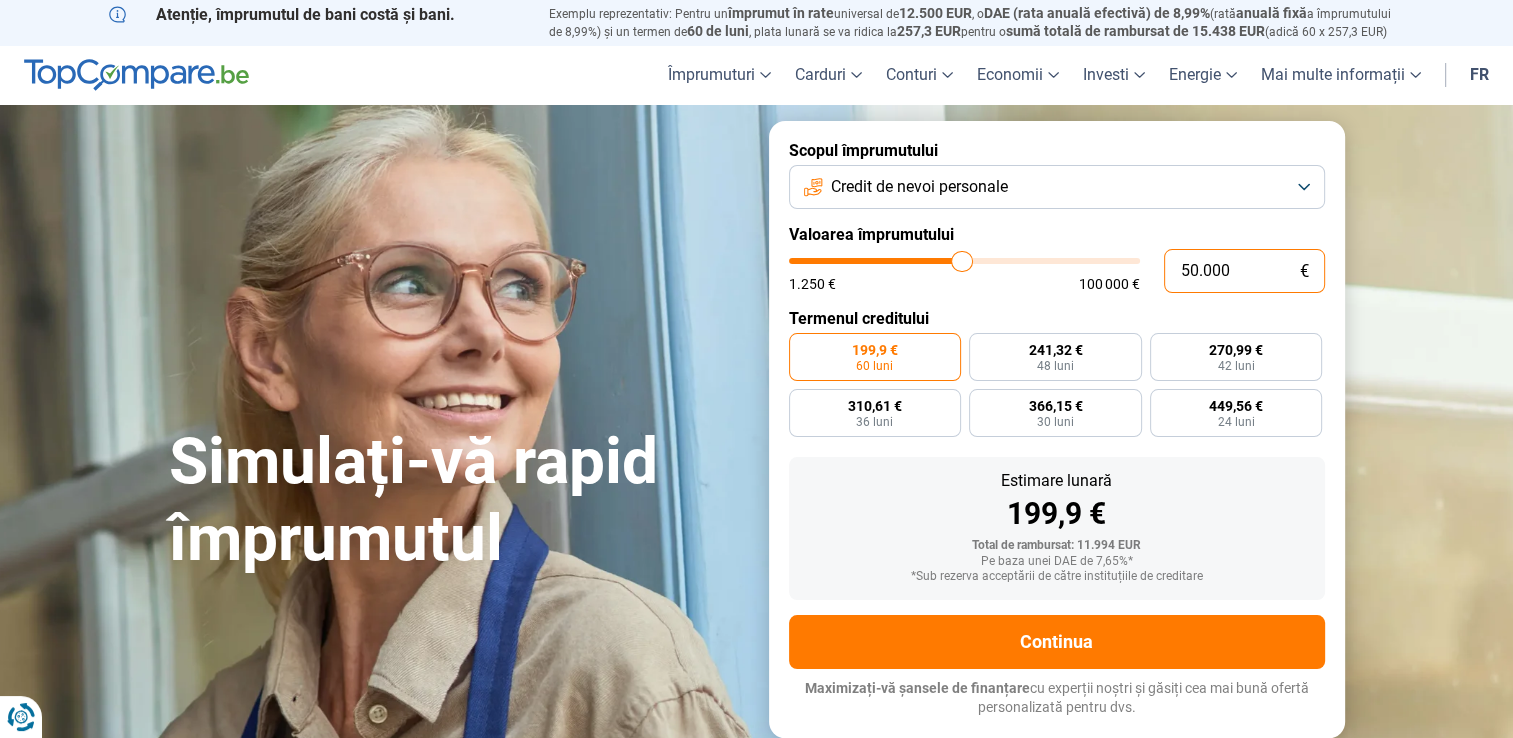 radio on "false" 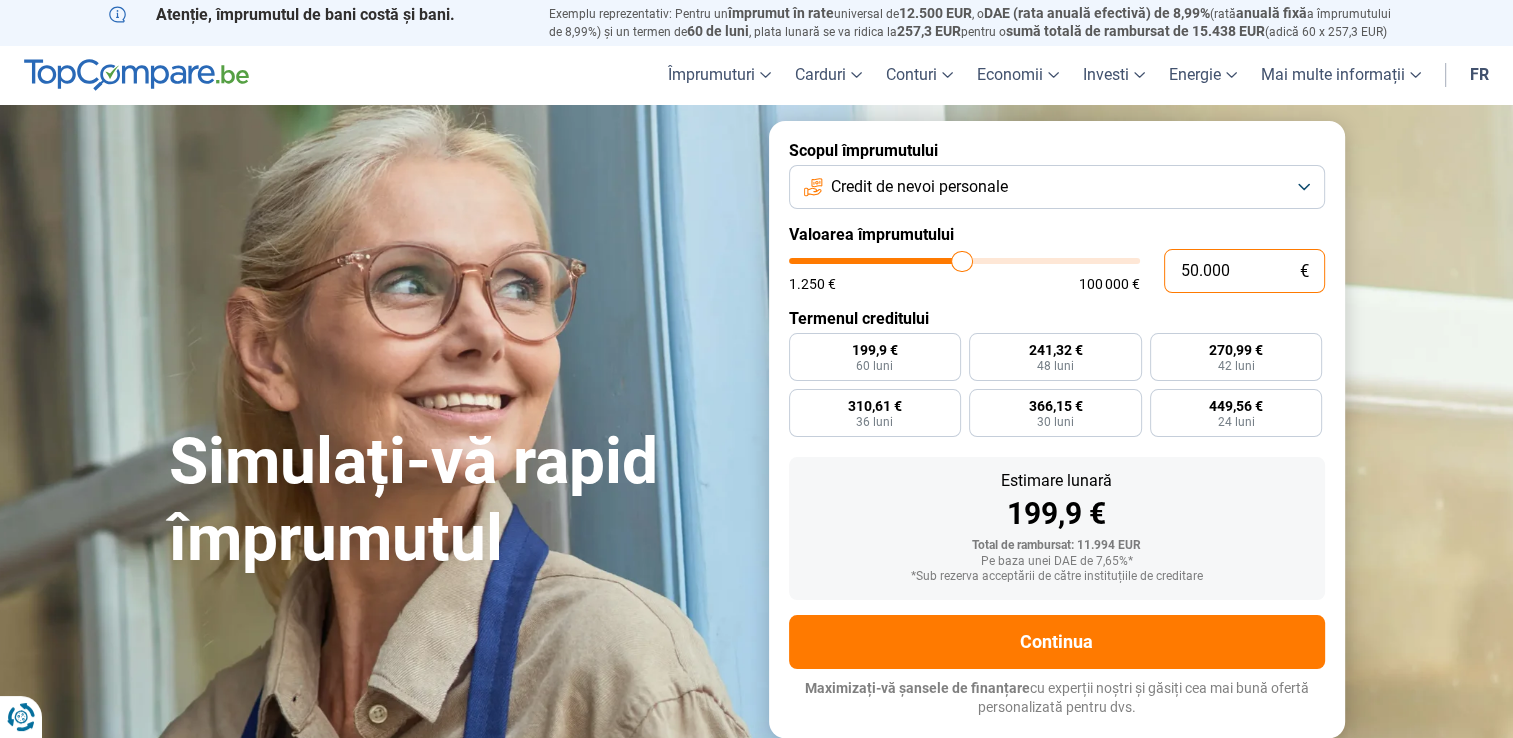 type on "50.000" 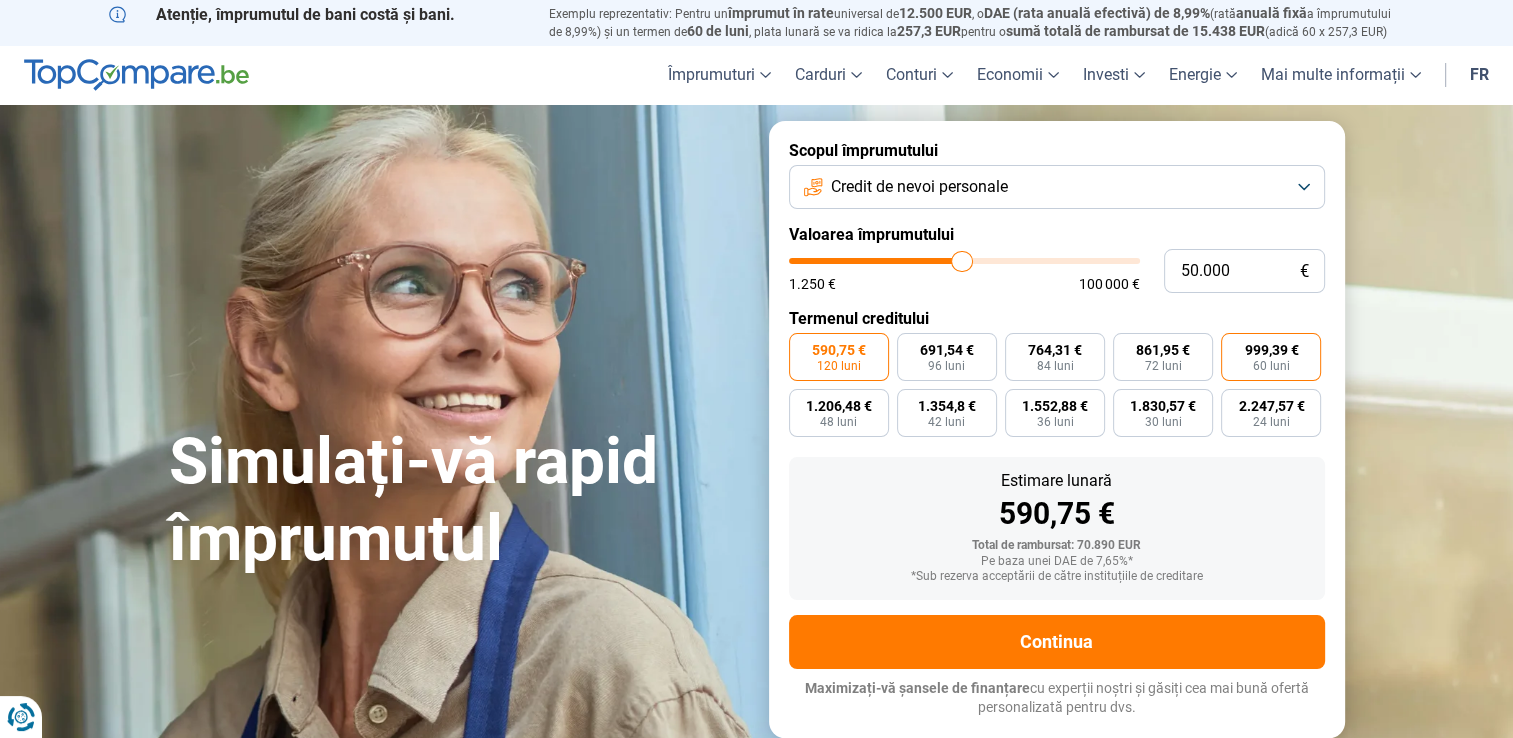 click on "999,39 €" at bounding box center [1271, 350] 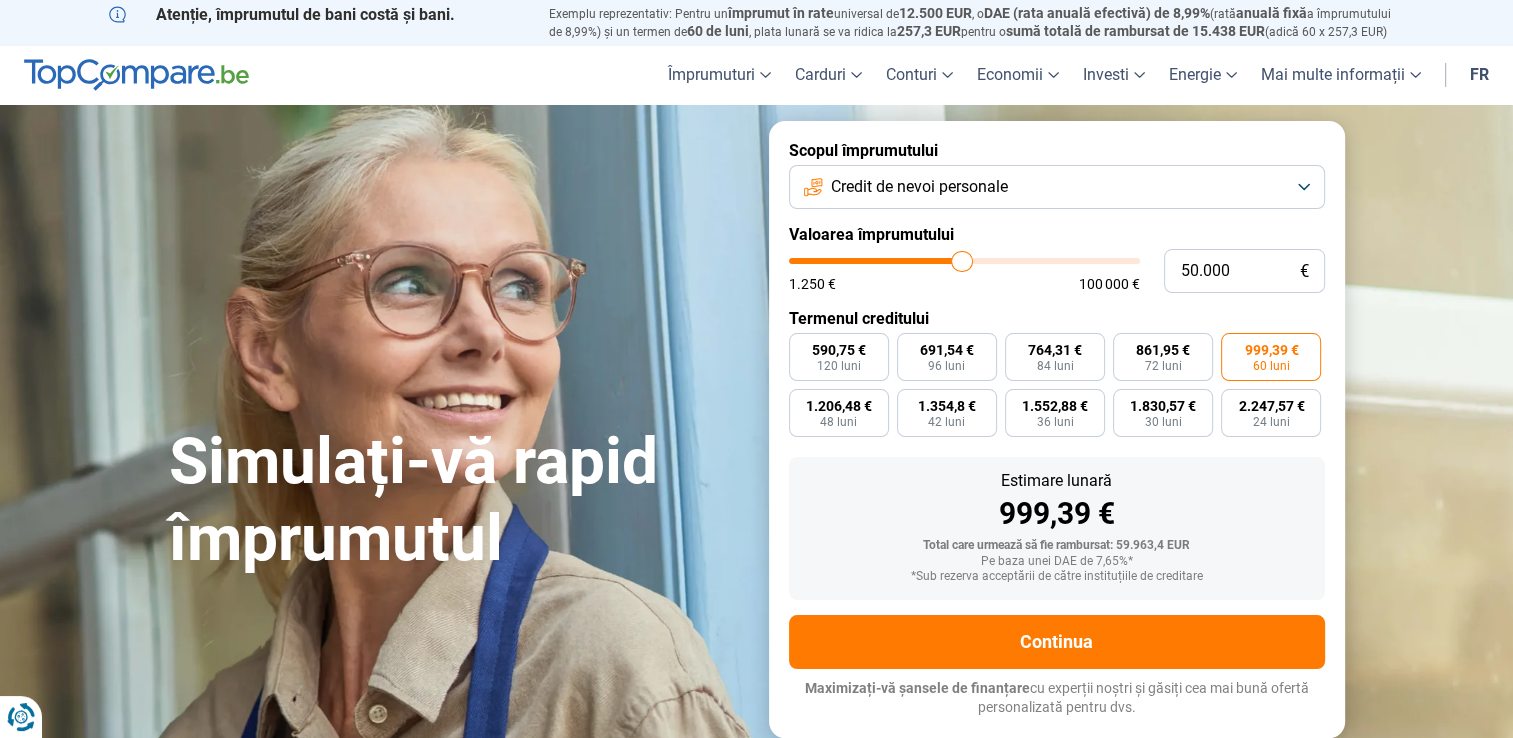 type on "55.250" 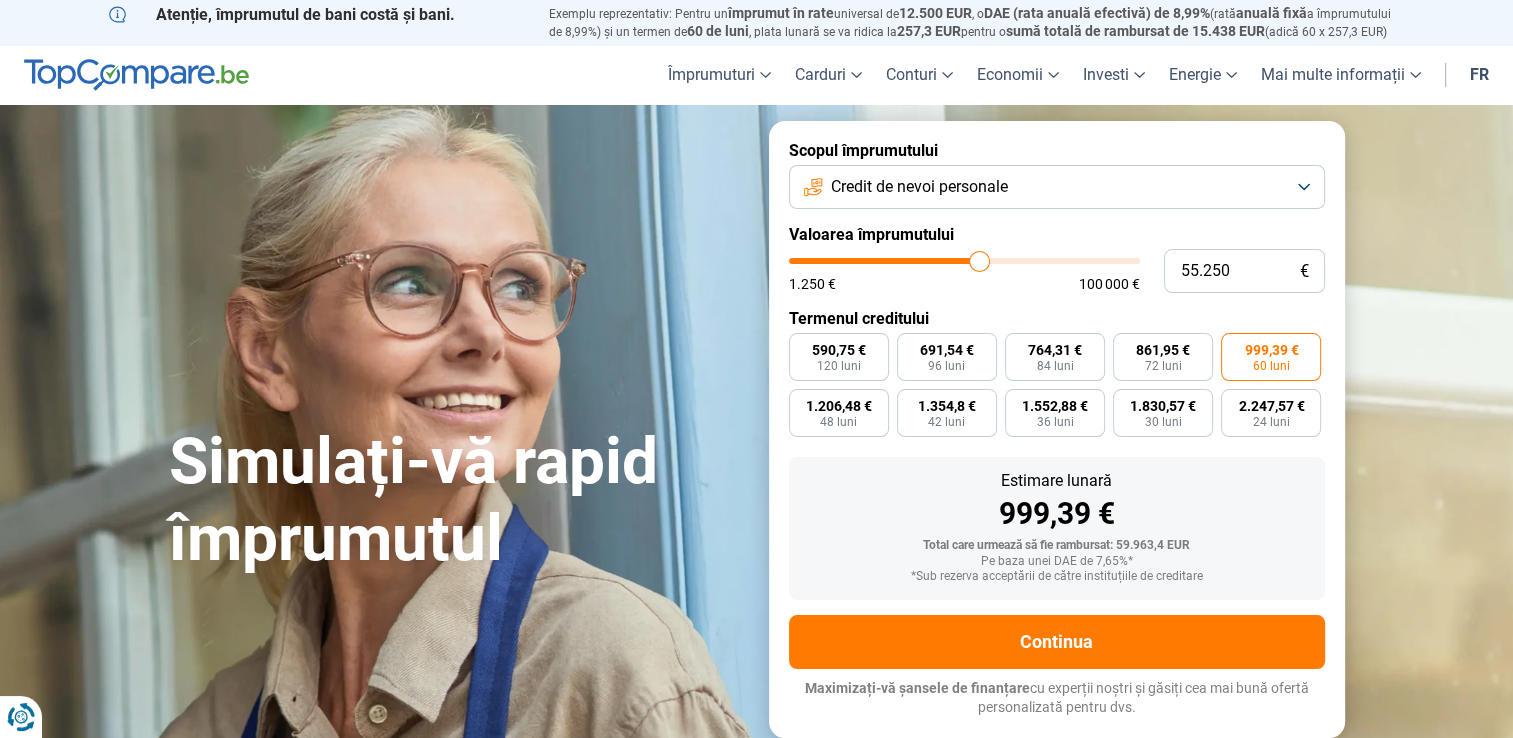 type on "55250" 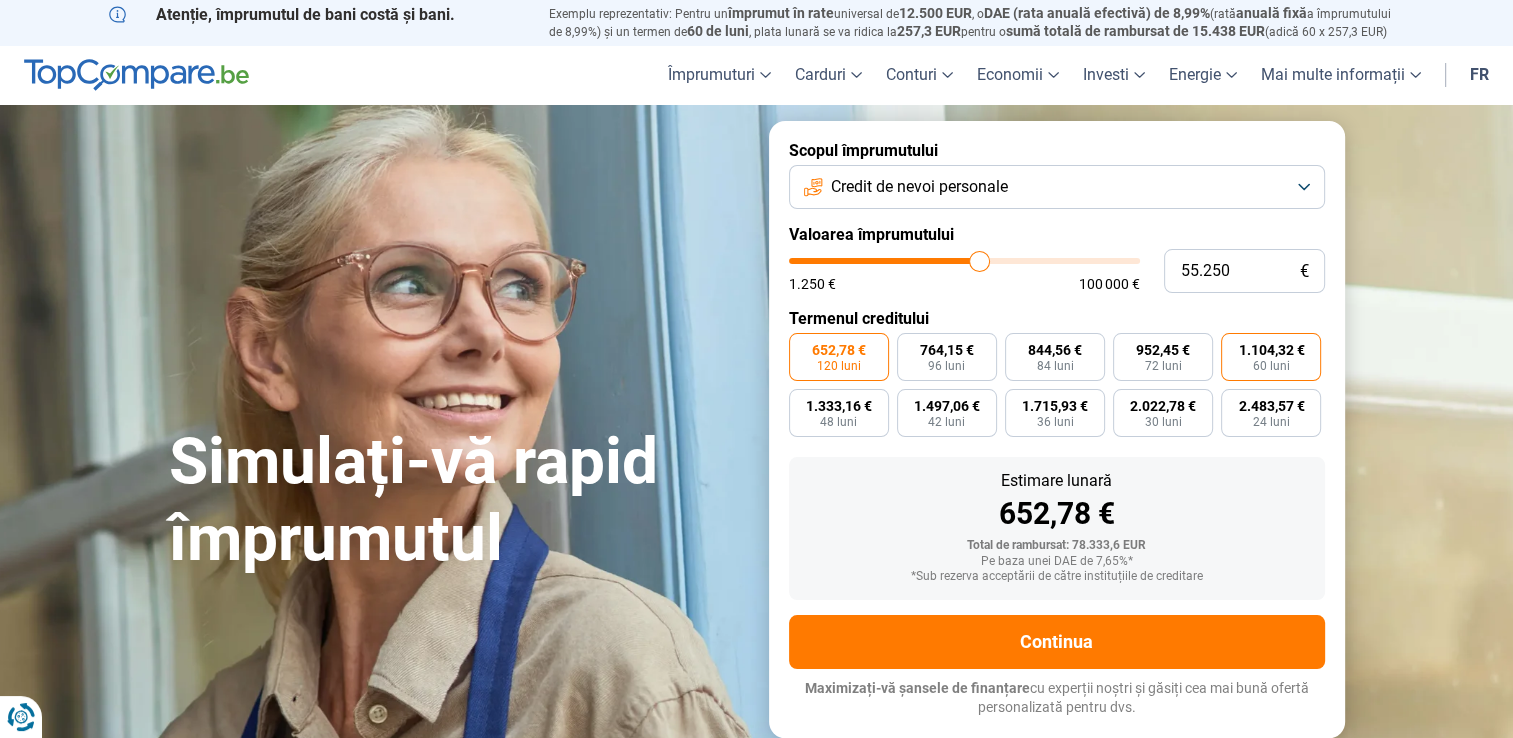 click on "1.104,32 €" at bounding box center (1271, 350) 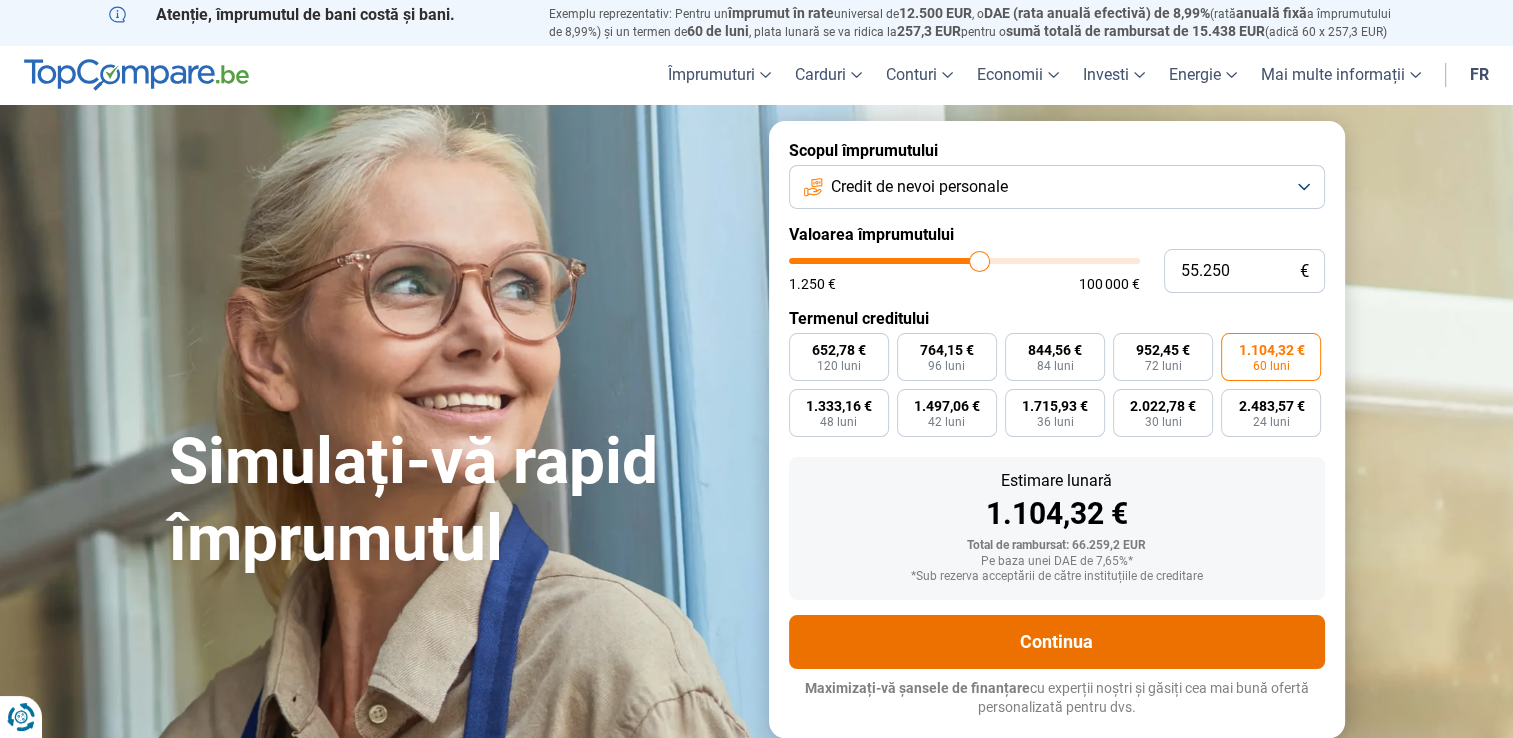 click on "Continua" at bounding box center [1057, 642] 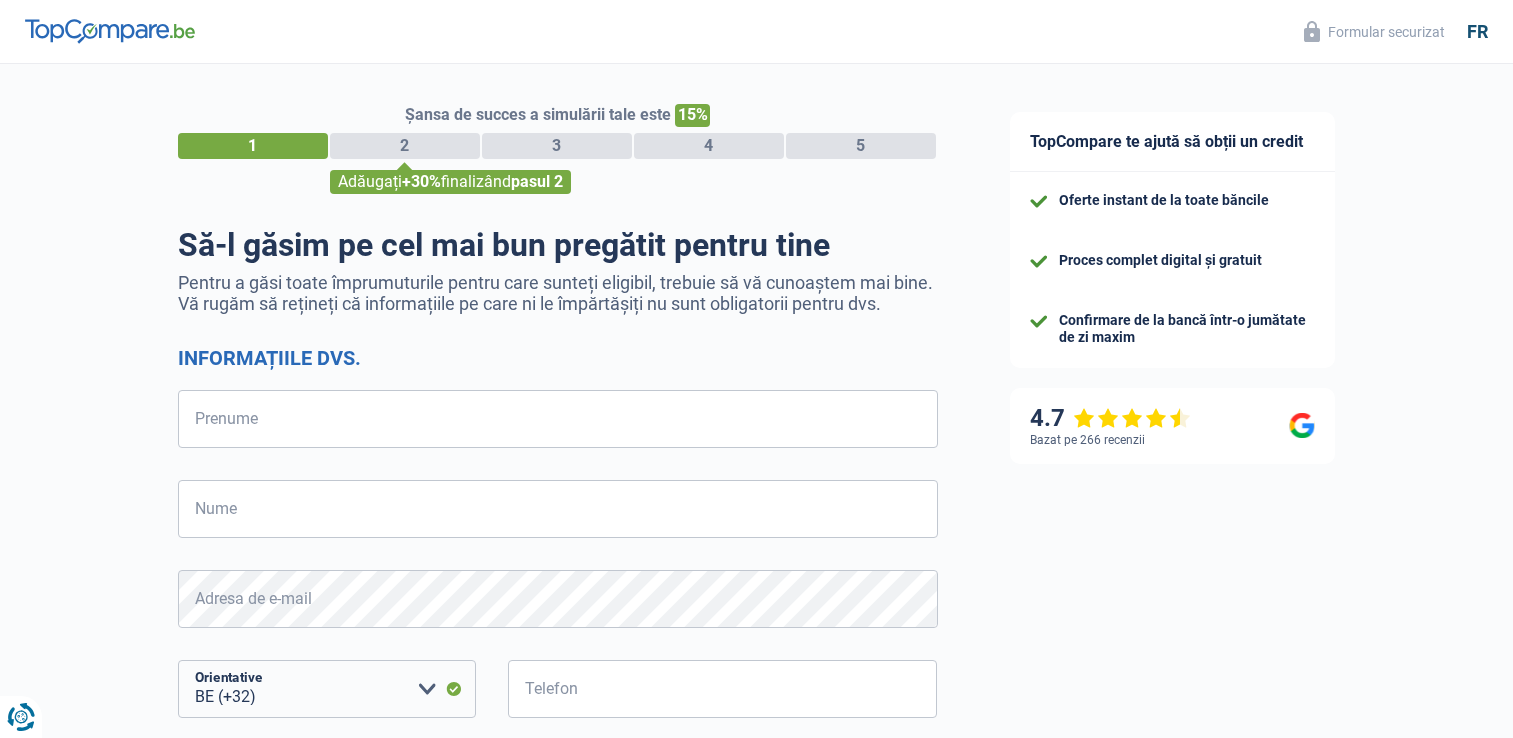 select on "32" 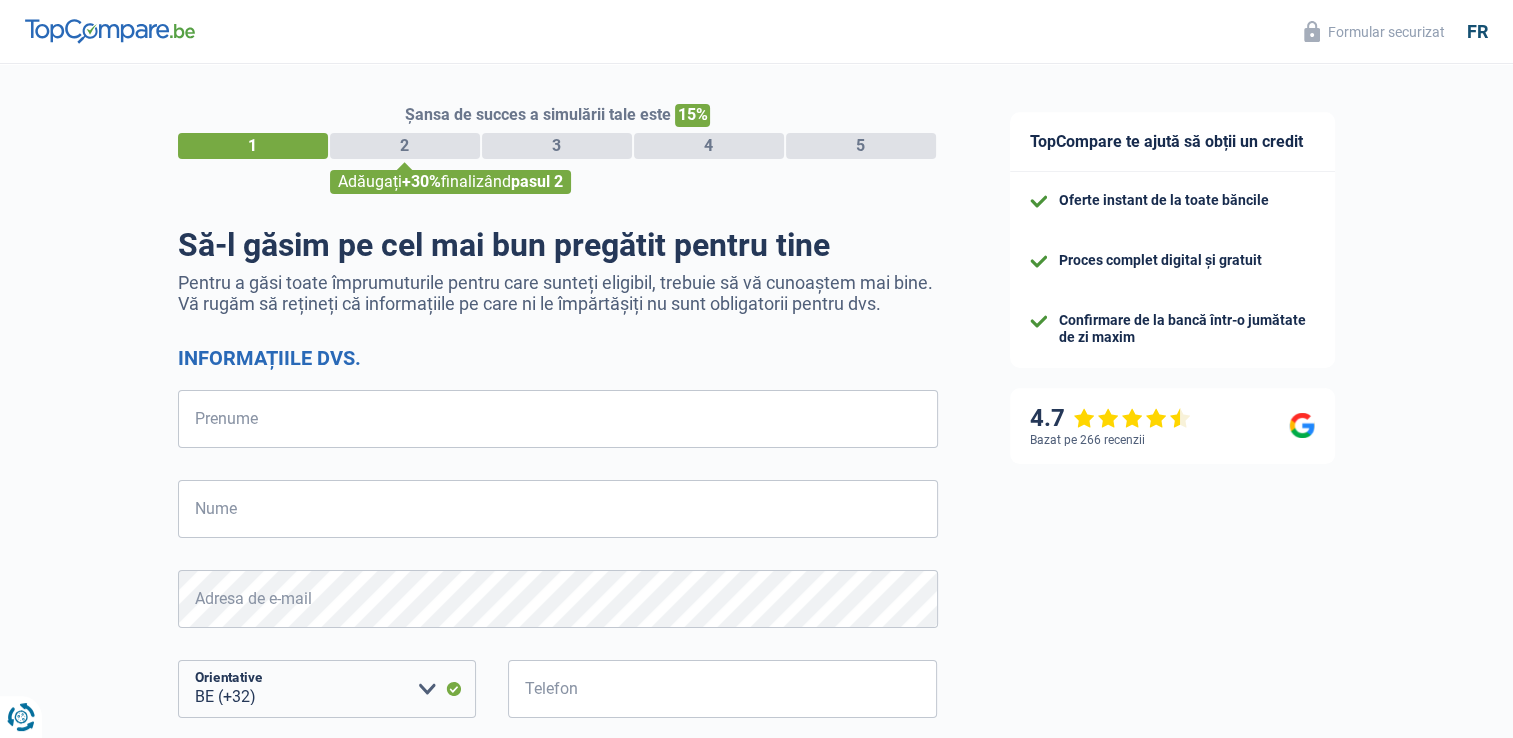 scroll, scrollTop: 0, scrollLeft: 0, axis: both 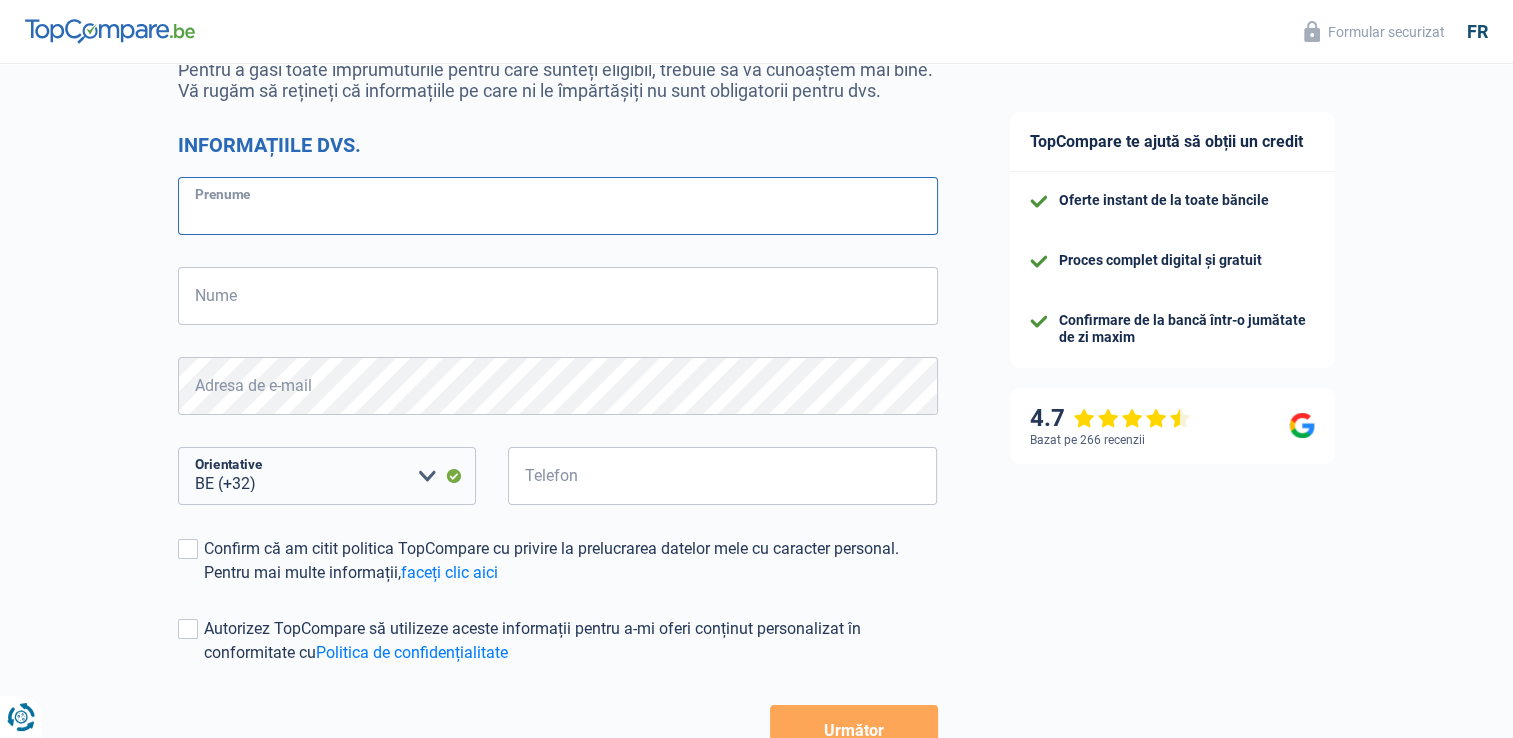 click on "Prenume" at bounding box center [558, 206] 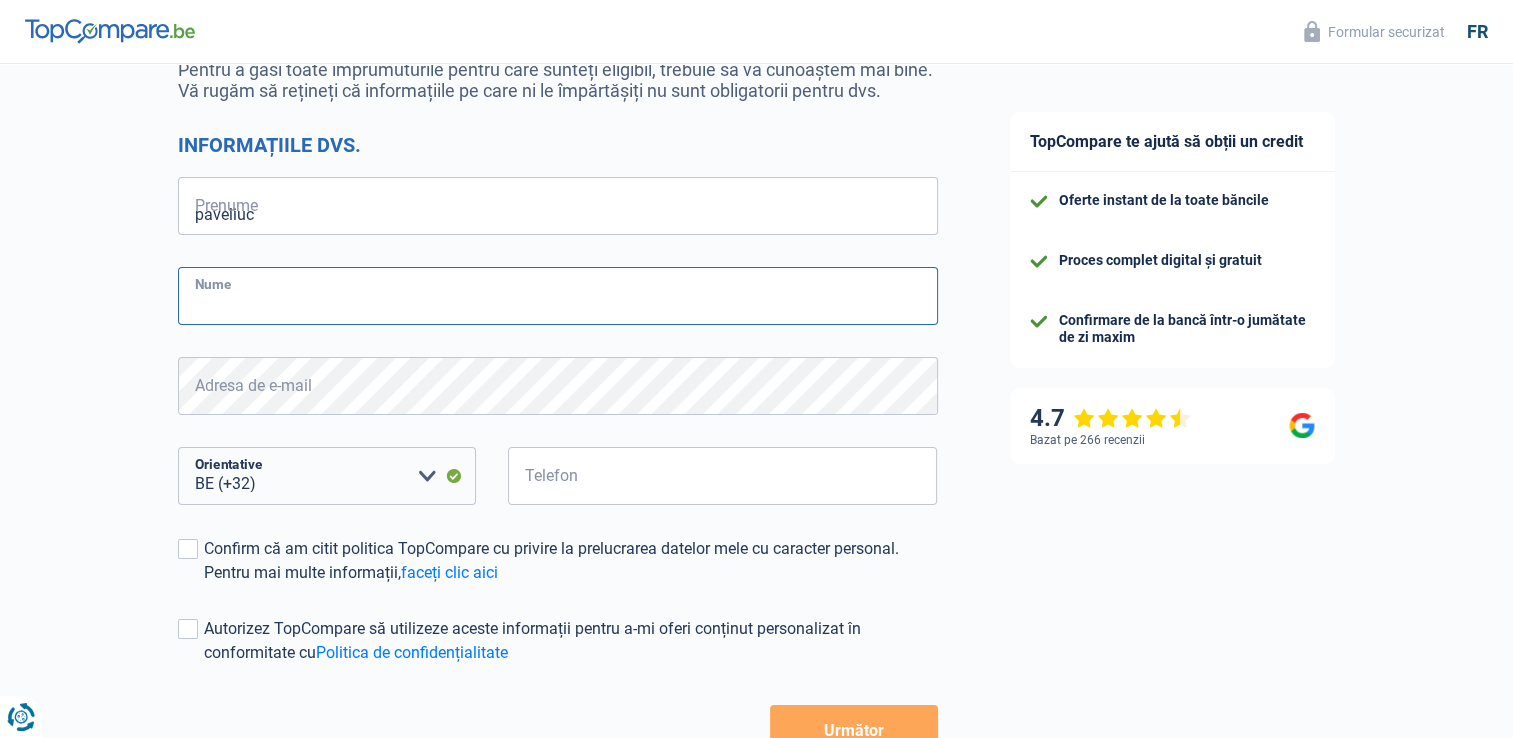 type on "mariana" 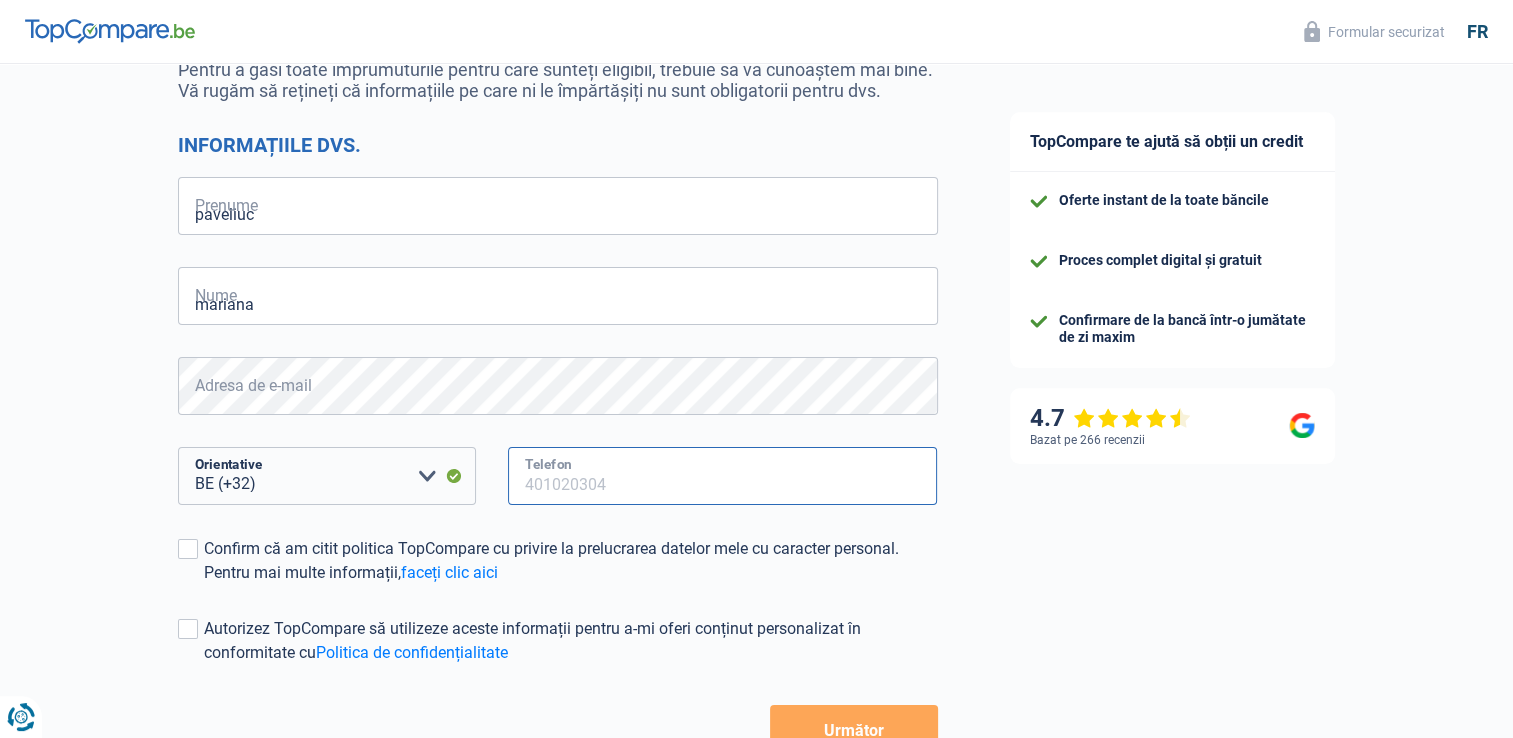 type on "467711974" 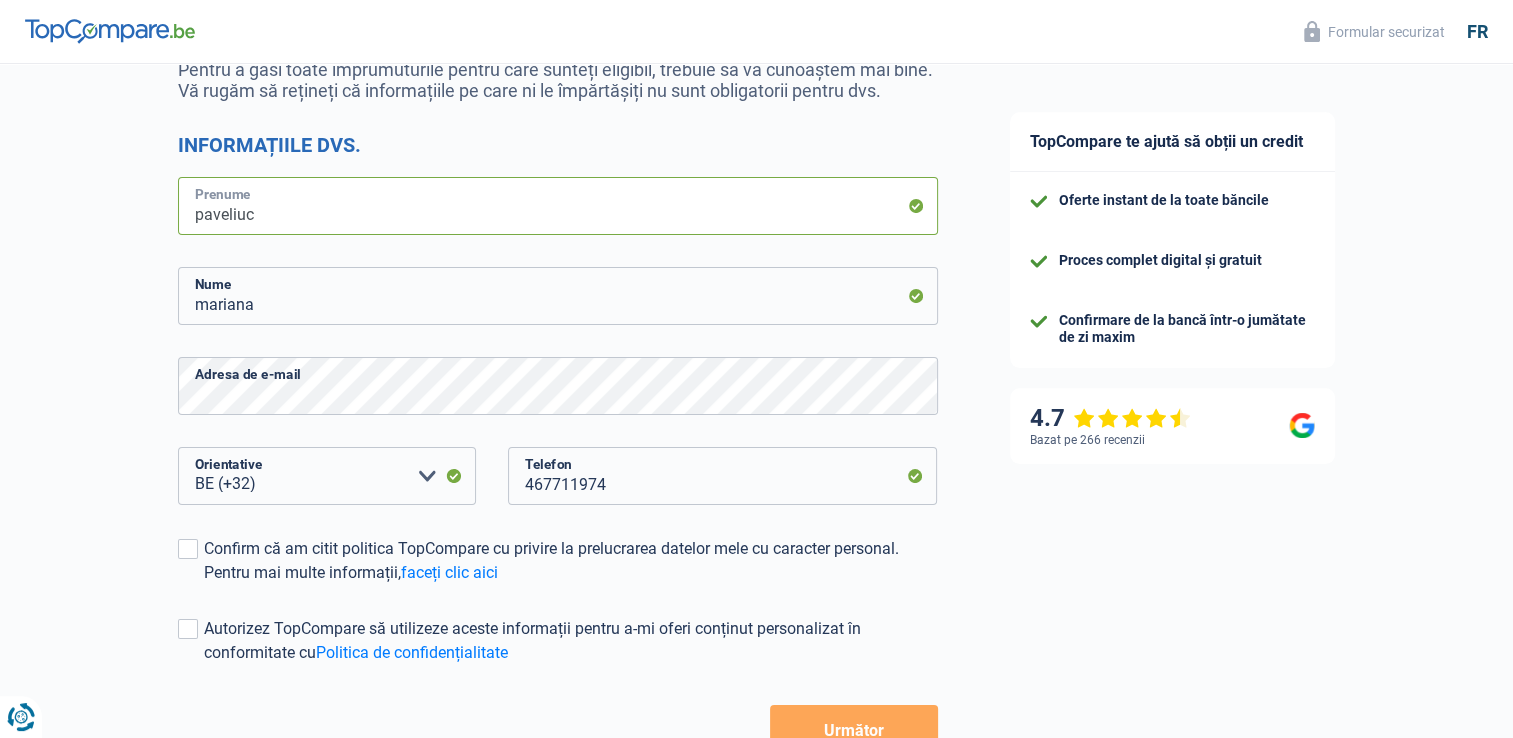type on "pietraru" 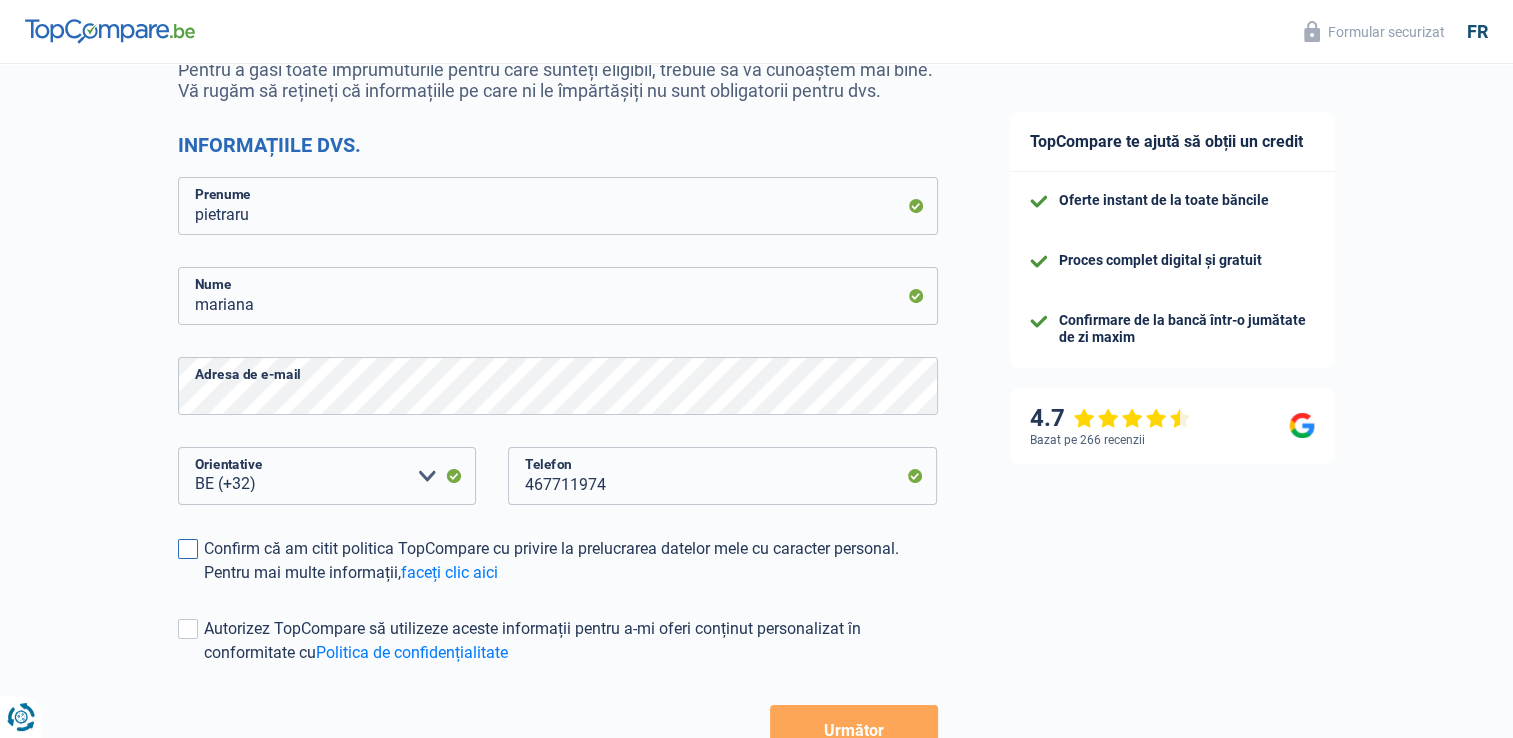 click at bounding box center [188, 549] 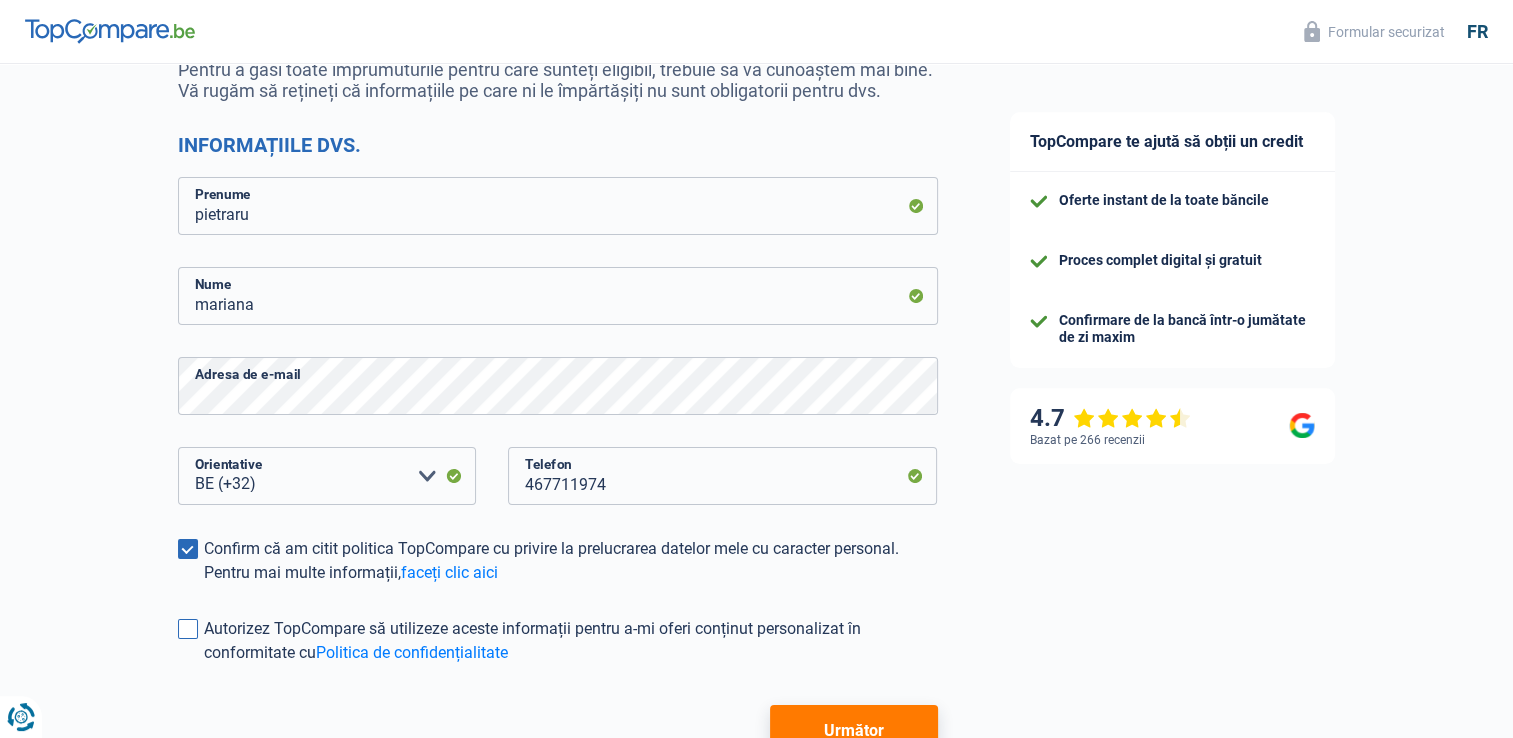 click at bounding box center [188, 629] 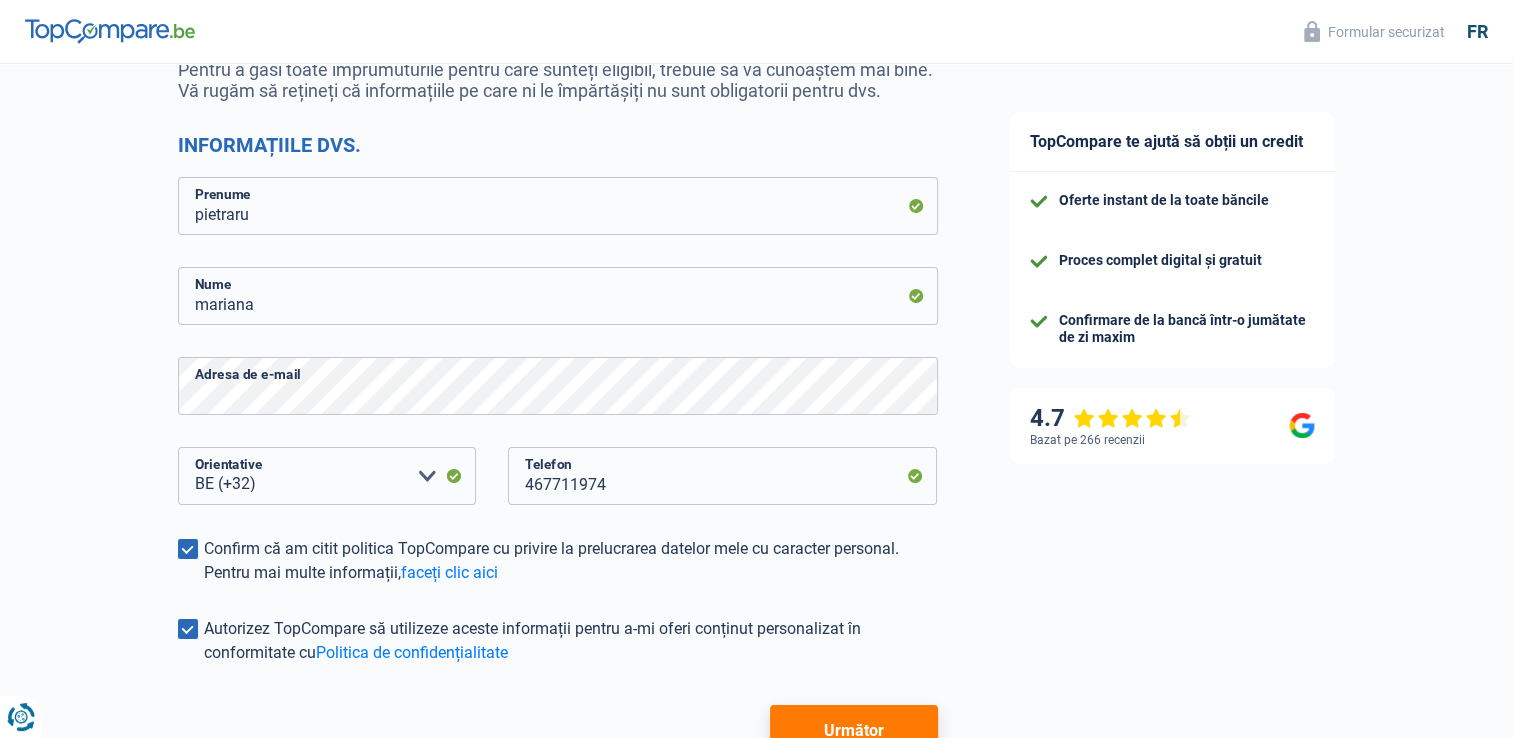 click on "Următor" at bounding box center (853, 730) 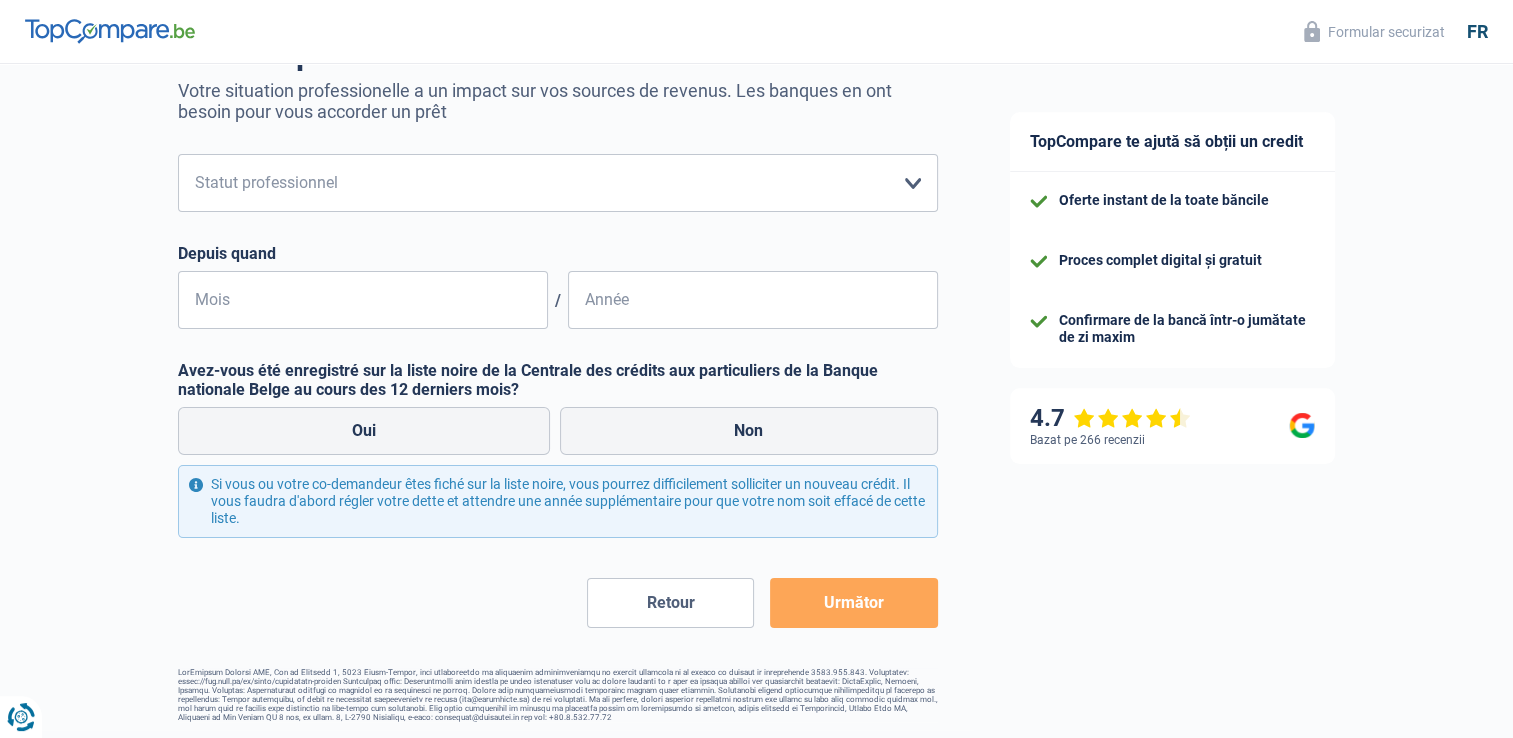 scroll, scrollTop: 0, scrollLeft: 0, axis: both 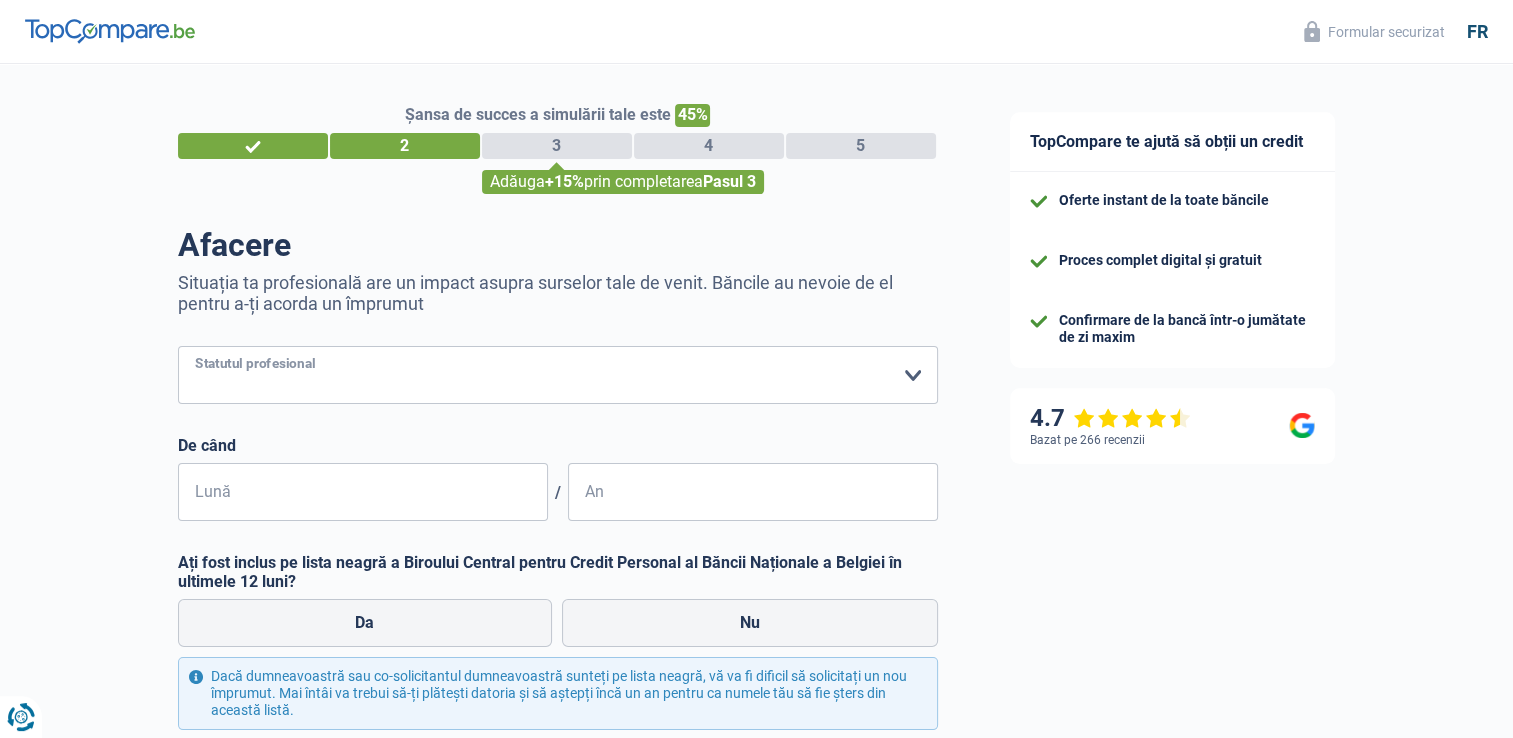 click on "Muncitor Angajat privat Angajat public Invalid Independent Pensionar Șomer Reciproc Casnică Fără profesie Beneficiar Securitate/Integrare Socială (FPS Securitate Socială, CPAS) Student Profesionist Comerciant Rentier Pensionar timpuriu  Vă rugăm să selectați o opțiune" at bounding box center [558, 375] 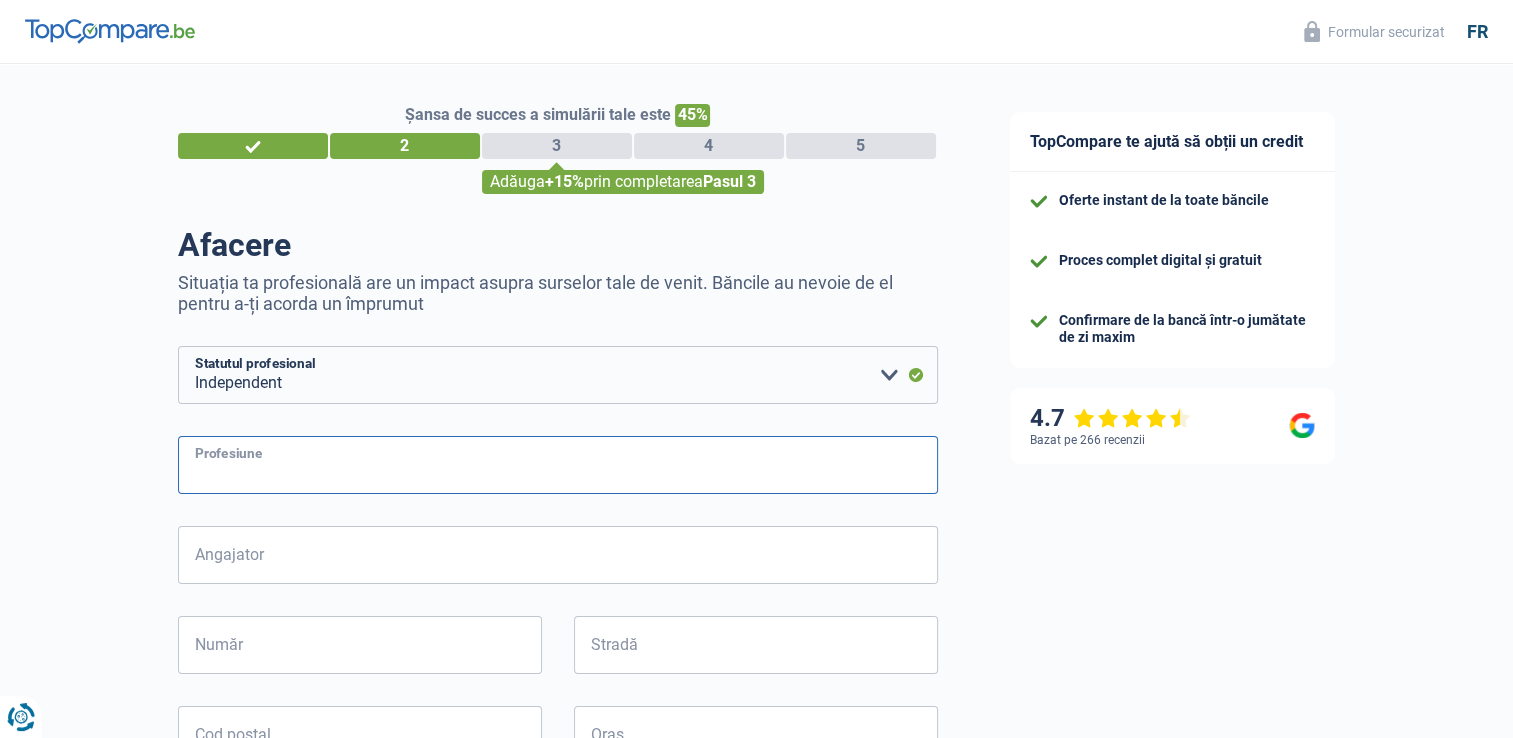 click on "Profesiune" at bounding box center [558, 465] 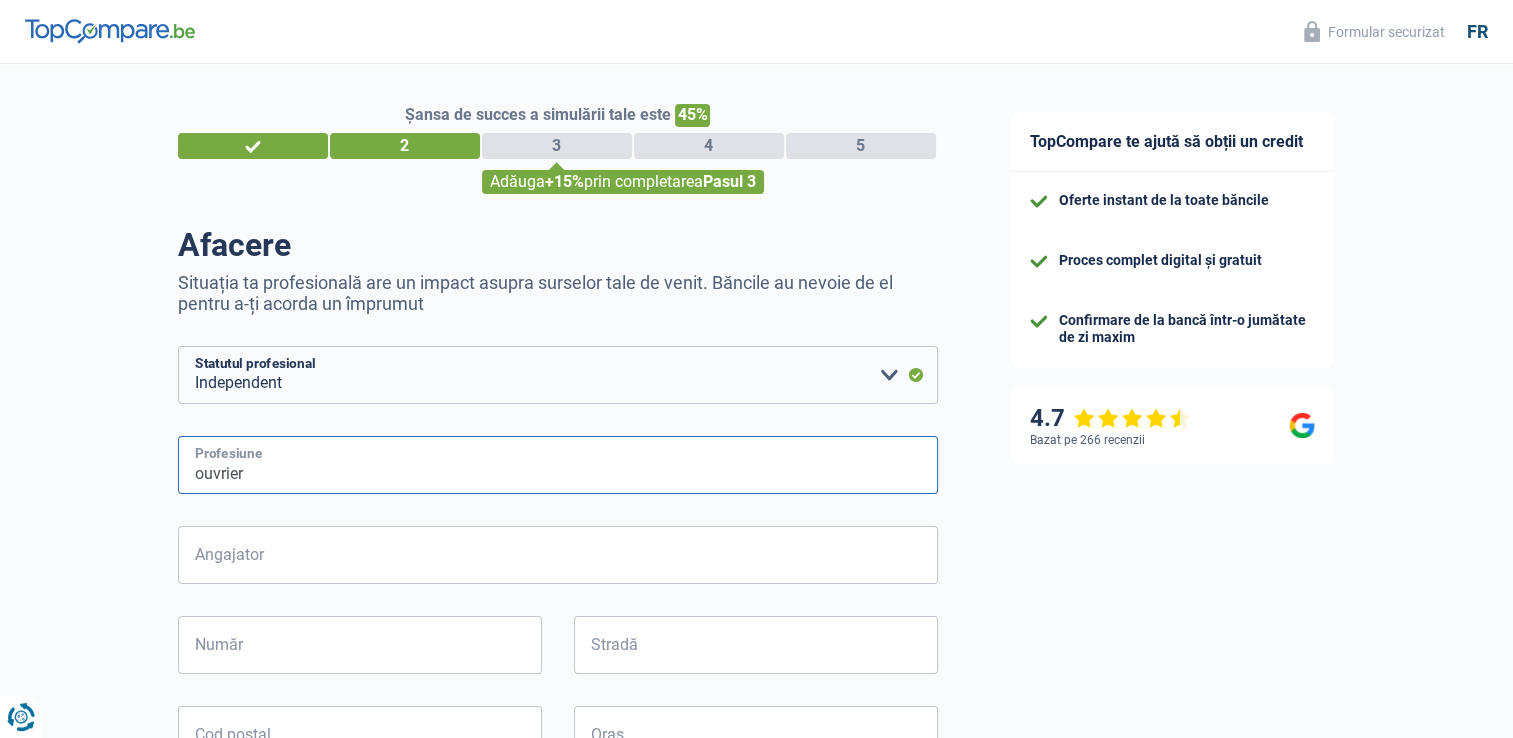type on "ouvrier" 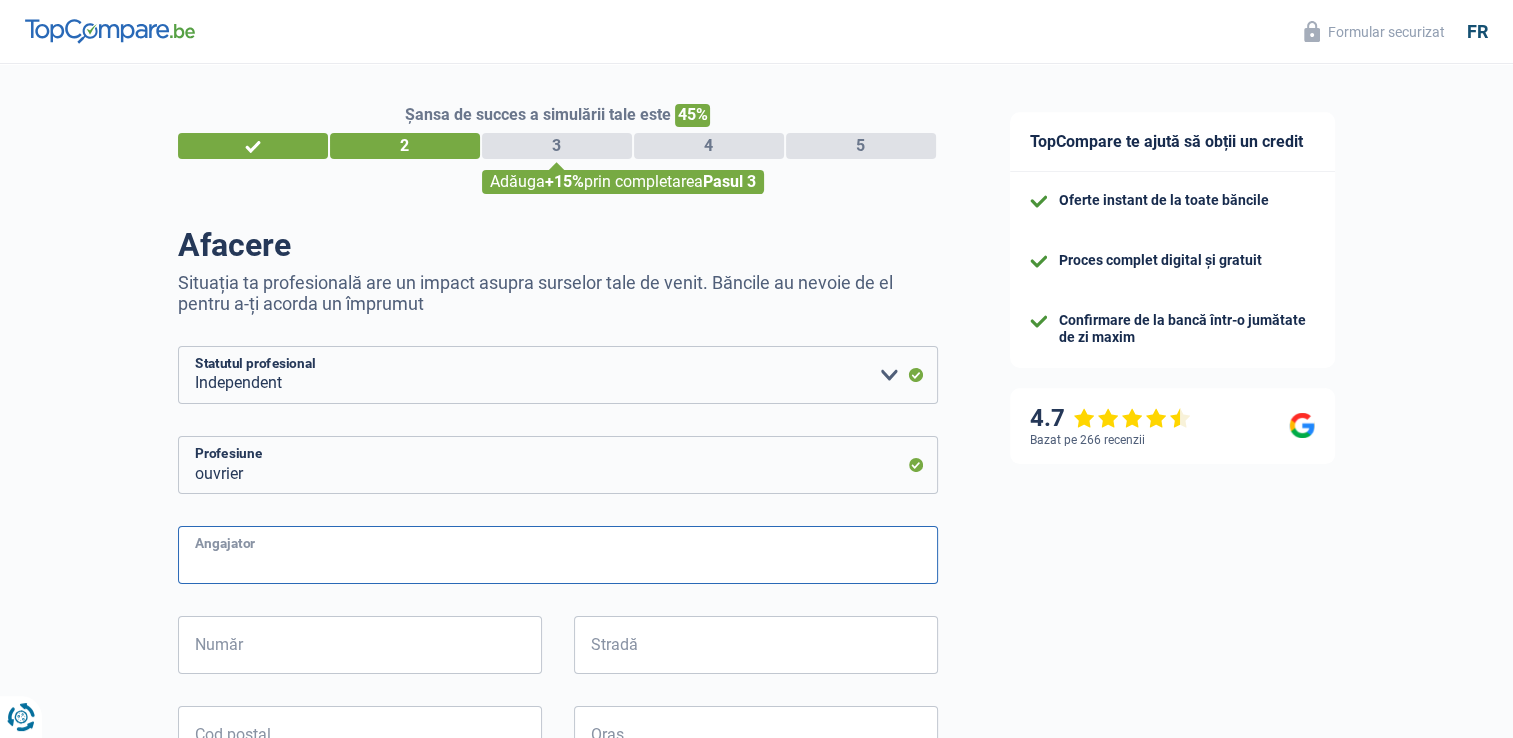 click on "Angajator" at bounding box center [558, 555] 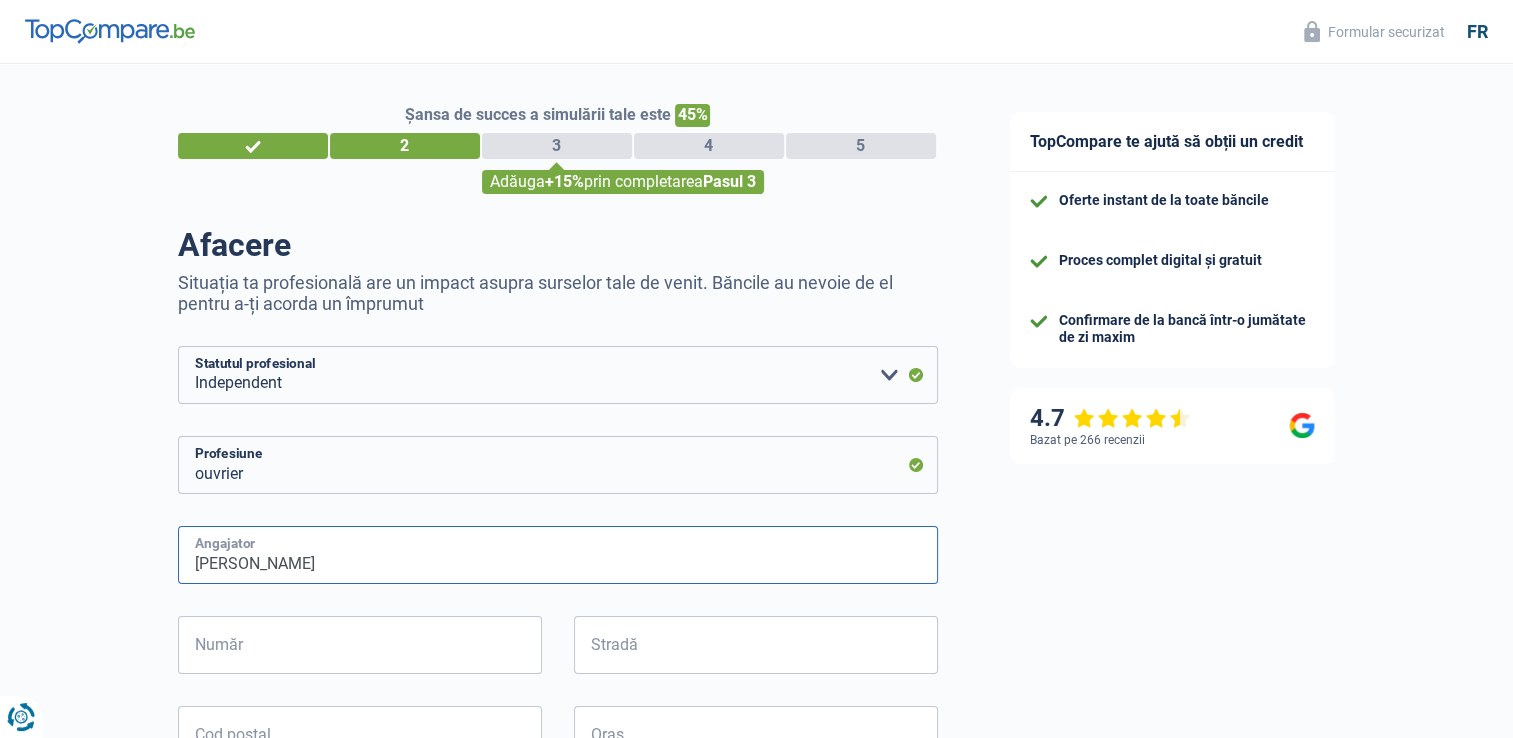 type on "paveliuc mariana" 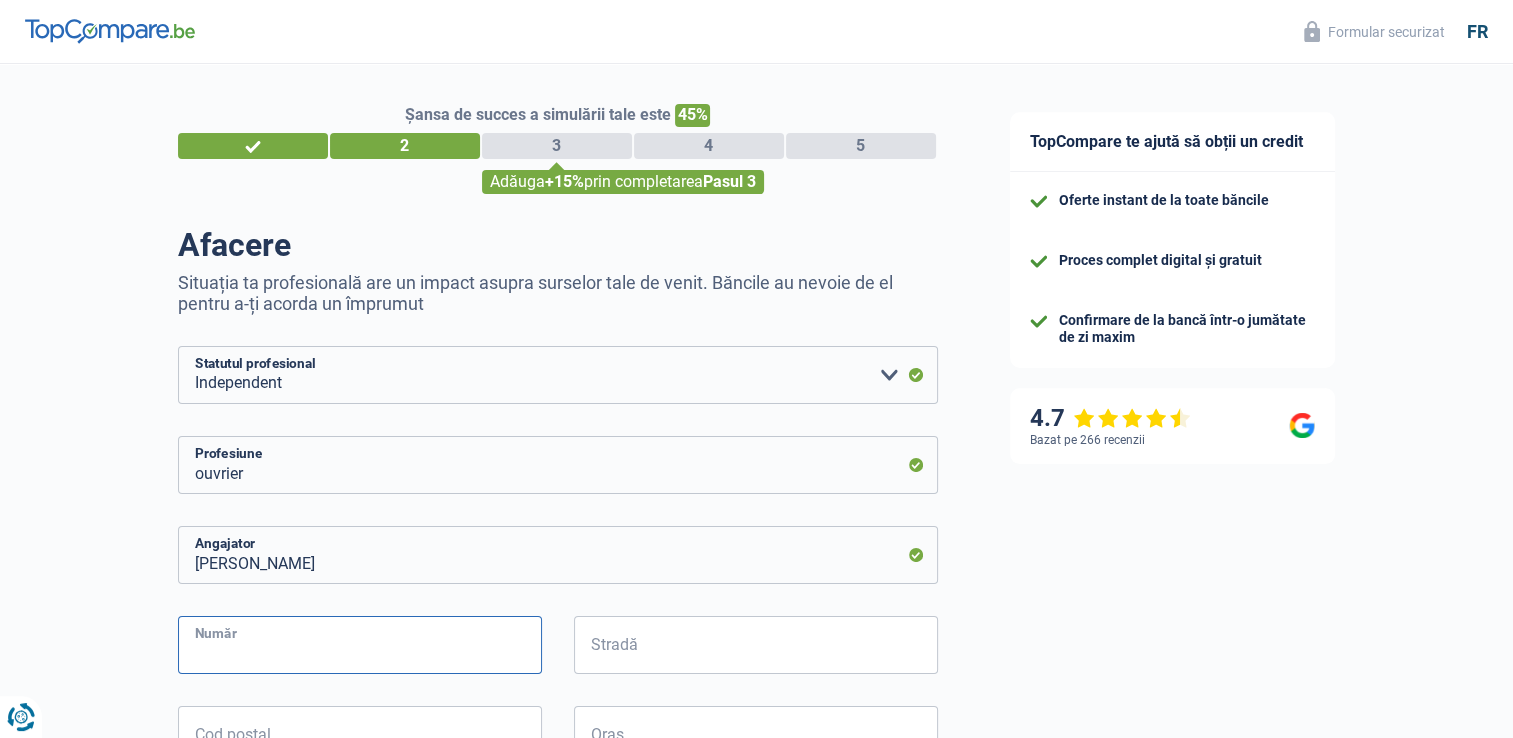 click on "Număr" at bounding box center [360, 645] 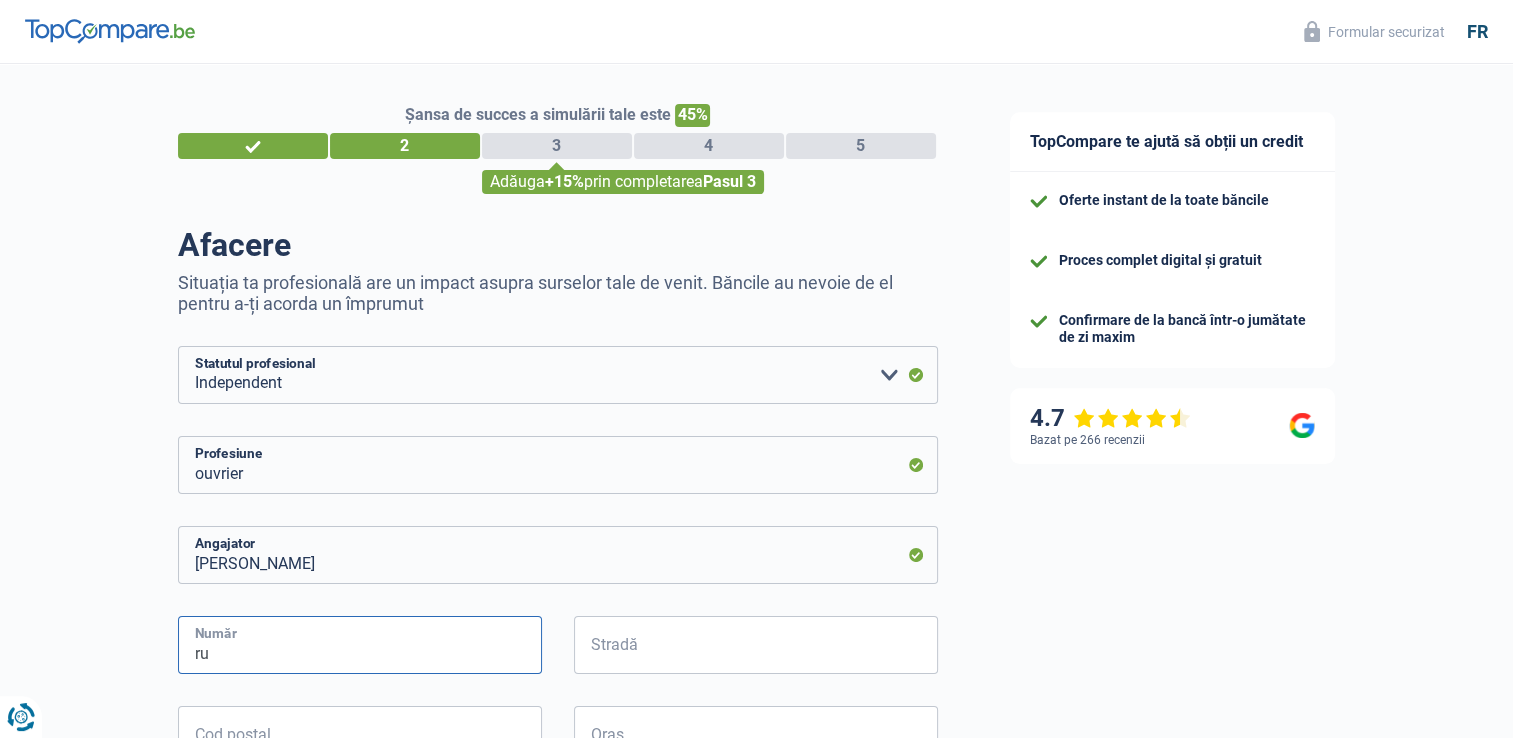 type on "r" 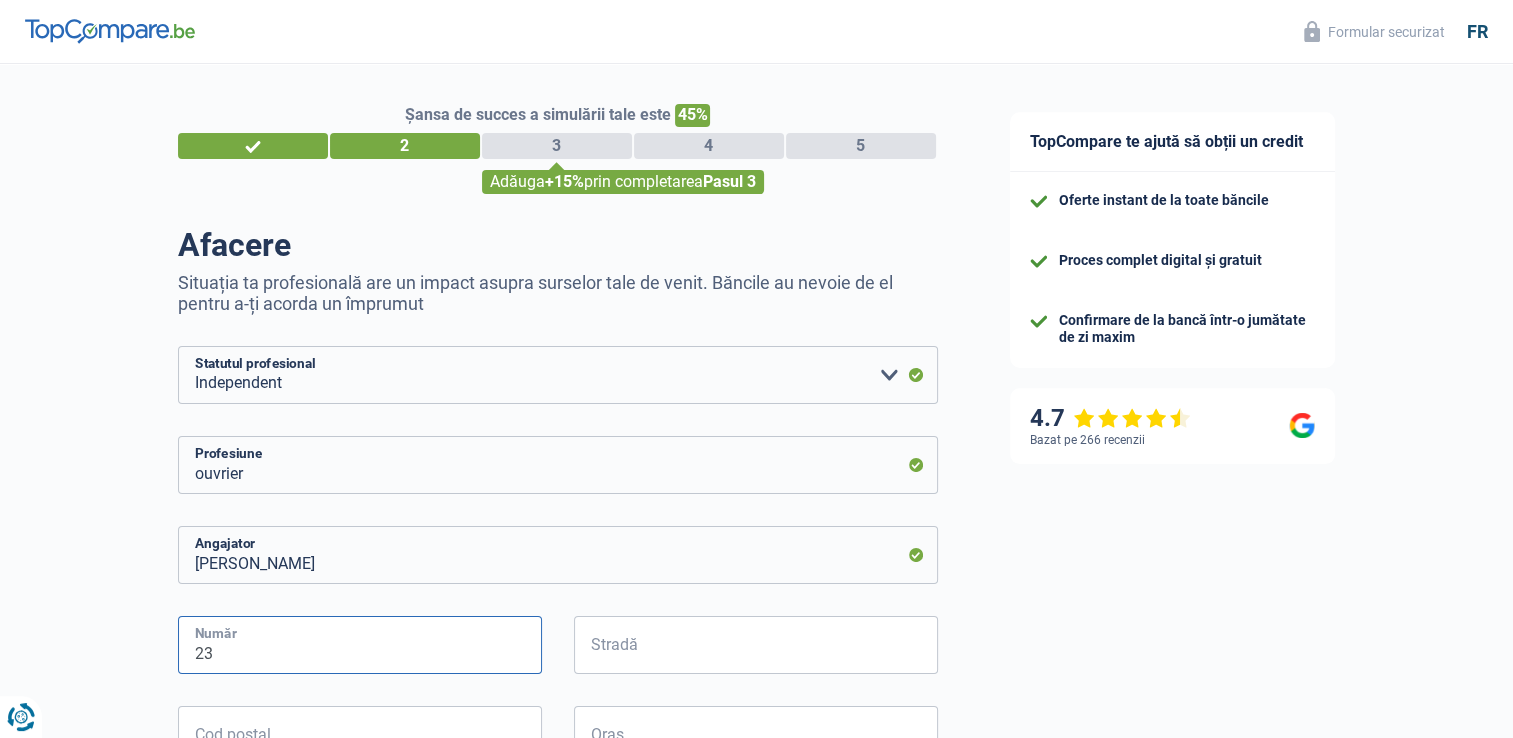 type on "23" 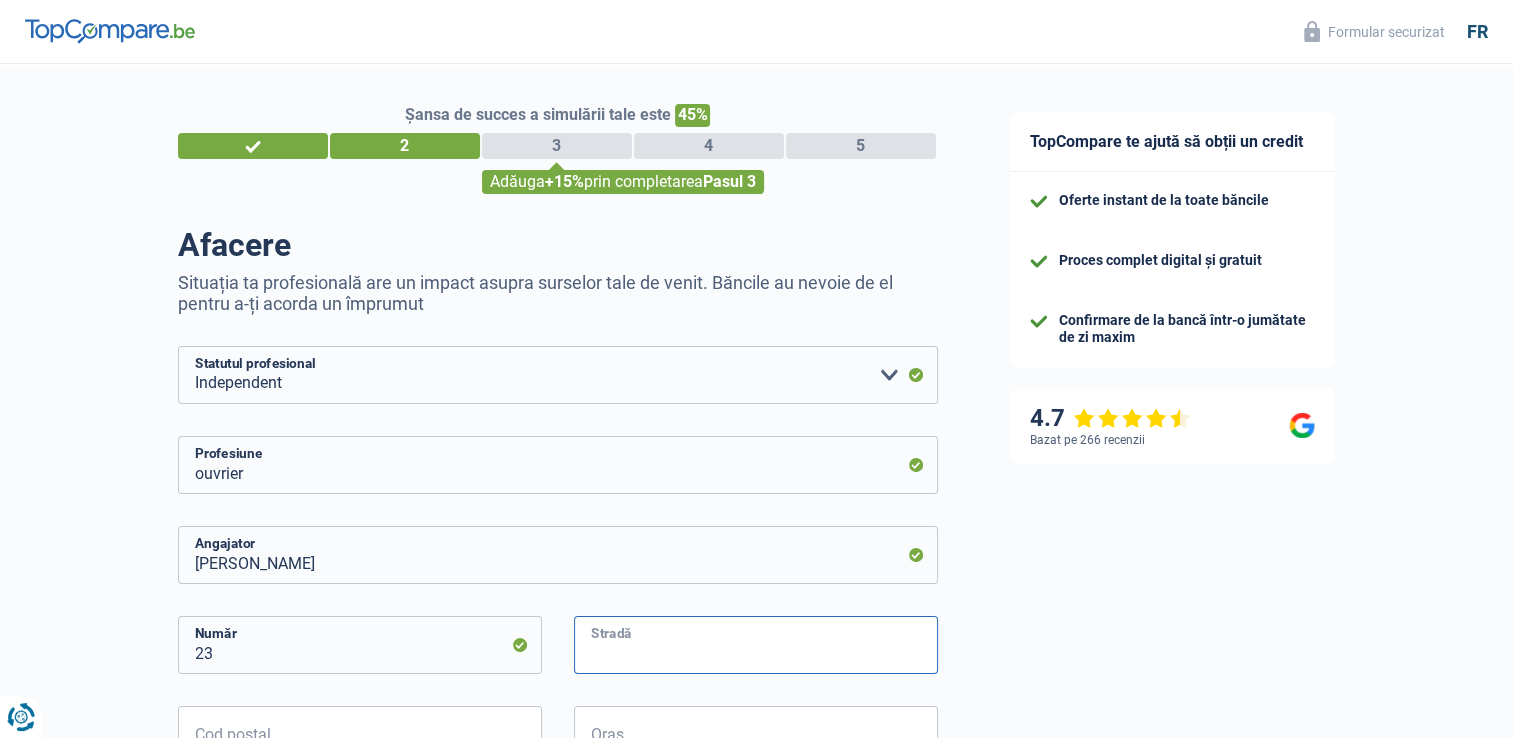 click on "Stradă" at bounding box center [756, 645] 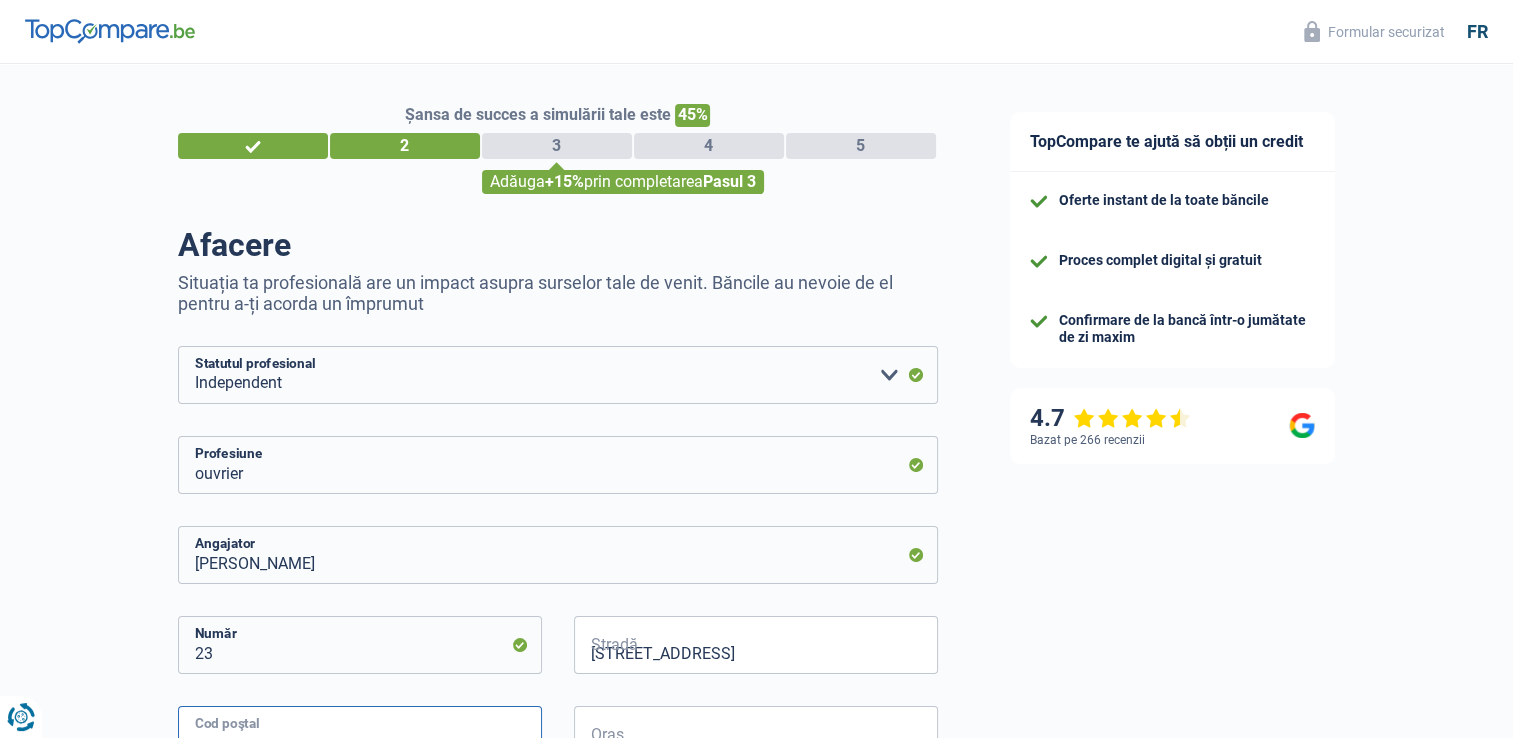 type on "1081" 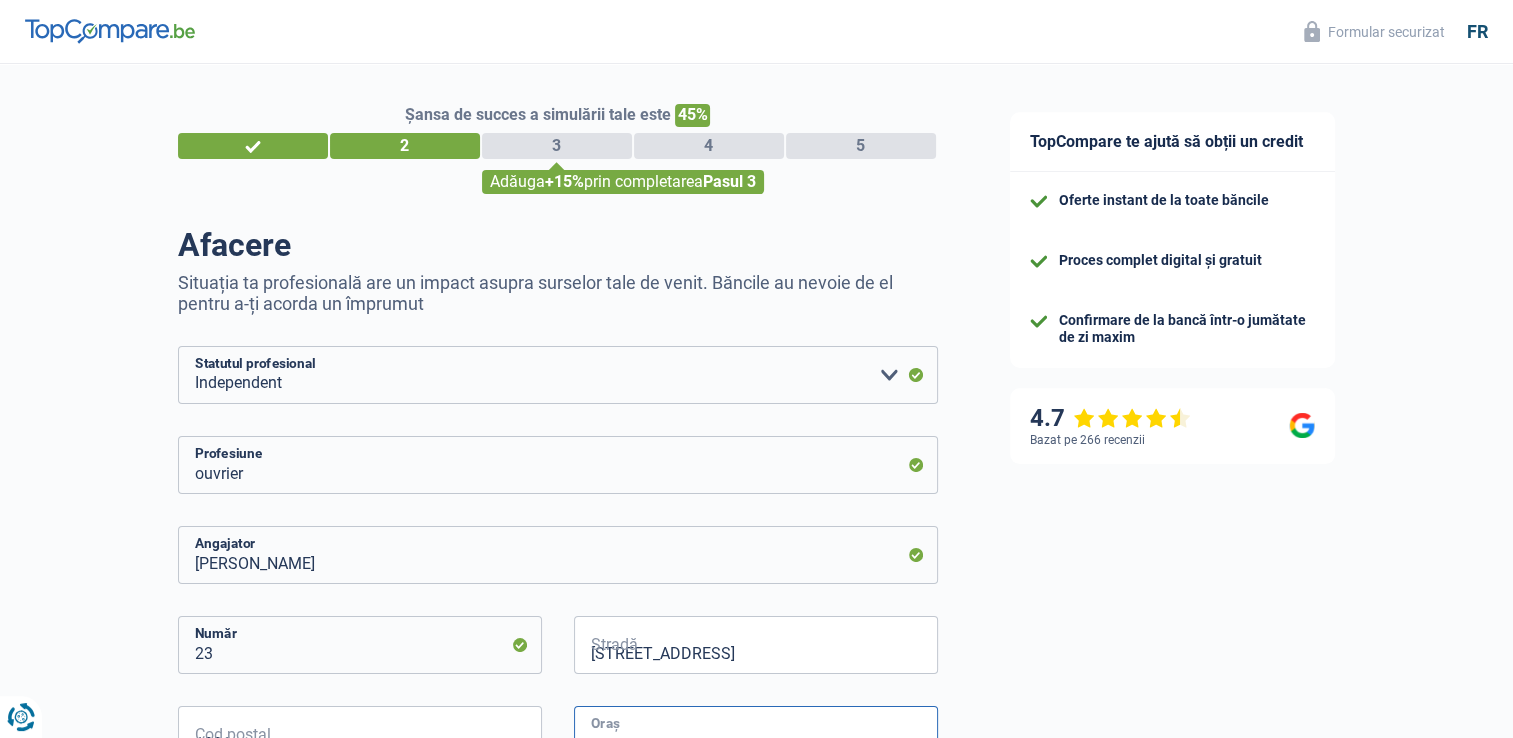 type on "[GEOGRAPHIC_DATA]" 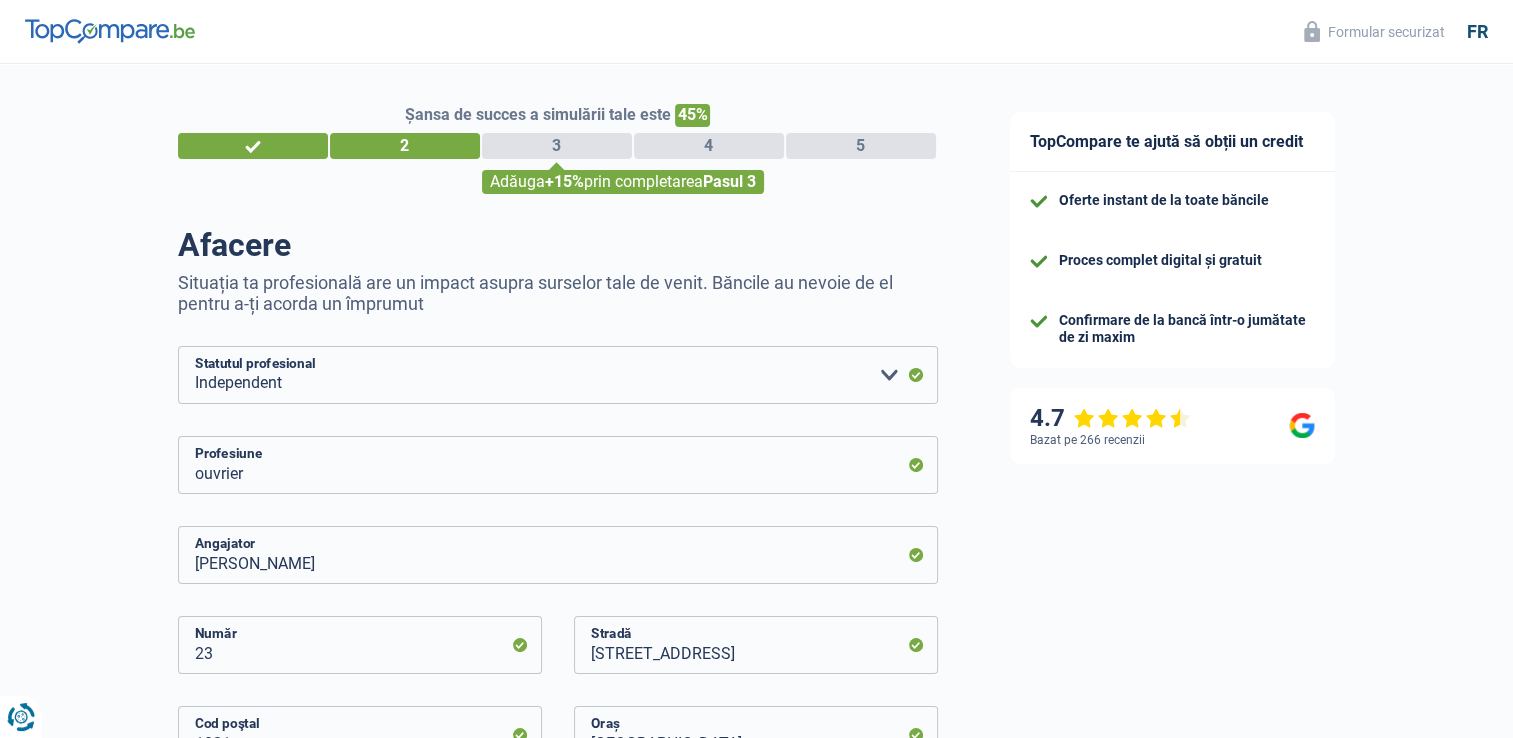 click on "Șansa de succes a simulării tale este
45%
1
2
3
4
5
Adăuga  +15%  prin completarea Pasul 3    Afacere     Situația ta profesională are un impact asupra surselor tale de venit. Băncile au nevoie de el pentru a-ți acorda un împrumut      Muncitor Angajat privat Angajat public Invalid Independent Pensionar Șomer Reciproc Casnică Fără profesie Beneficiar Securitate/Integrare Socială (FPS Securitate Socială, CPAS) Student Profesionist Comerciant Rentier Pensionar timpuriu  Vă rugăm să selectați o opțiune     Statutul profesional          ouvrier      Profesiune            paveliuc mariana      Angajator            23      Număr          RUE DU NEEP 23      Stradă          1081      Cod poştal          BRUXELLES" at bounding box center [487, 804] 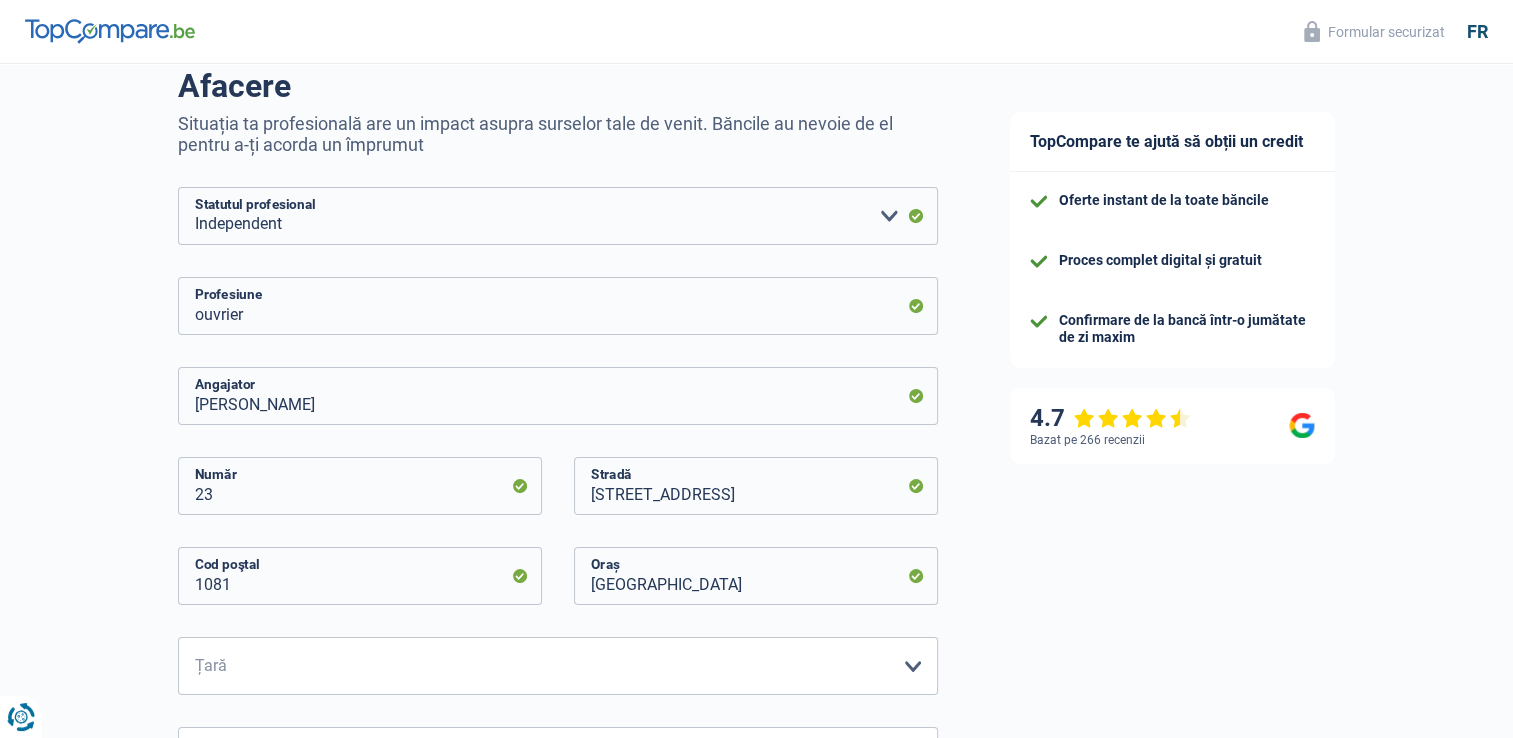 scroll, scrollTop: 160, scrollLeft: 0, axis: vertical 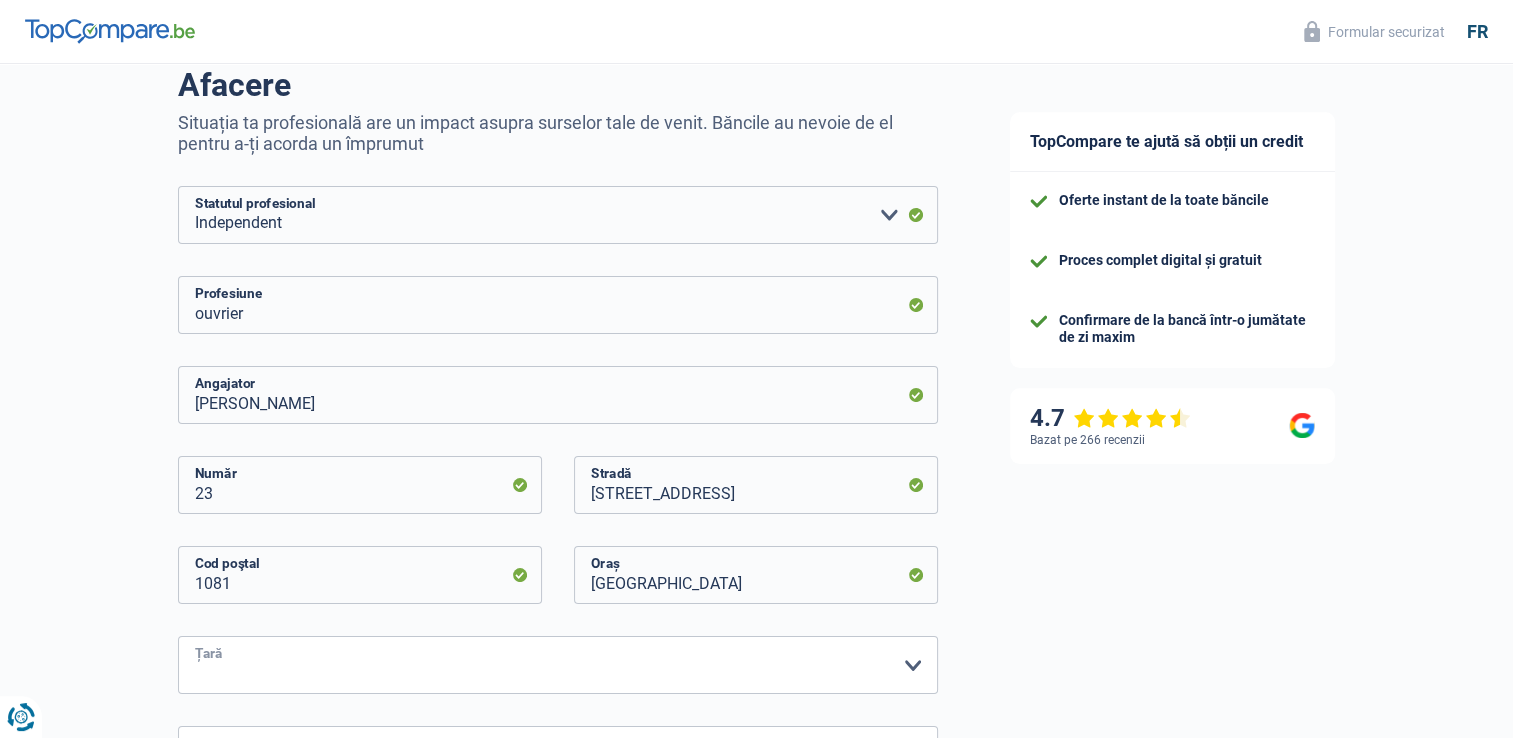 click on "Belgia Luxemburg  Vă rugăm să selectați o opțiune" at bounding box center [558, 665] 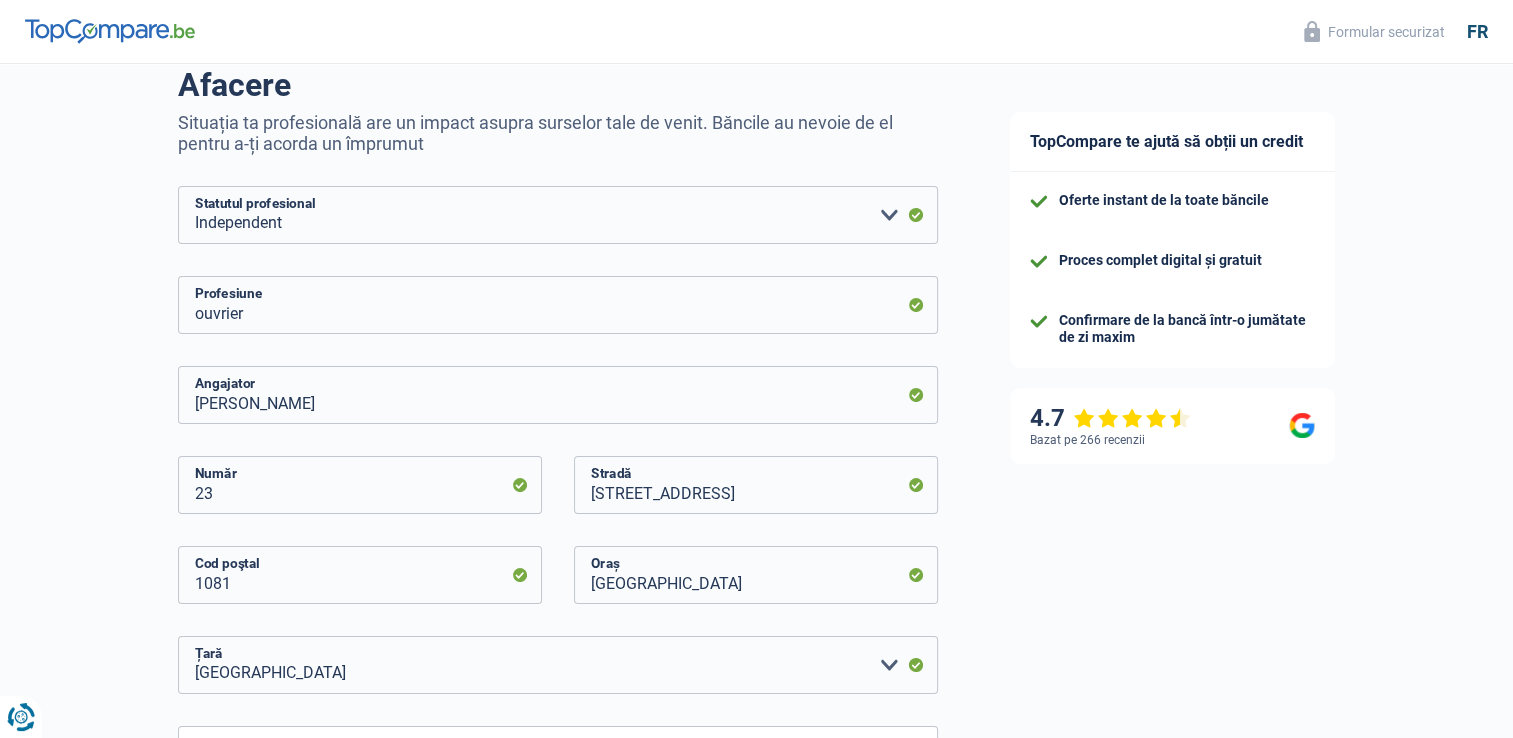 click on "Șansa de succes a simulării tale este
45%
1
2
3
4
5
Adăuga  +15%  prin completarea Pasul 3    Afacere     Situația ta profesională are un impact asupra surselor tale de venit. Băncile au nevoie de el pentru a-ți acorda un împrumut      Muncitor Angajat privat Angajat public Invalid Independent Pensionar Șomer Reciproc Casnică Fără profesie Beneficiar Securitate/Integrare Socială (FPS Securitate Socială, CPAS) Student Profesionist Comerciant Rentier Pensionar timpuriu  Vă rugăm să selectați o opțiune     Statutul profesional          ouvrier      Profesiune            paveliuc mariana      Angajator            23      Număr          RUE DU NEEP 23      Stradă          1081      Cod poştal          BRUXELLES" at bounding box center [487, 644] 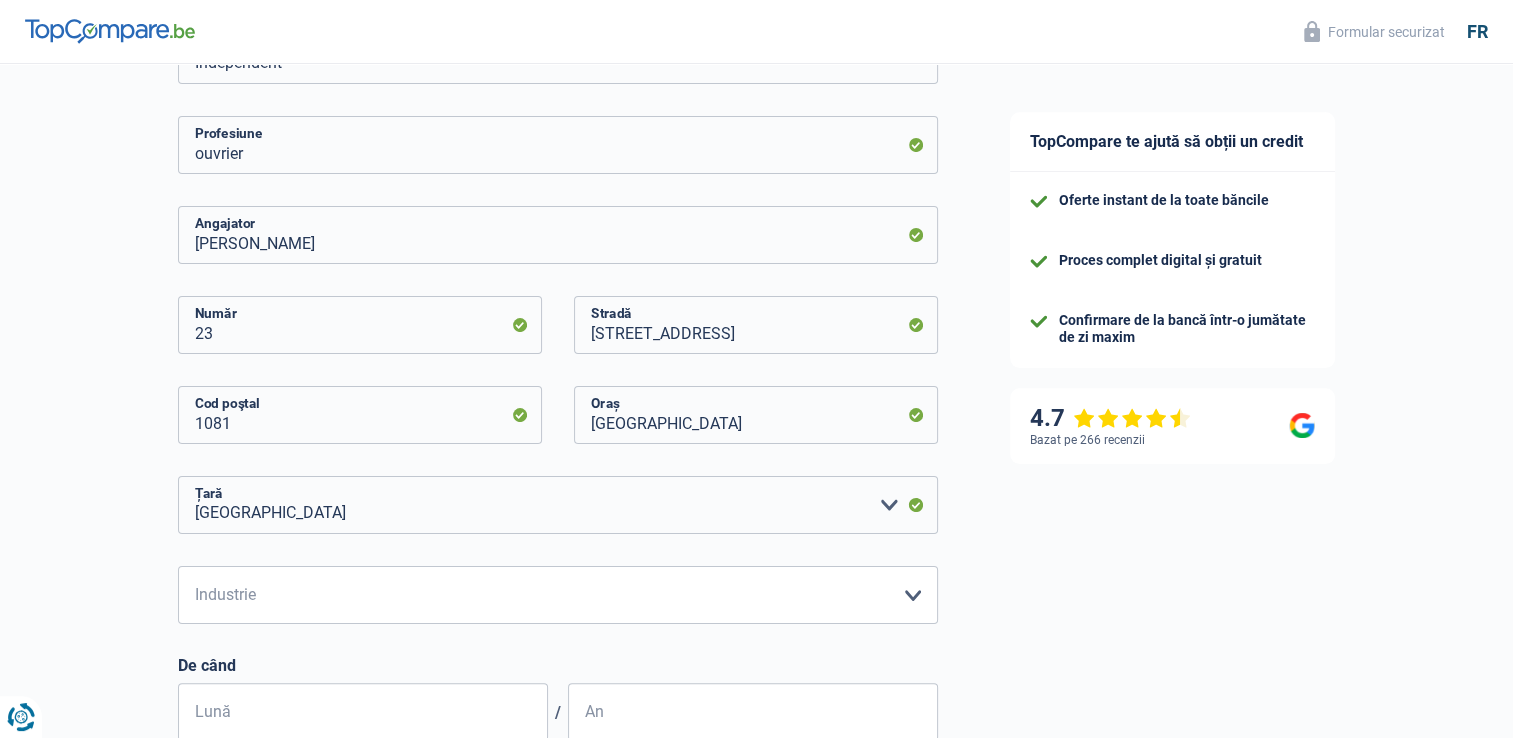scroll, scrollTop: 360, scrollLeft: 0, axis: vertical 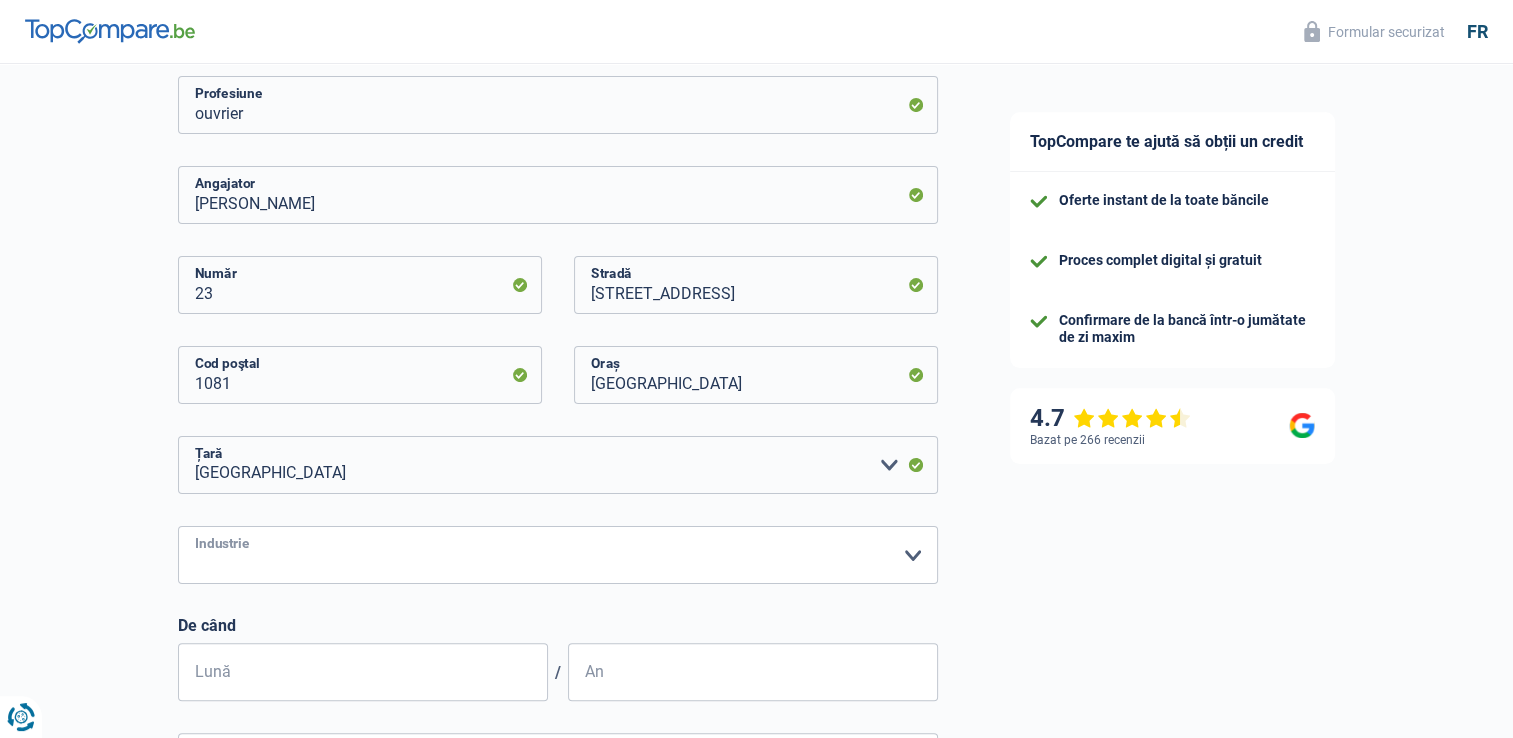 click on "Agricultură/Pescuit Industrie Horeca Curier/Fitness/Taxi Construcție Bancar/Asigurări Stat/Universitate sau Uniunea Europeană Întreprinderi mici (-50pers) Companii mari (+50 persoane) Alte instituții internaționale  Vă rugăm să selectați o opțiune" at bounding box center [558, 555] 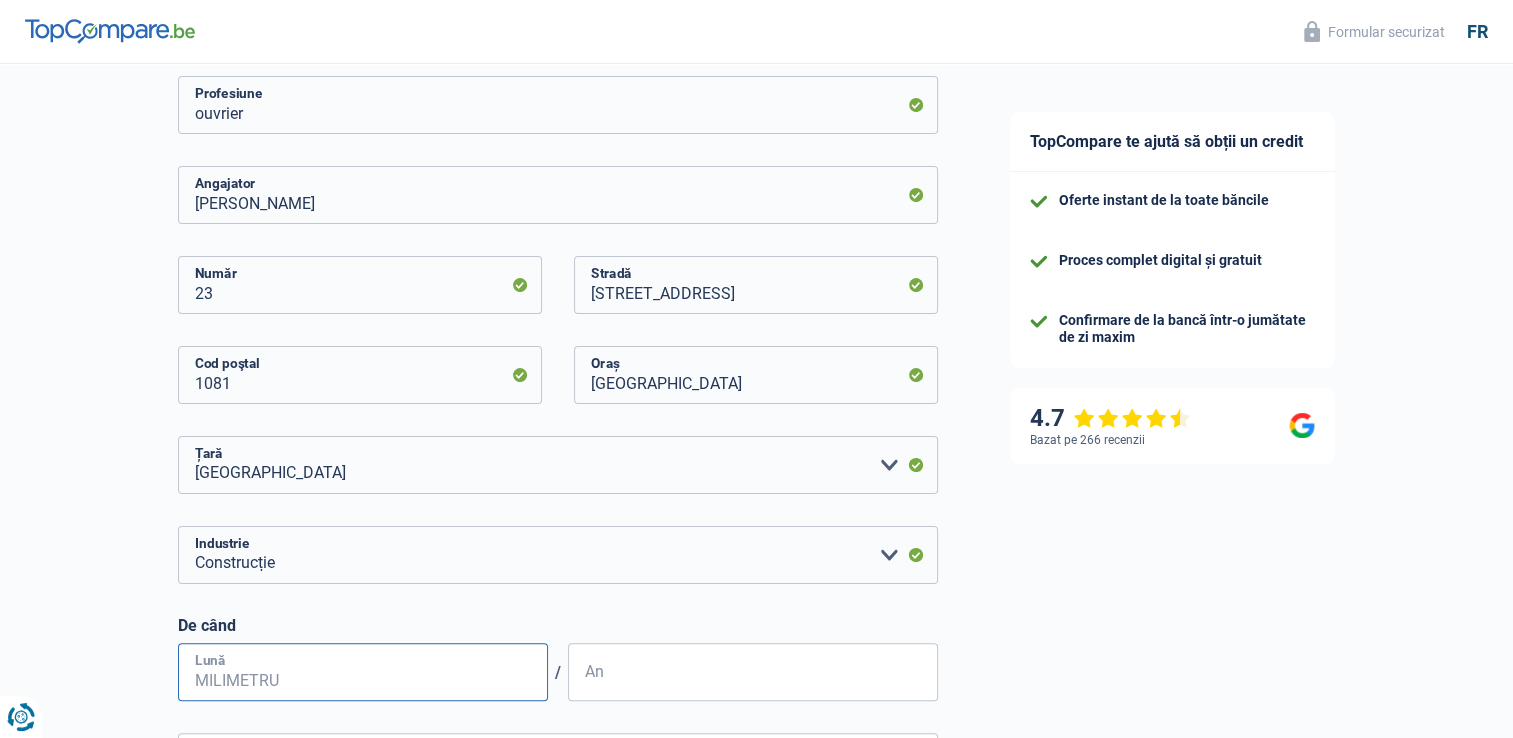 click on "Lună" at bounding box center [363, 672] 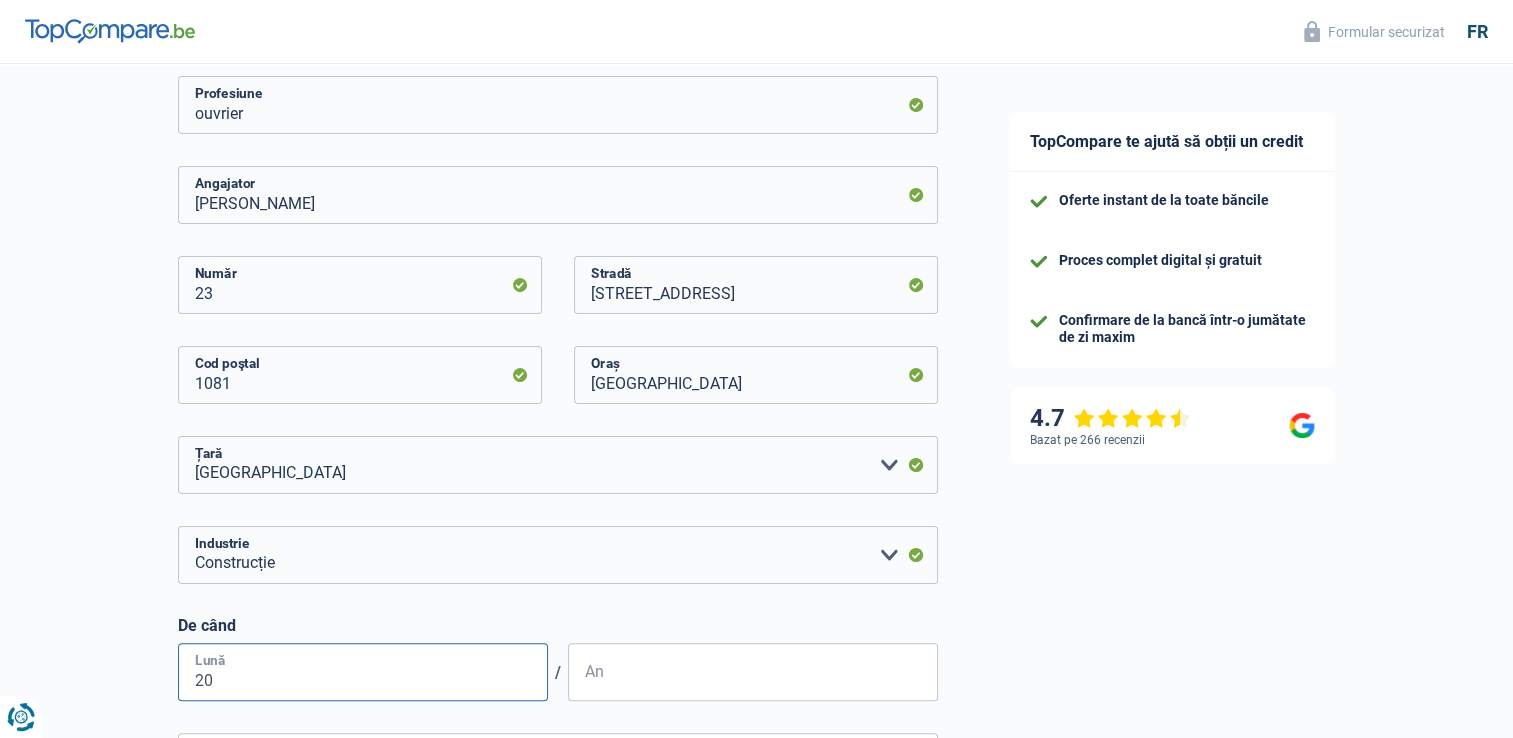 type on "2" 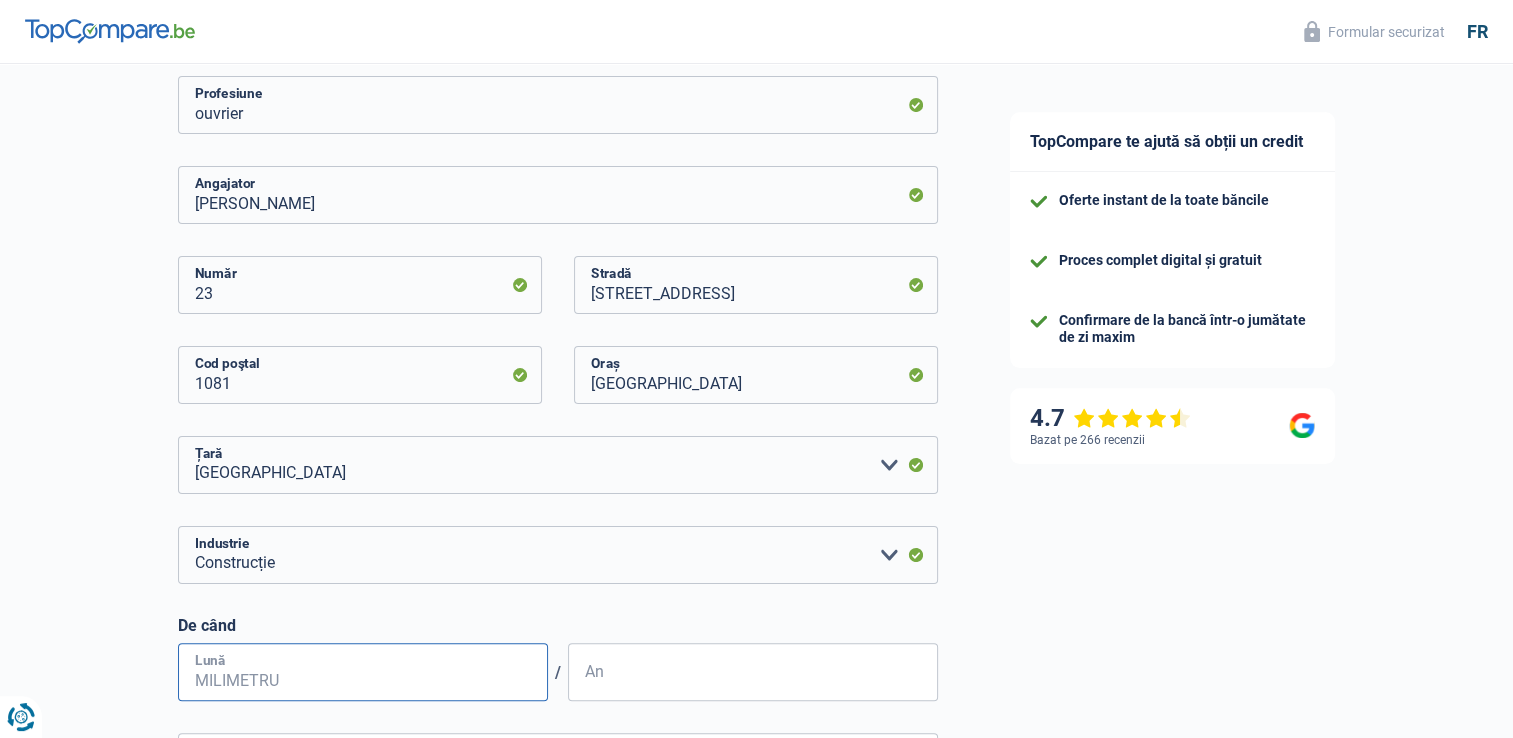 type on "0" 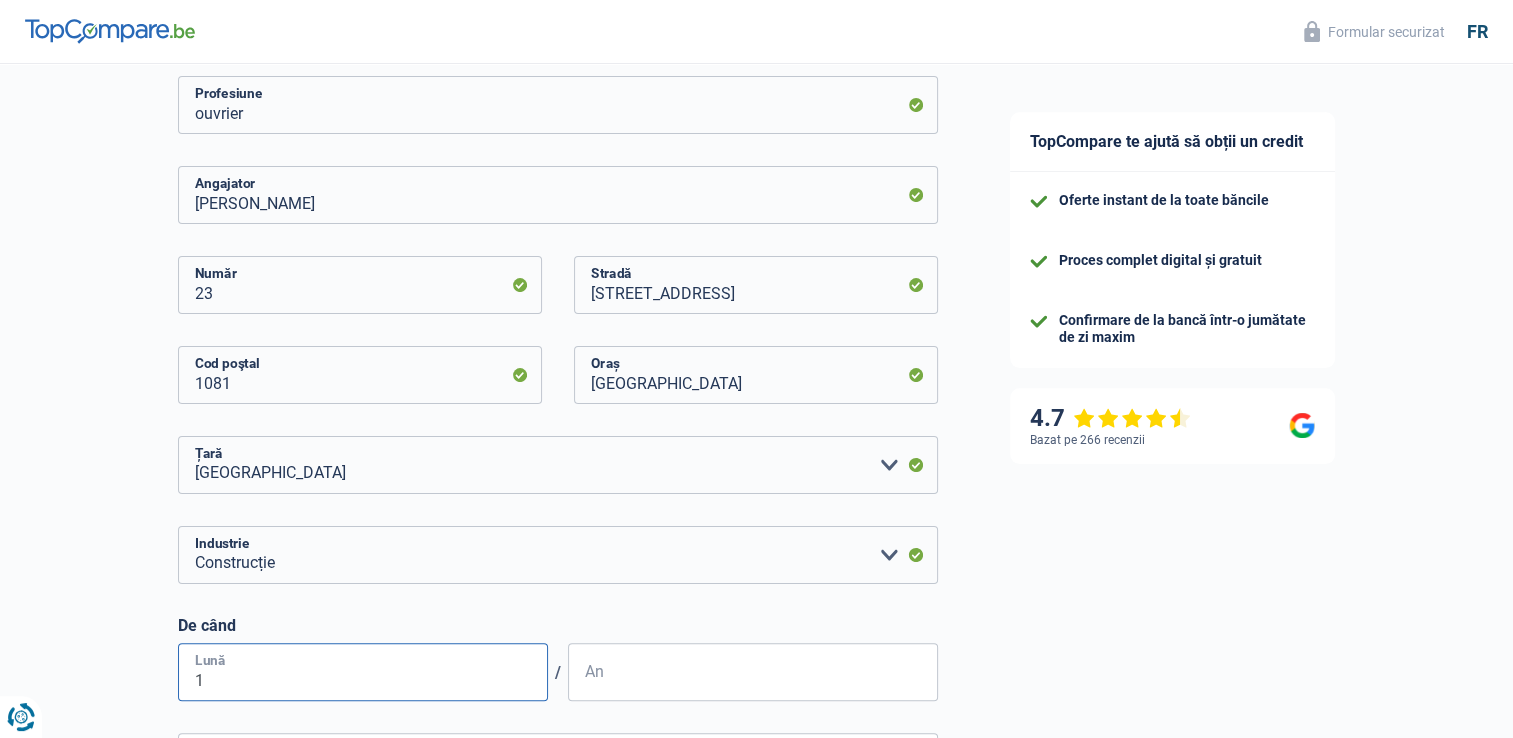 type on "11" 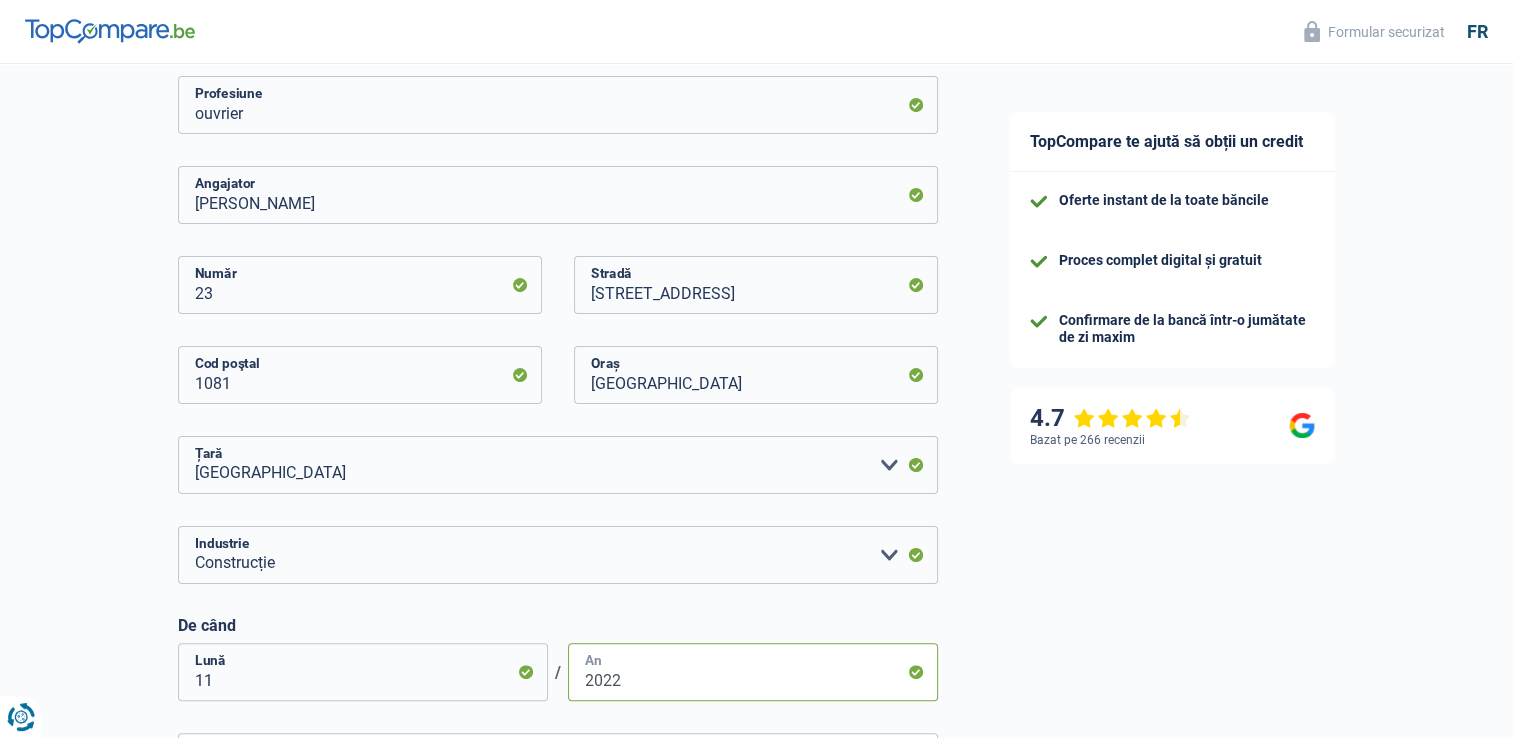 type on "2022" 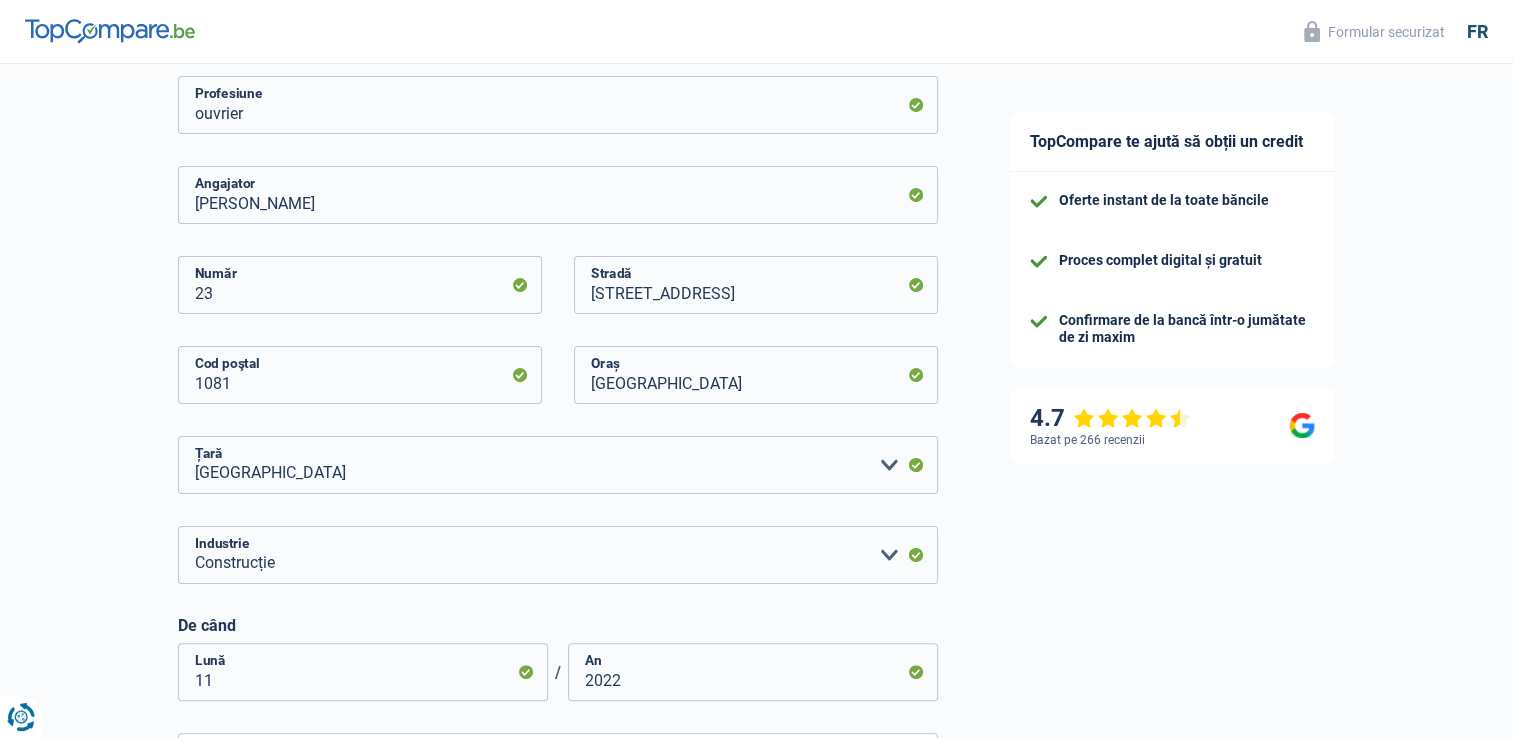 click on "Șansa de succes a simulării tale este
45%
1
2
3
4
5
Adăuga  +15%  prin completarea Pasul 3    Afacere     Situația ta profesională are un impact asupra surselor tale de venit. Băncile au nevoie de el pentru a-ți acorda un împrumut      Muncitor Angajat privat Angajat public Invalid Independent Pensionar Șomer Reciproc Casnică Fără profesie Beneficiar Securitate/Integrare Socială (FPS Securitate Socială, CPAS) Student Profesionist Comerciant Rentier Pensionar timpuriu  Vă rugăm să selectați o opțiune     Statutul profesional          ouvrier      Profesiune            paveliuc mariana      Angajator            23      Număr          RUE DU NEEP 23      Stradă          1081      Cod poştal          BRUXELLES" at bounding box center (487, 444) 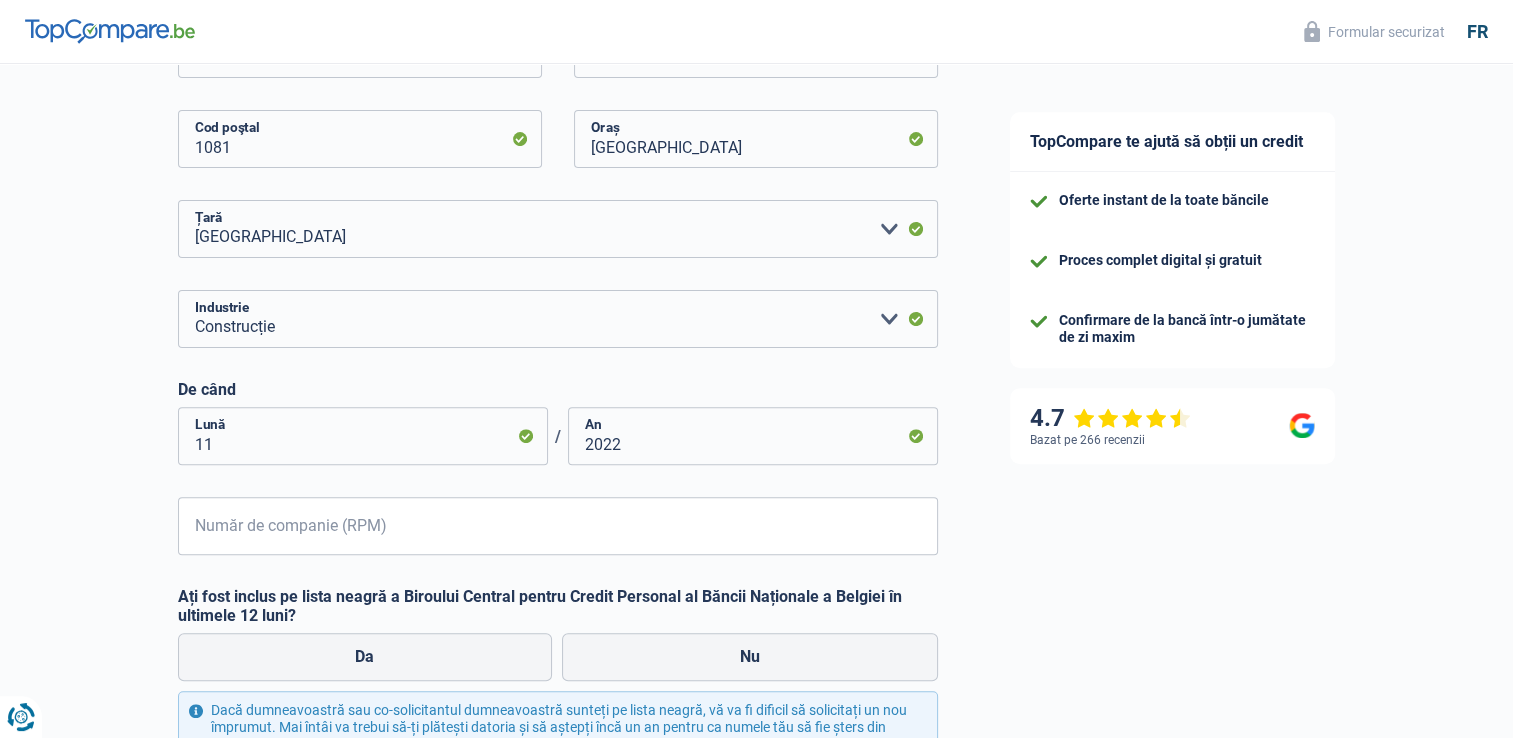 scroll, scrollTop: 600, scrollLeft: 0, axis: vertical 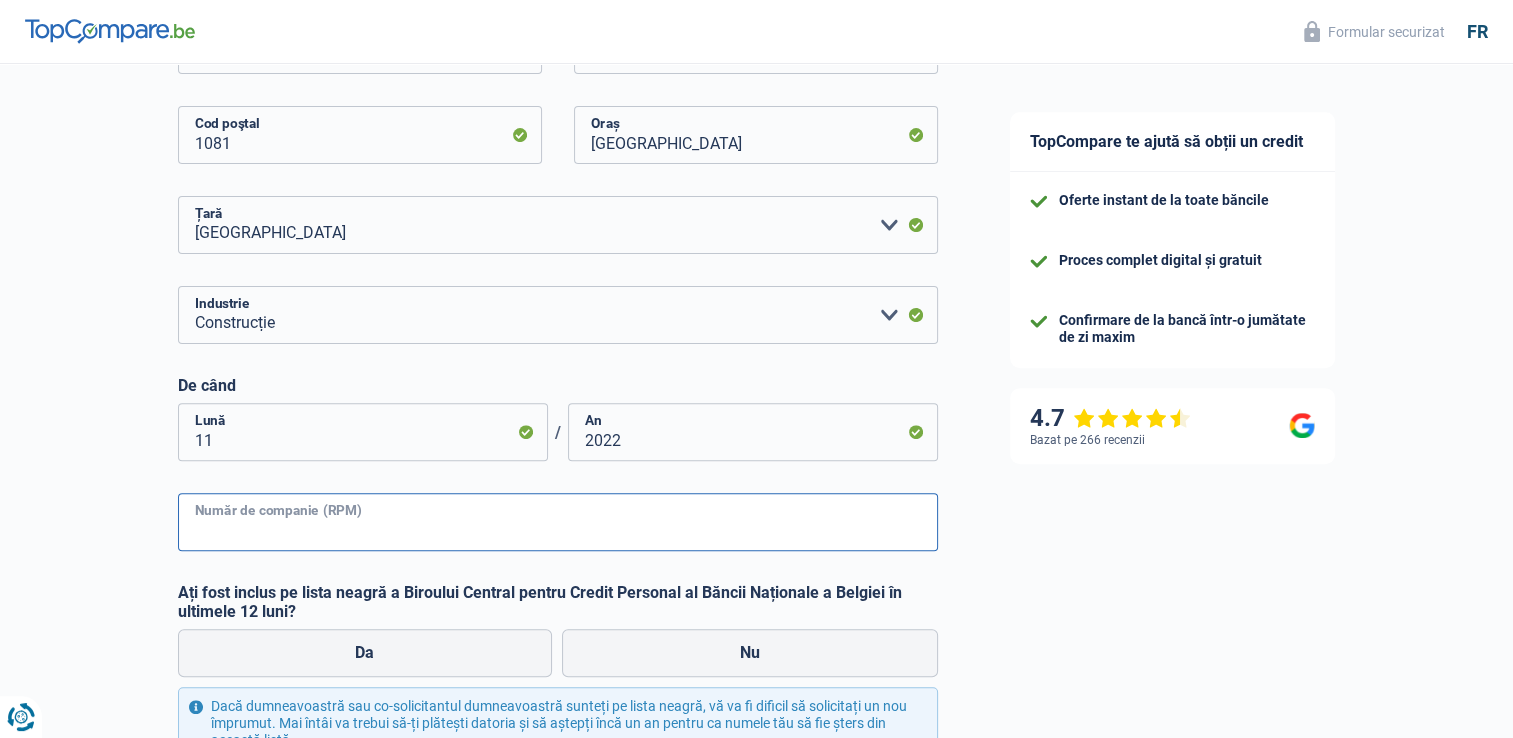 click on "Număr de companie (RPM)" at bounding box center (558, 522) 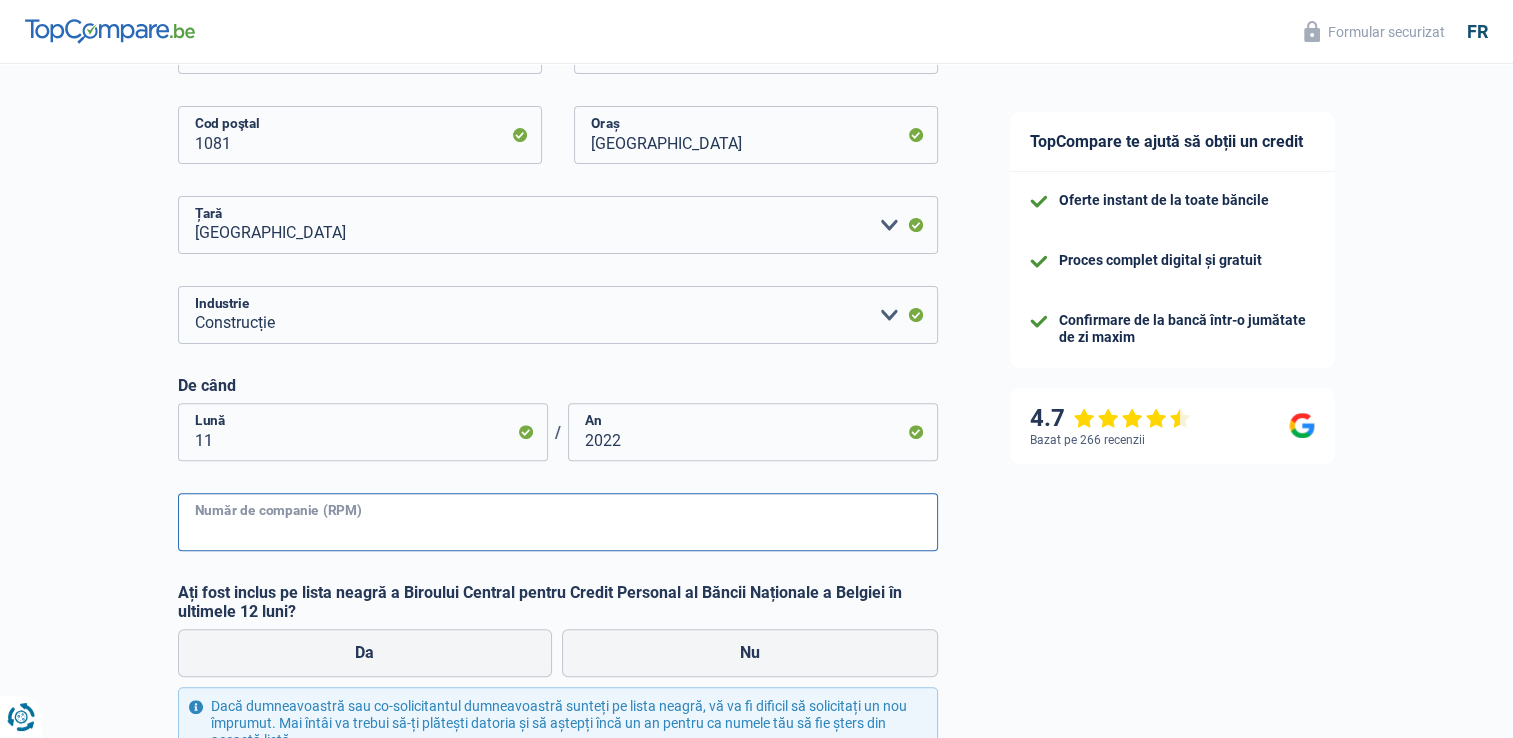 click on "Număr de companie (RPM)" at bounding box center (558, 522) 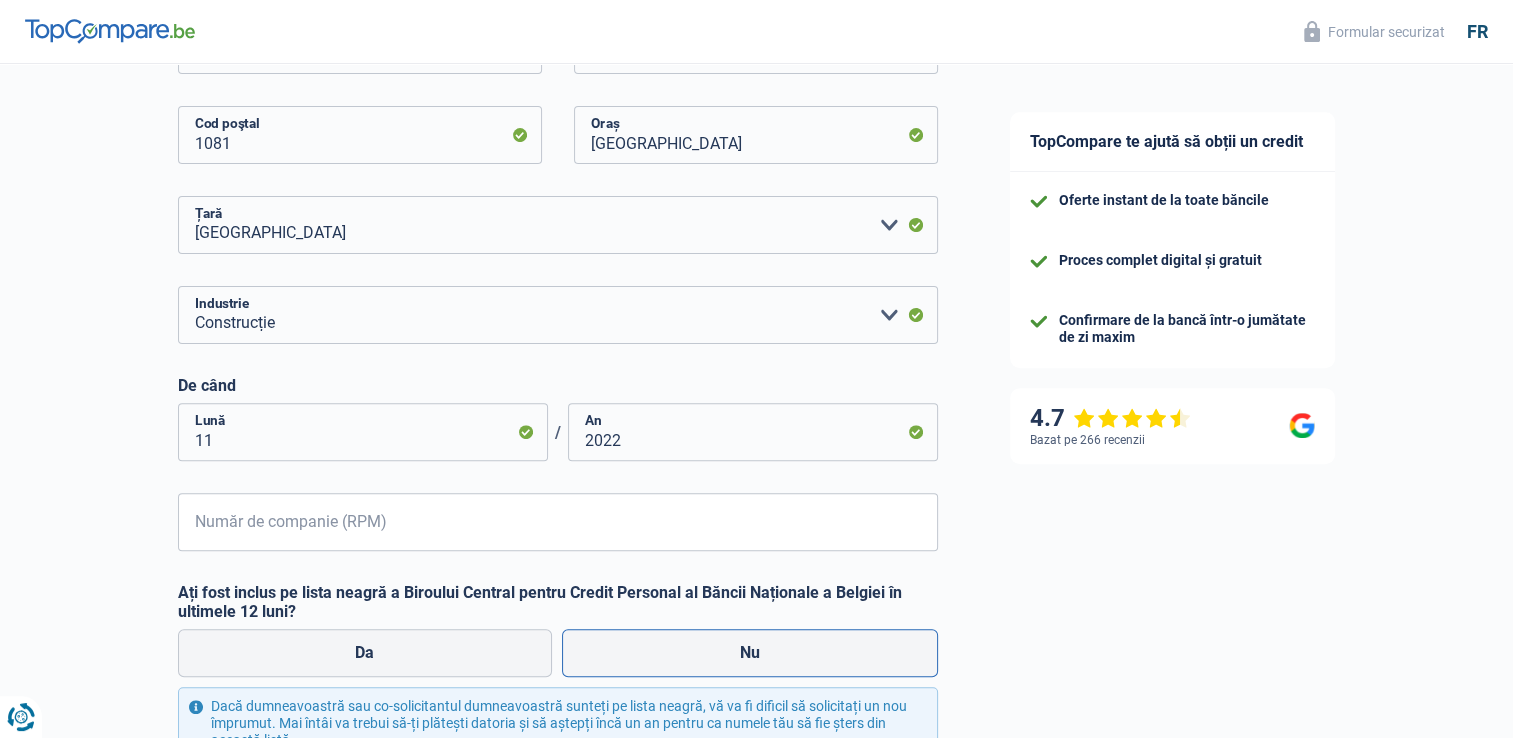 click on "Nu" at bounding box center [750, 653] 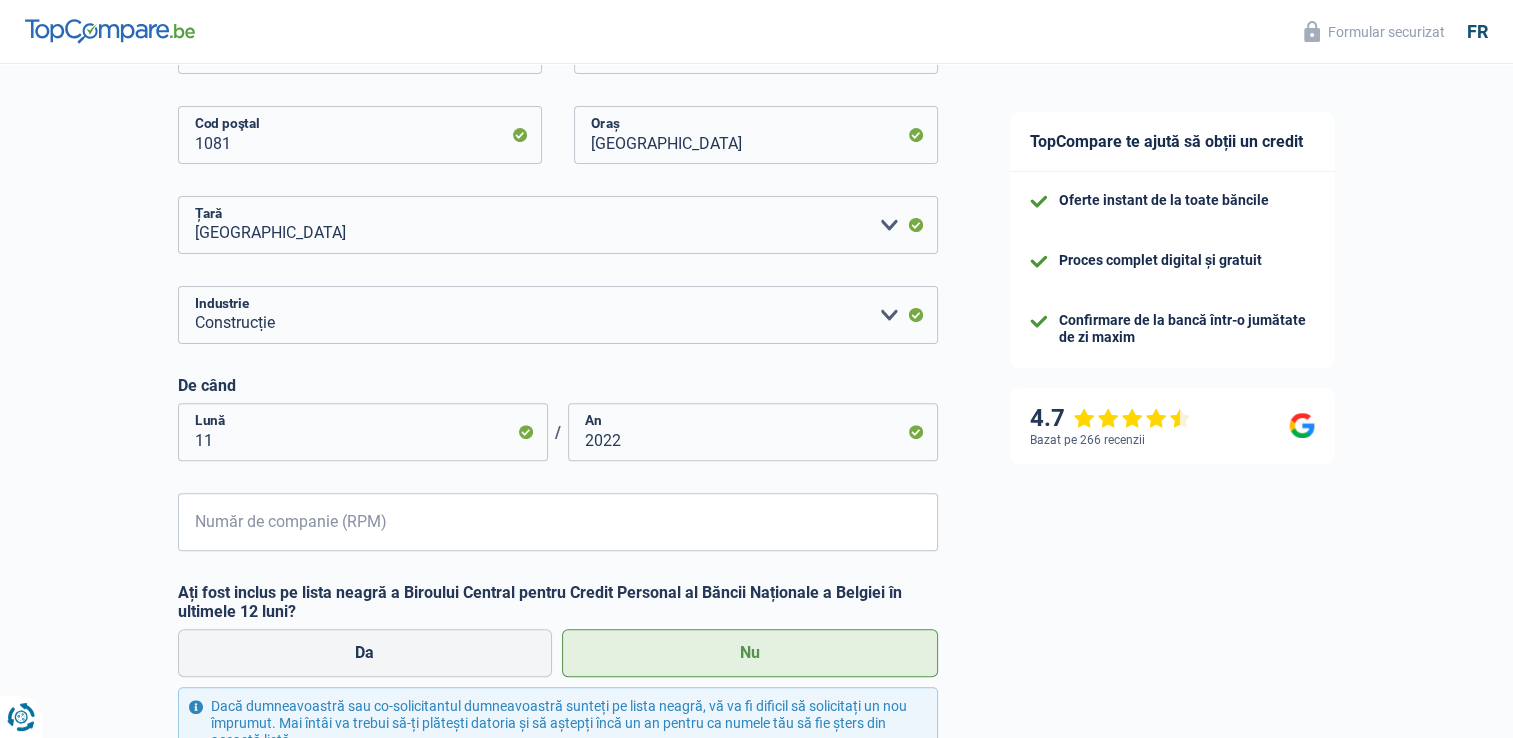 click on "Nu" at bounding box center [750, 653] 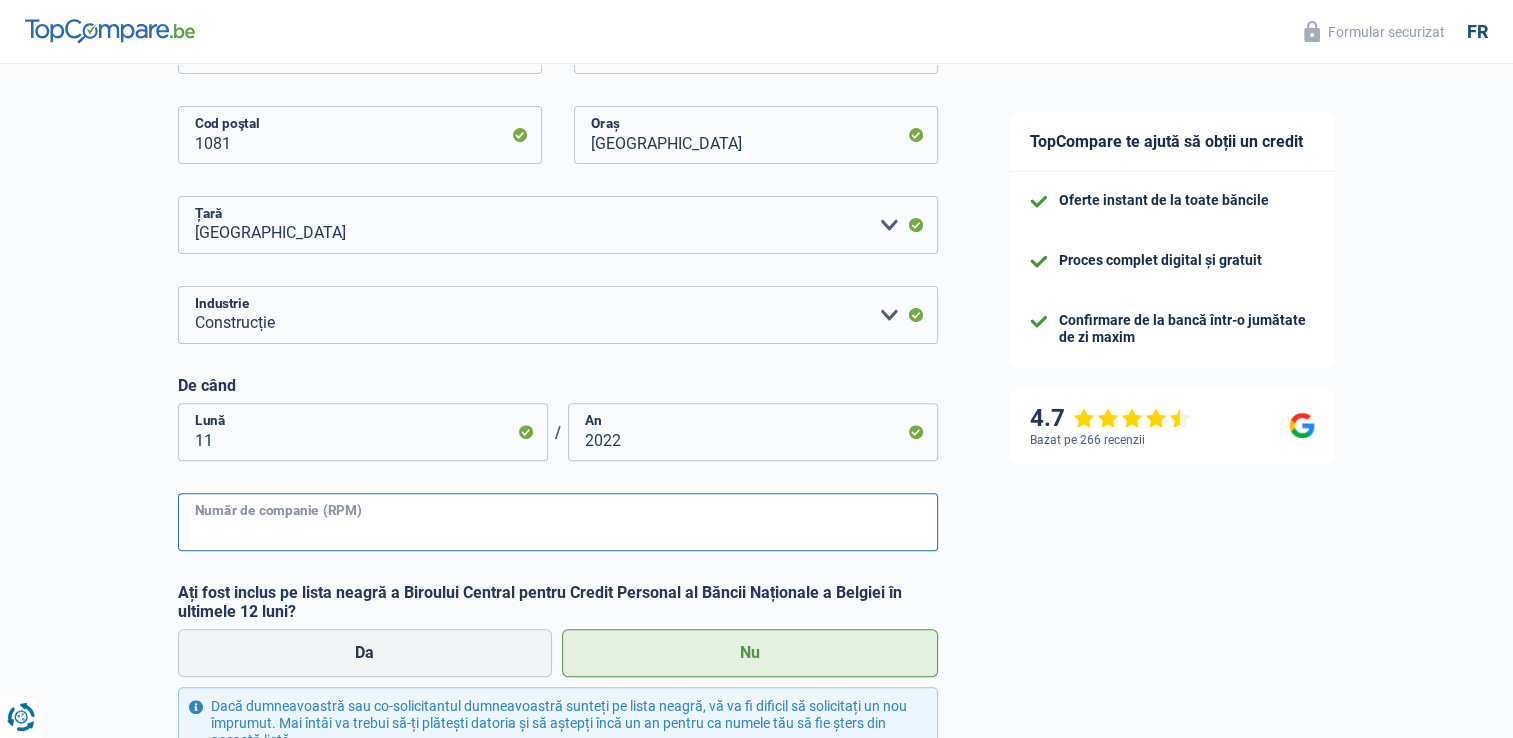 click on "Număr de companie (RPM)" at bounding box center [558, 522] 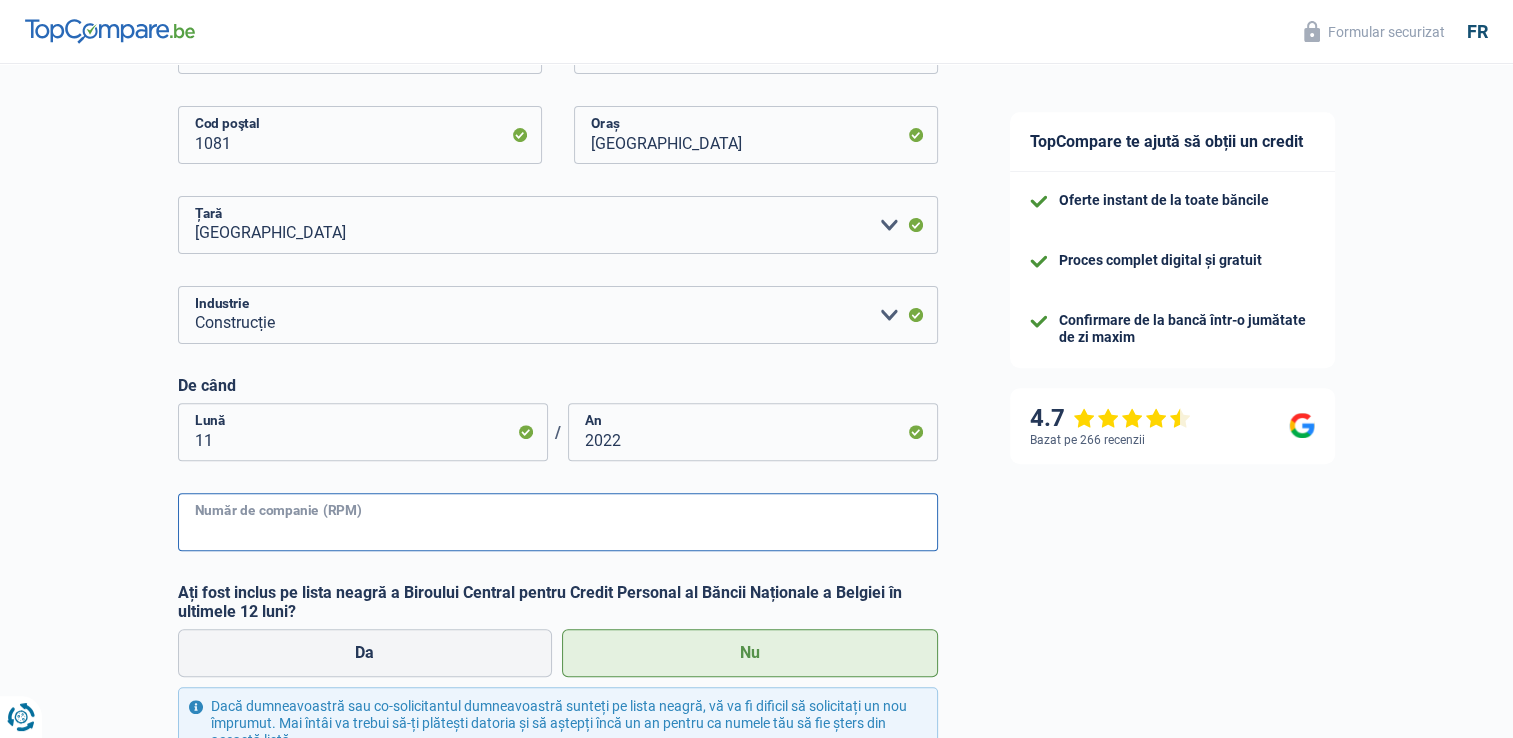 click on "Număr de companie (RPM)" at bounding box center (558, 522) 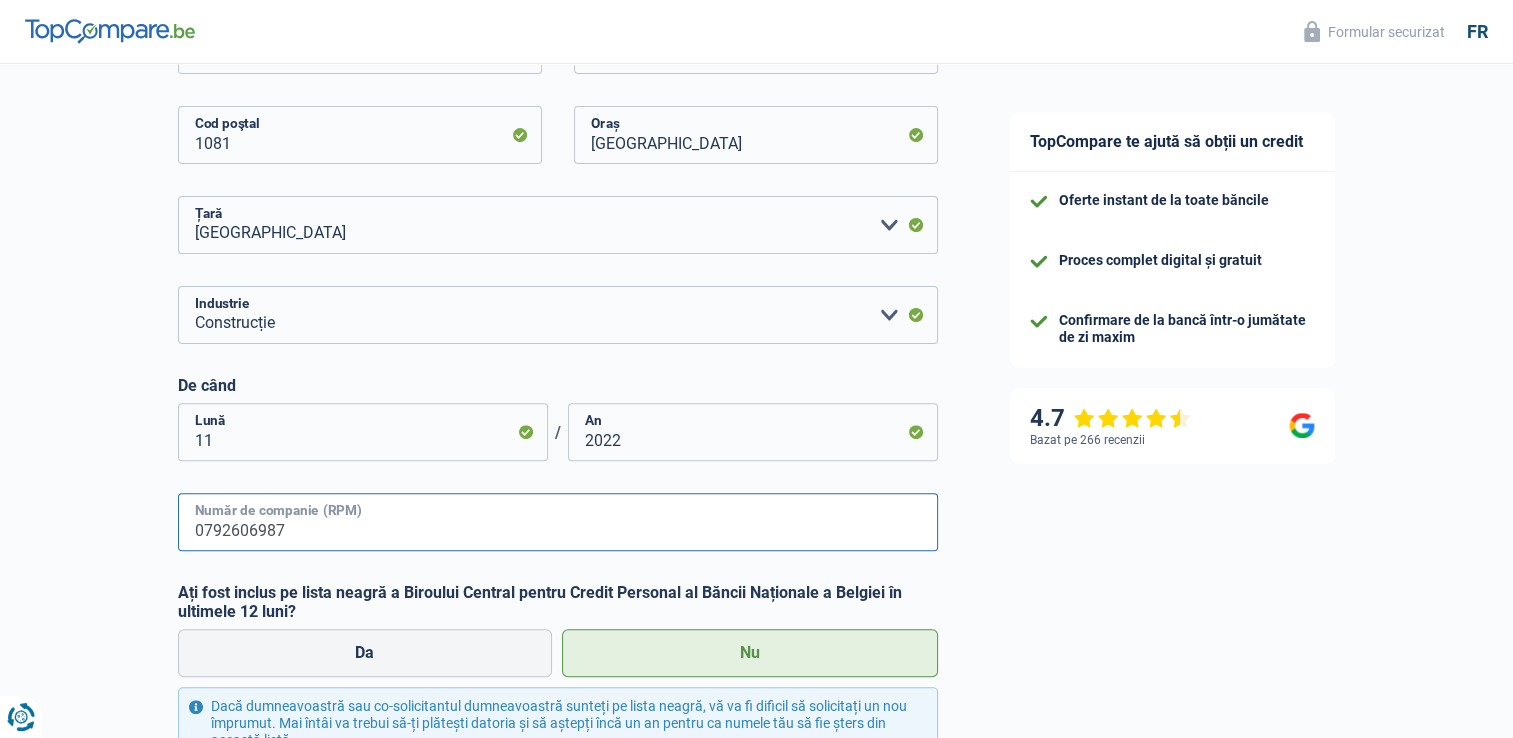 type on "0792606987" 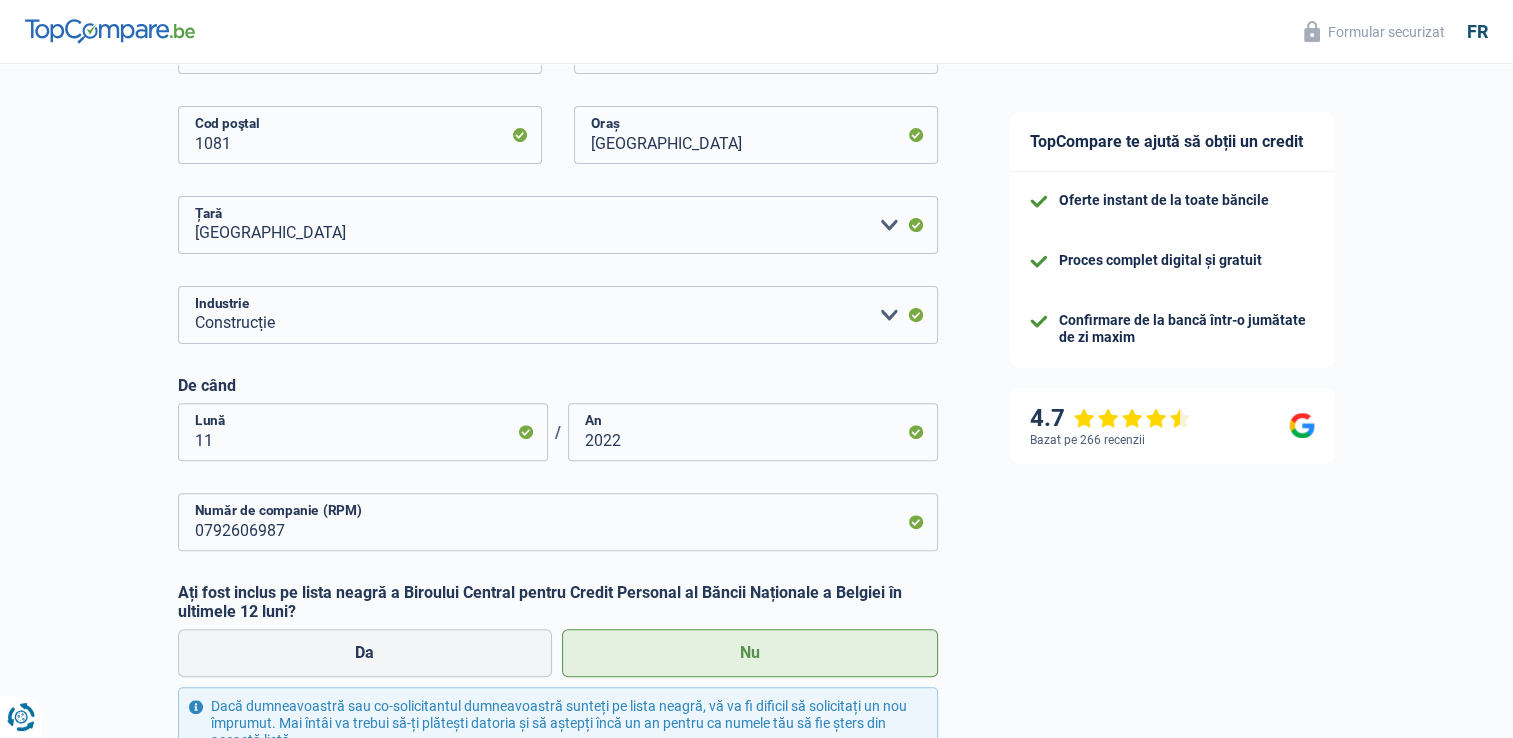 click on "Nu" at bounding box center [750, 653] 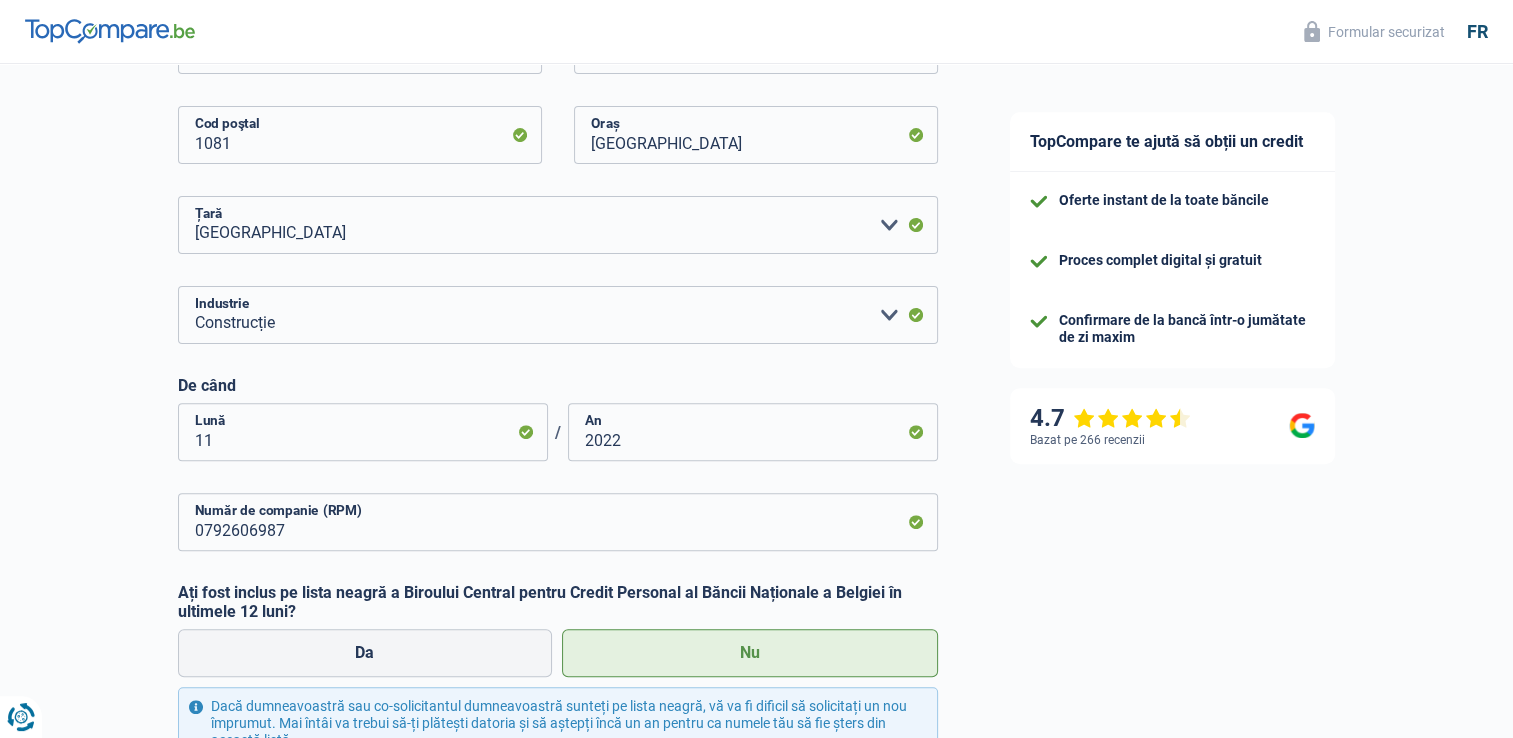 click on "Da" at bounding box center (365, 653) 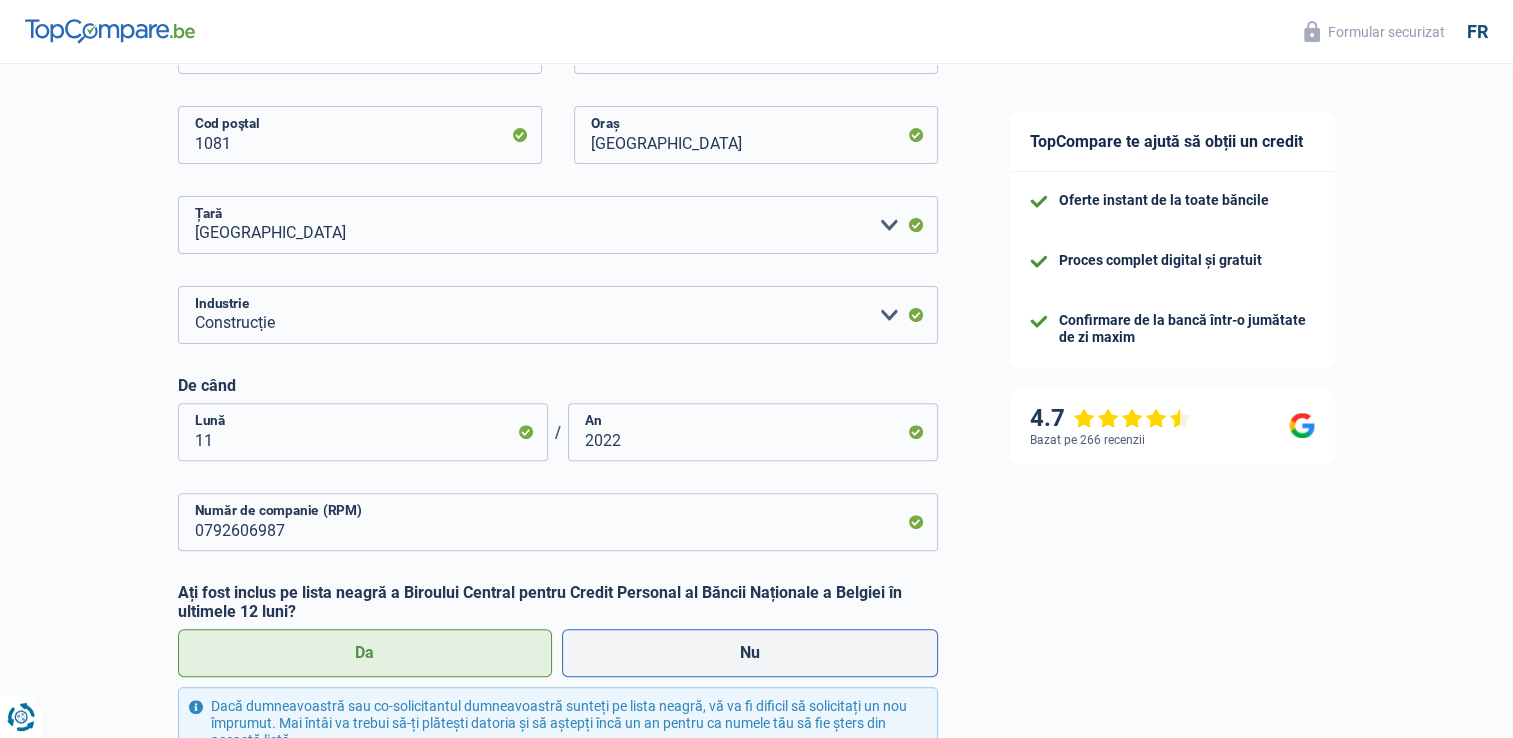 click on "Nu" at bounding box center [750, 653] 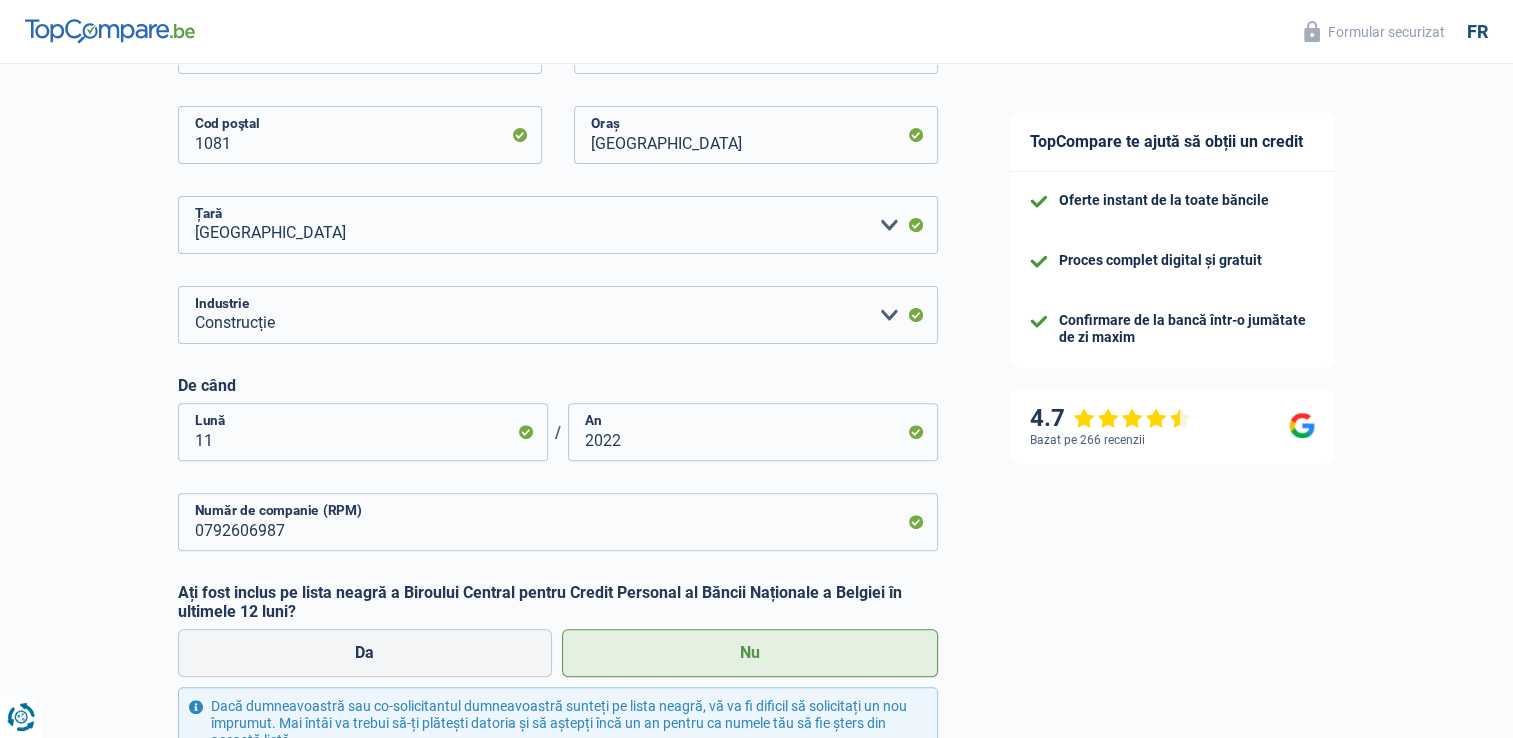 click on "TopCompare te ajută să obții un credit     Oferte instant de la toate băncile     Proces complet digital și gratuit     Confirmare de la bancă într-o jumătate de zi maxim    4.7    Bazat pe 266 recenzii
Formulaire sécurisé" at bounding box center [1244, 212] 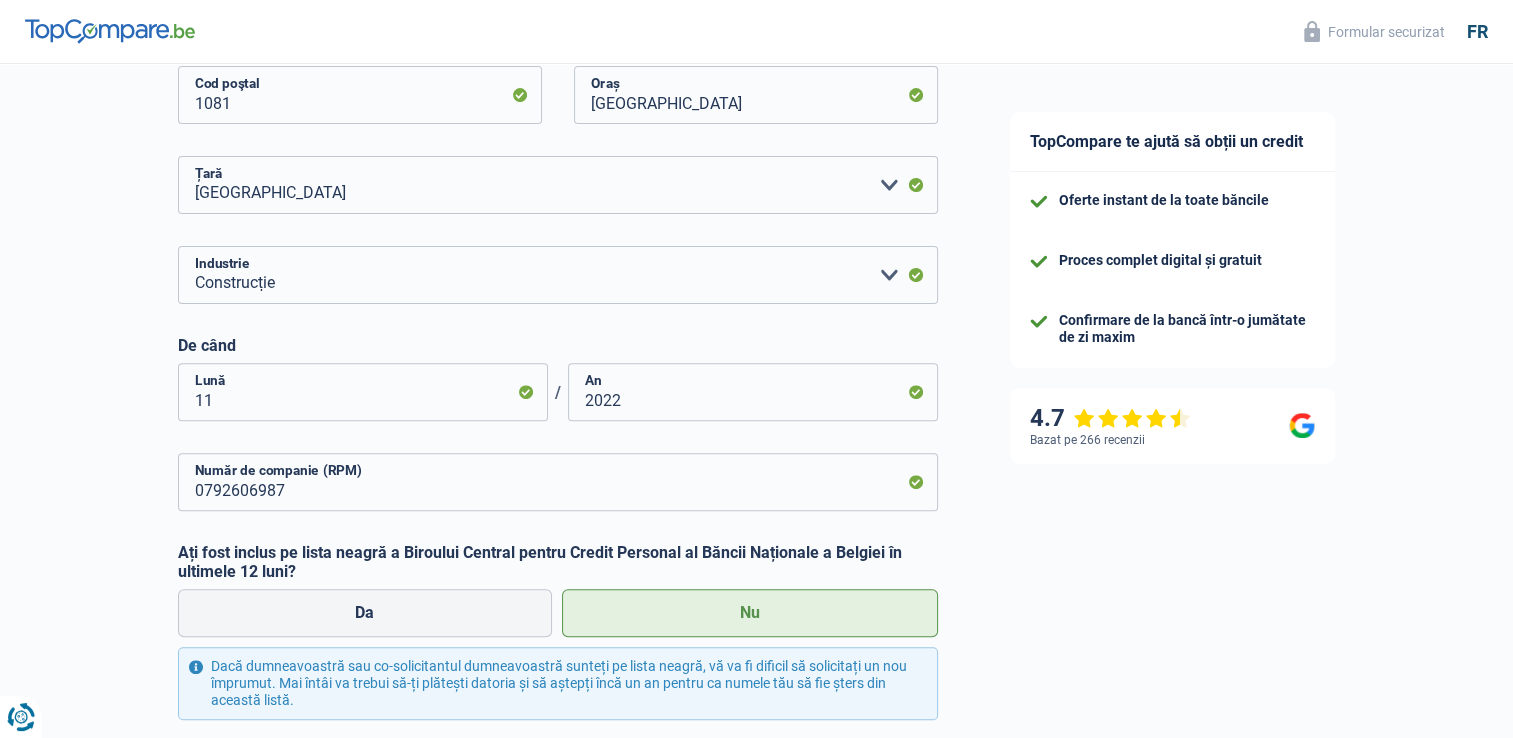scroll, scrollTop: 680, scrollLeft: 0, axis: vertical 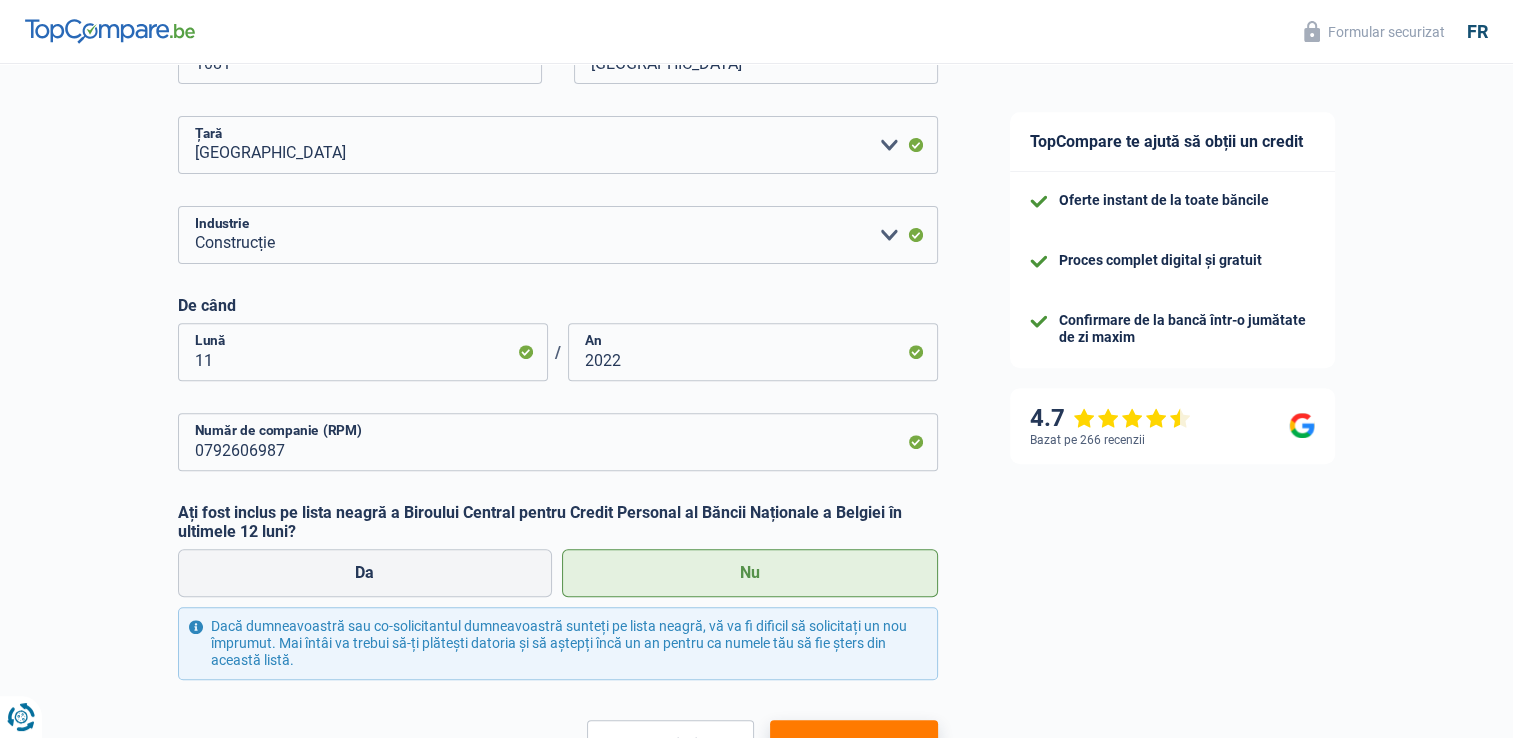 click on "Nu" at bounding box center (750, 573) 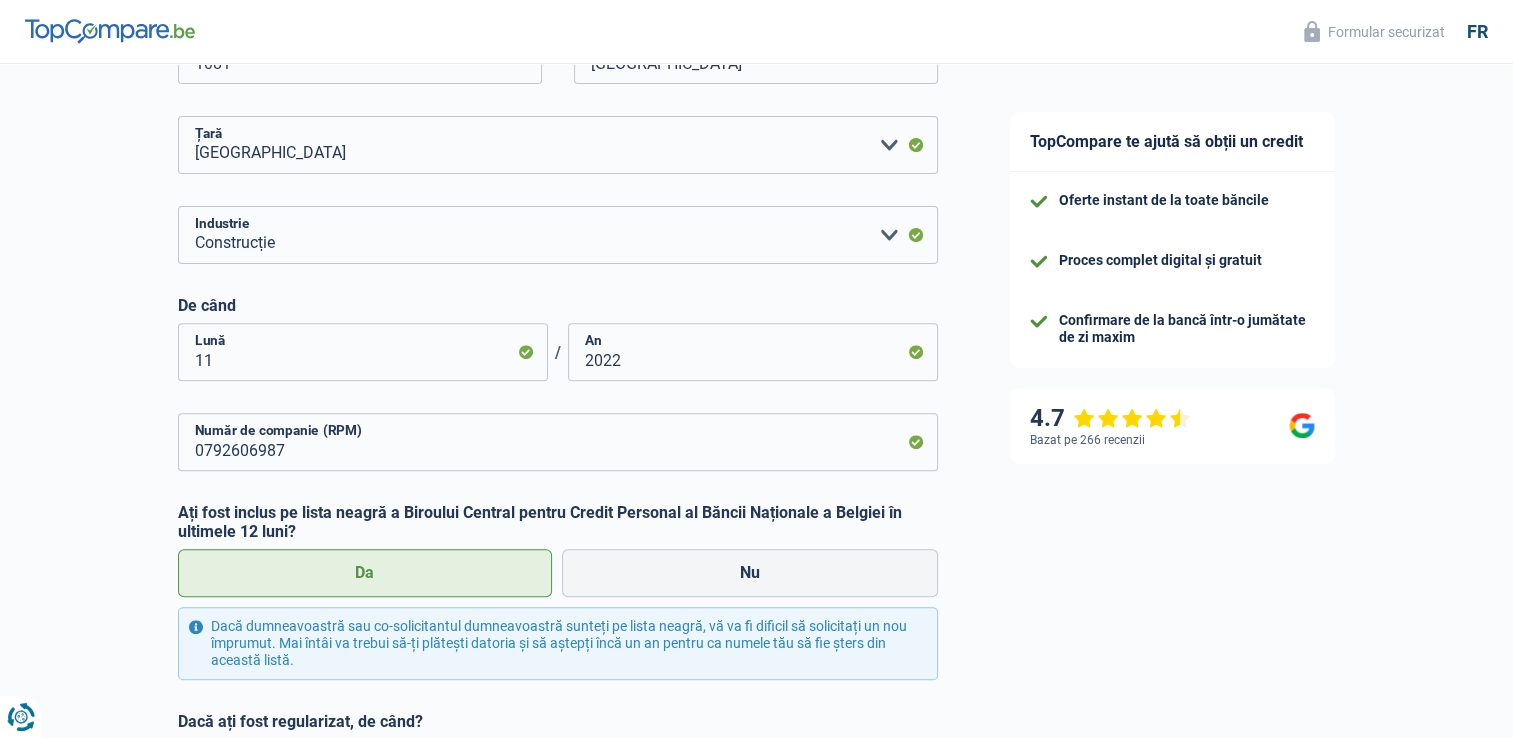 click on "TopCompare te ajută să obții un credit     Oferte instant de la toate băncile     Proces complet digital și gratuit     Confirmare de la bancă într-o jumătate de zi maxim    4.7    Bazat pe 266 recenzii
Formulaire sécurisé" at bounding box center (1244, 190) 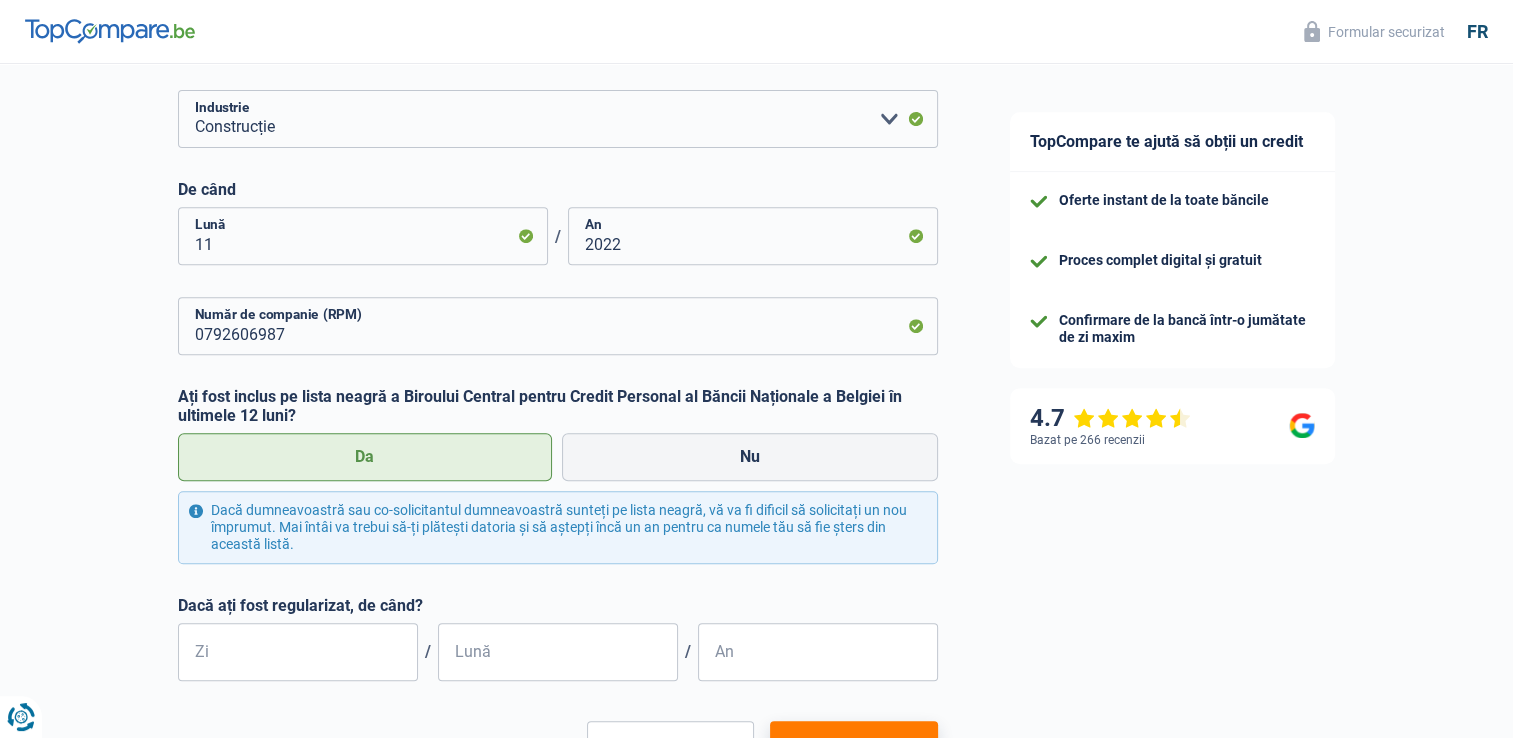 scroll, scrollTop: 800, scrollLeft: 0, axis: vertical 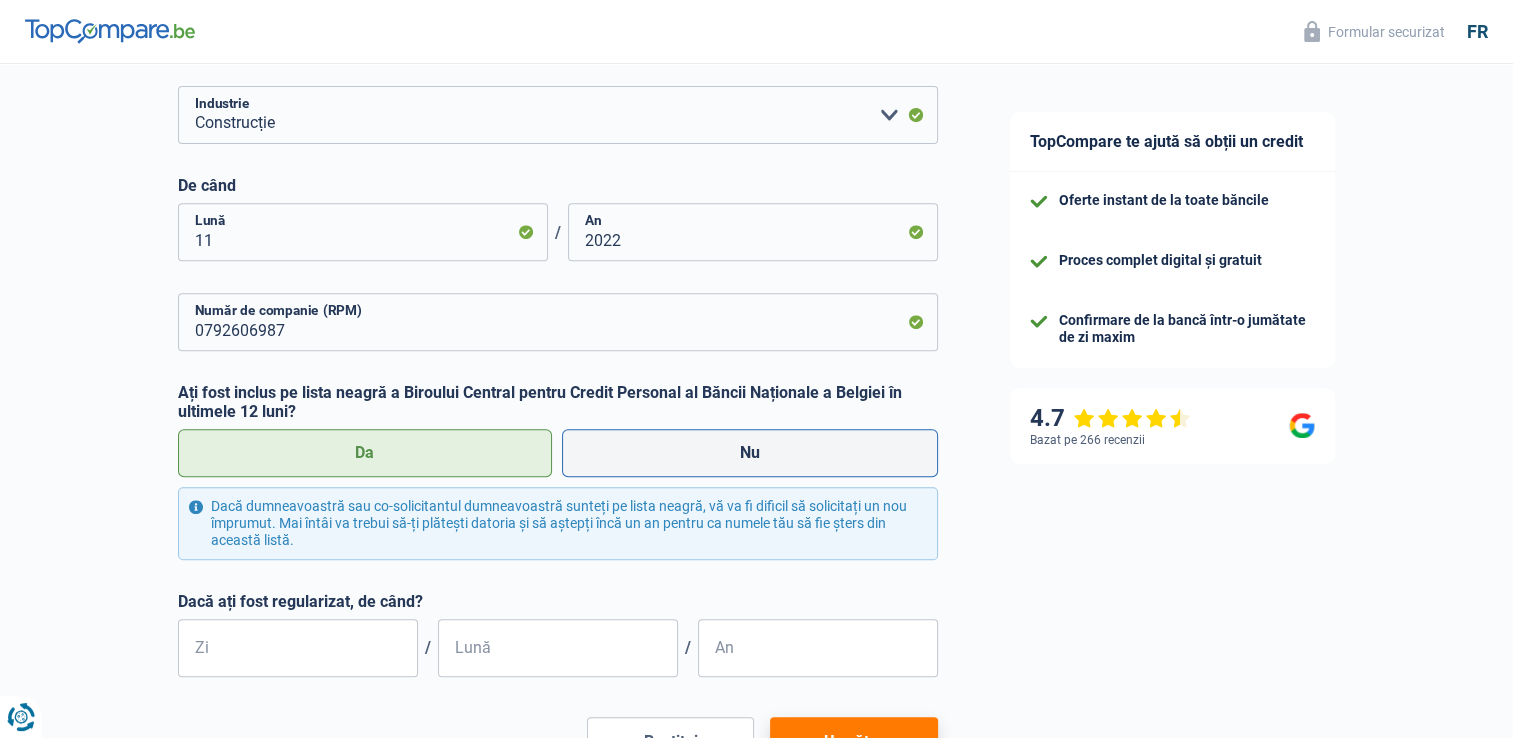 click on "Nu" at bounding box center (750, 453) 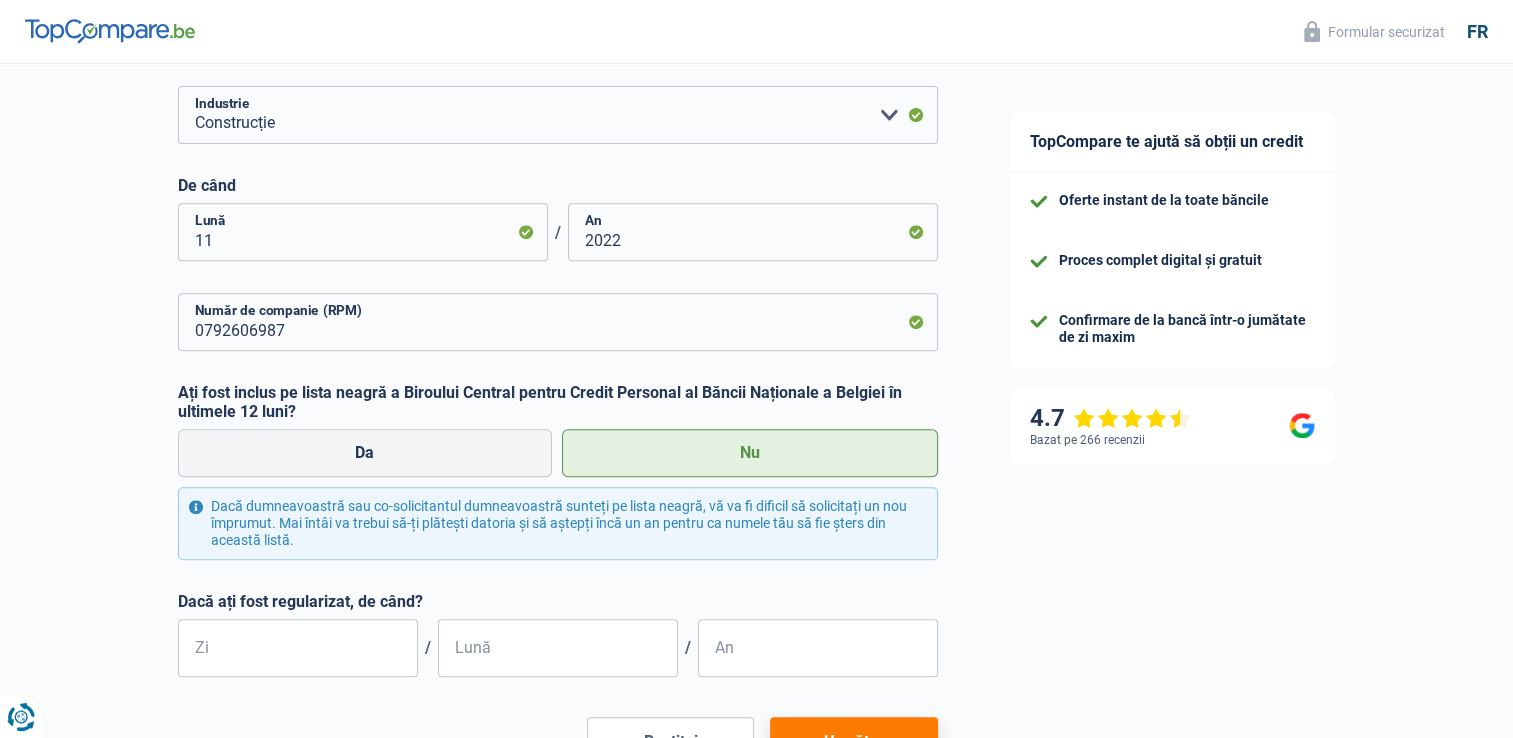 click on "Nu" at bounding box center [750, 453] 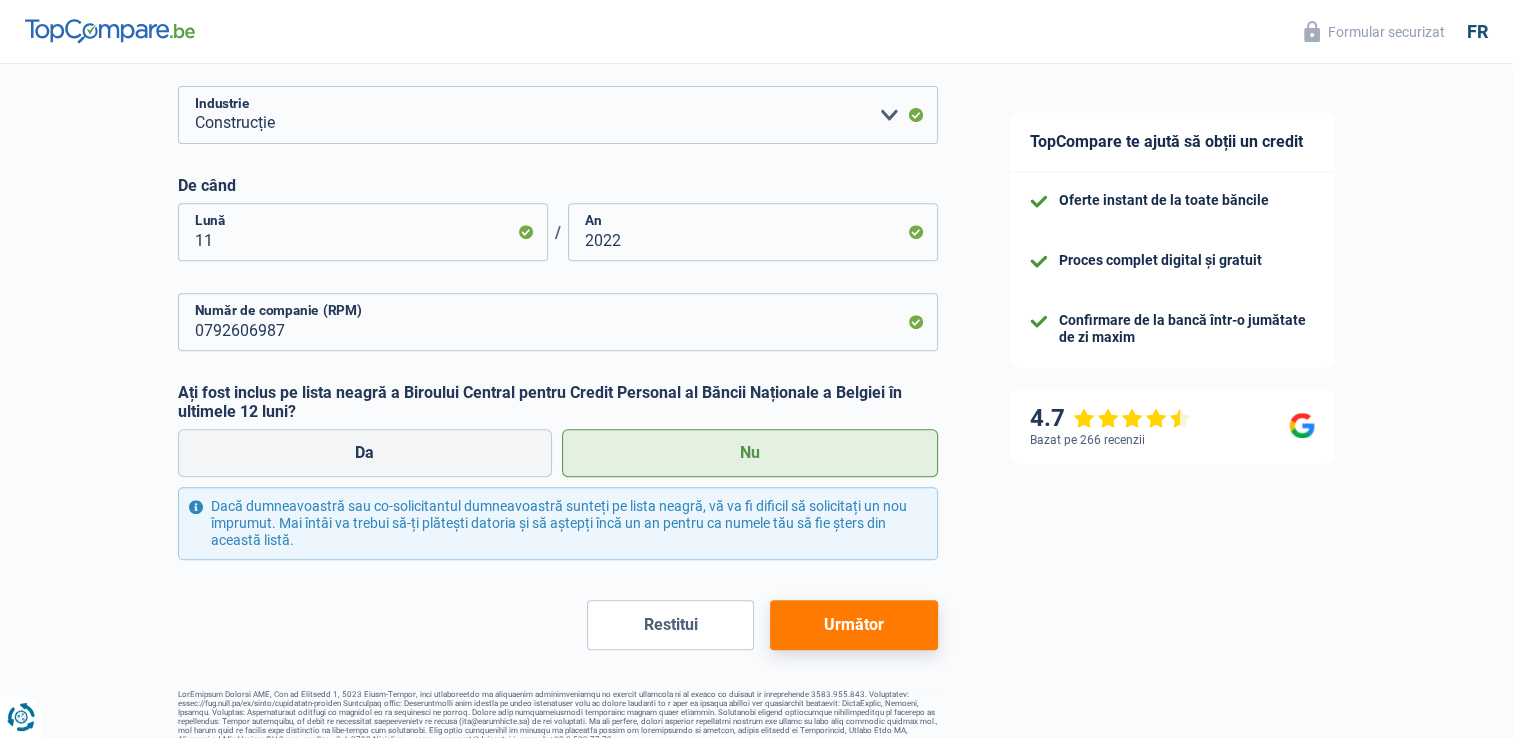 click on "Următor" at bounding box center [853, 625] 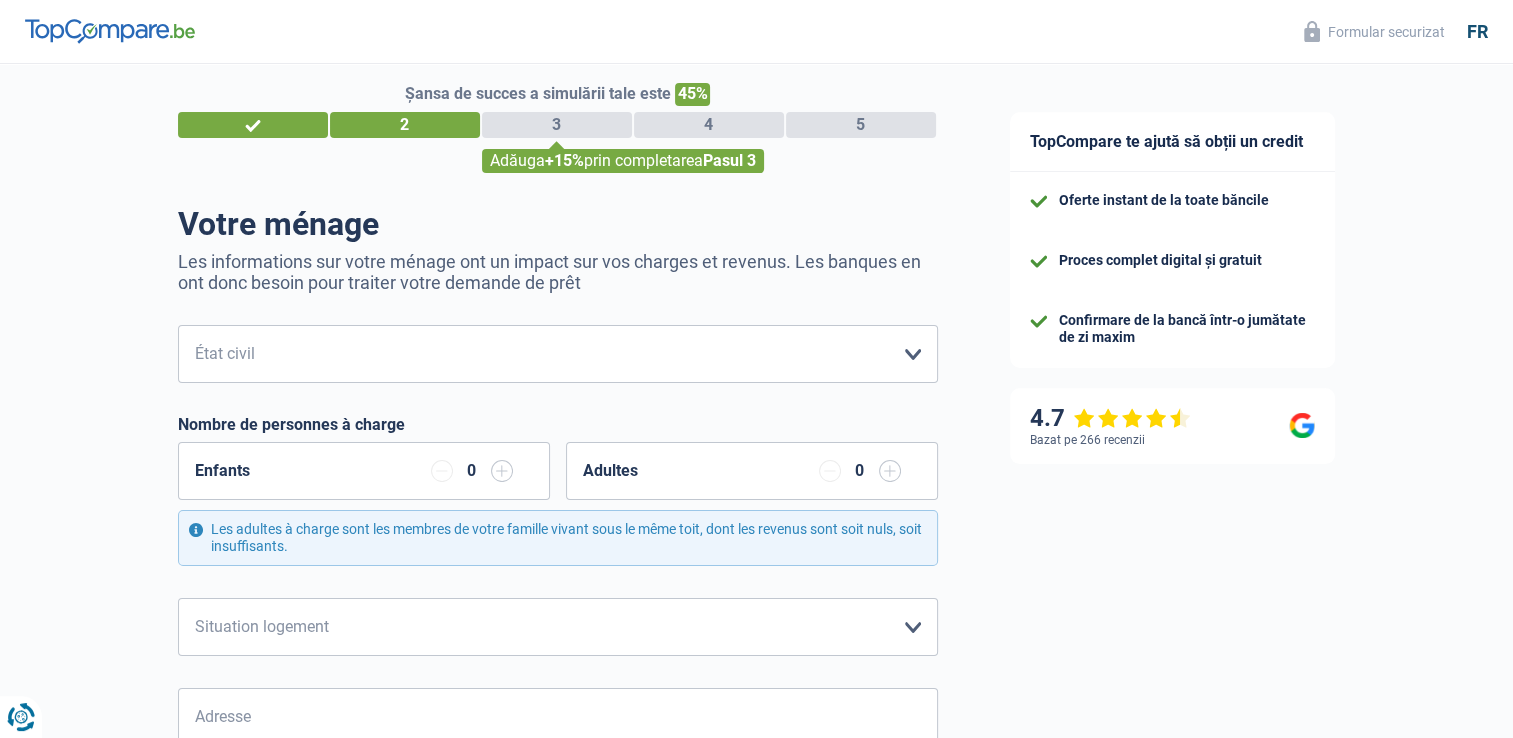 scroll, scrollTop: 0, scrollLeft: 0, axis: both 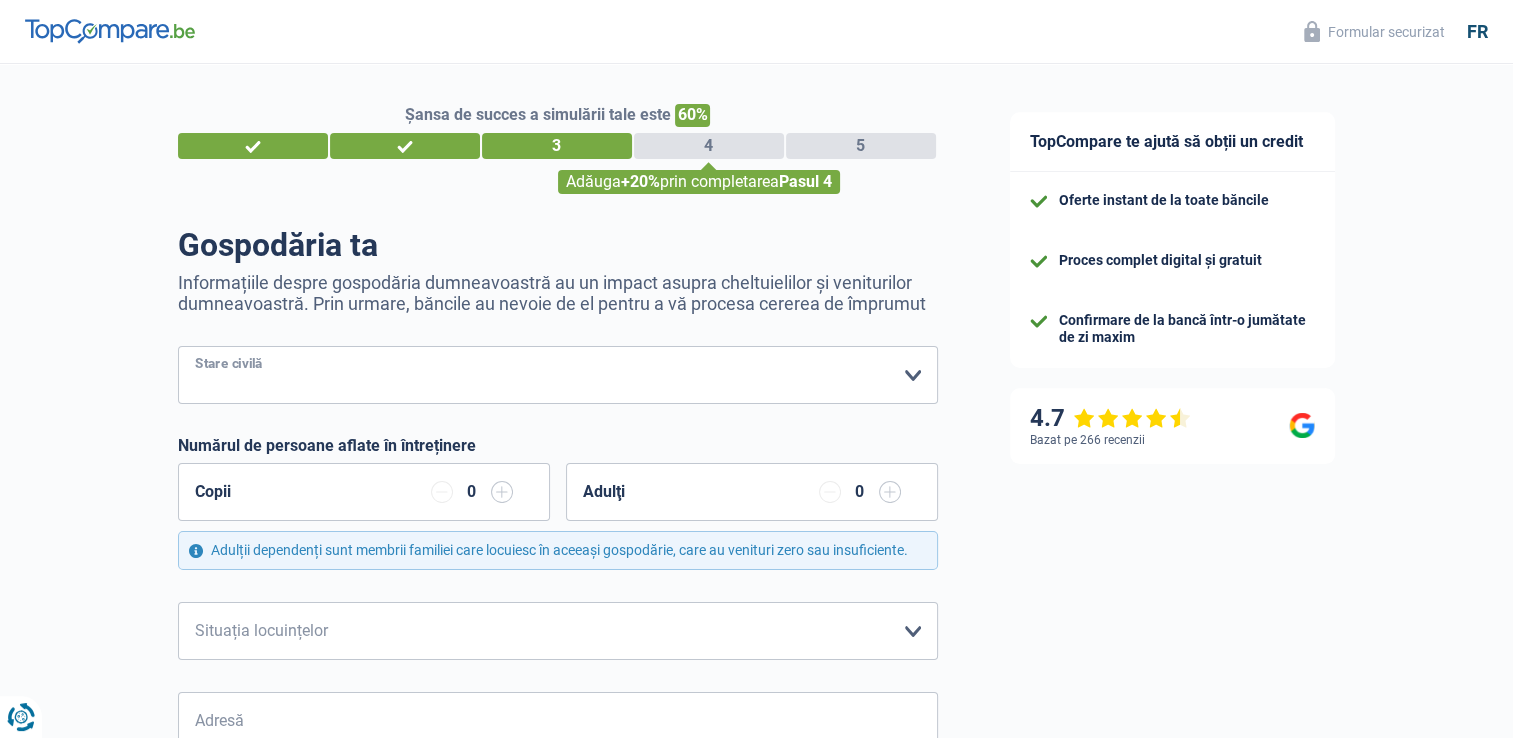 click on "Burlac Căsătorit Concubinul legal Divorțat Văduvă Separat (de facto)  Vă rugăm să selectați o opțiune" at bounding box center (558, 375) 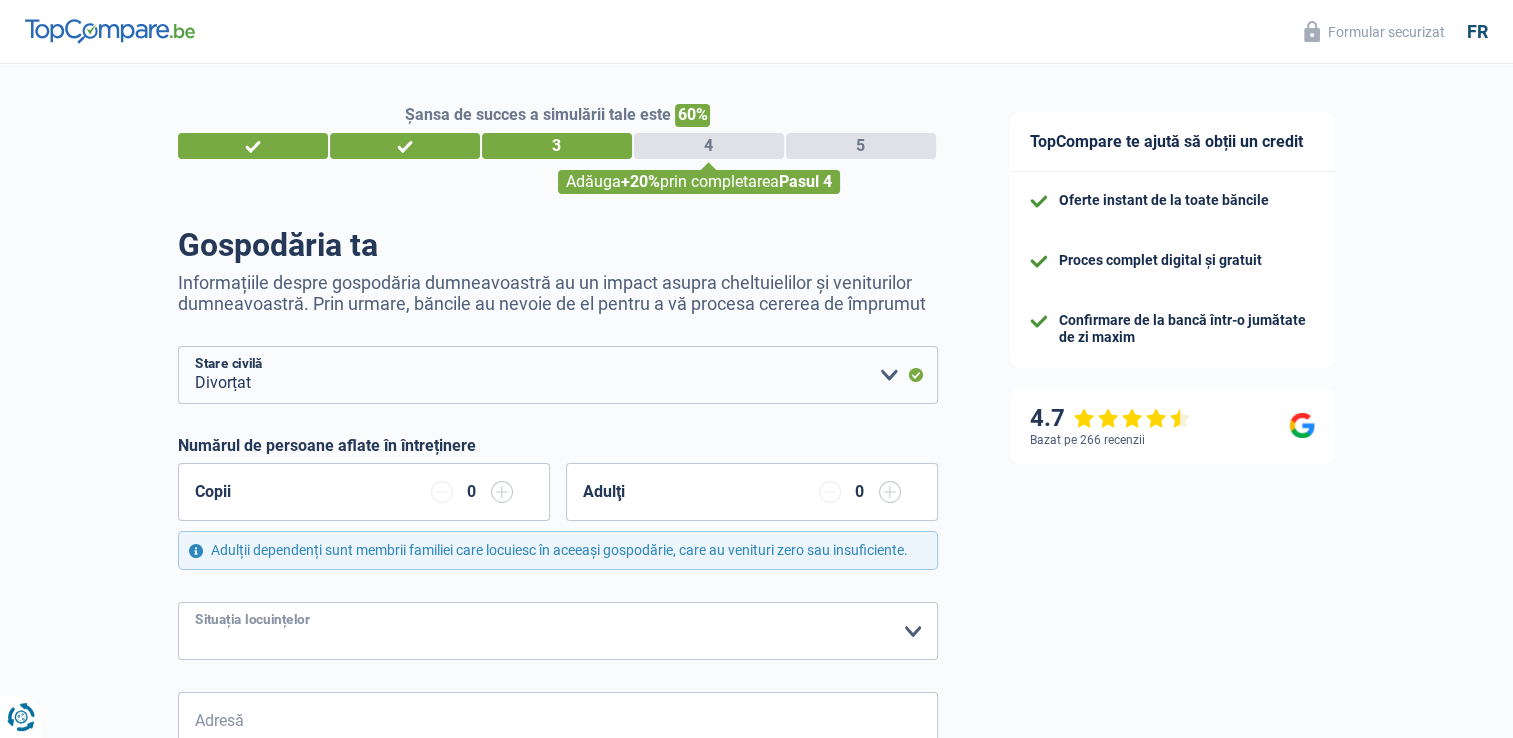 click on "Chiriaș Proprietar cu ipotecă Proprietar fără ipotecă Găzduit de familie Portar  Vă rugăm să selectați o opțiune" at bounding box center (558, 631) 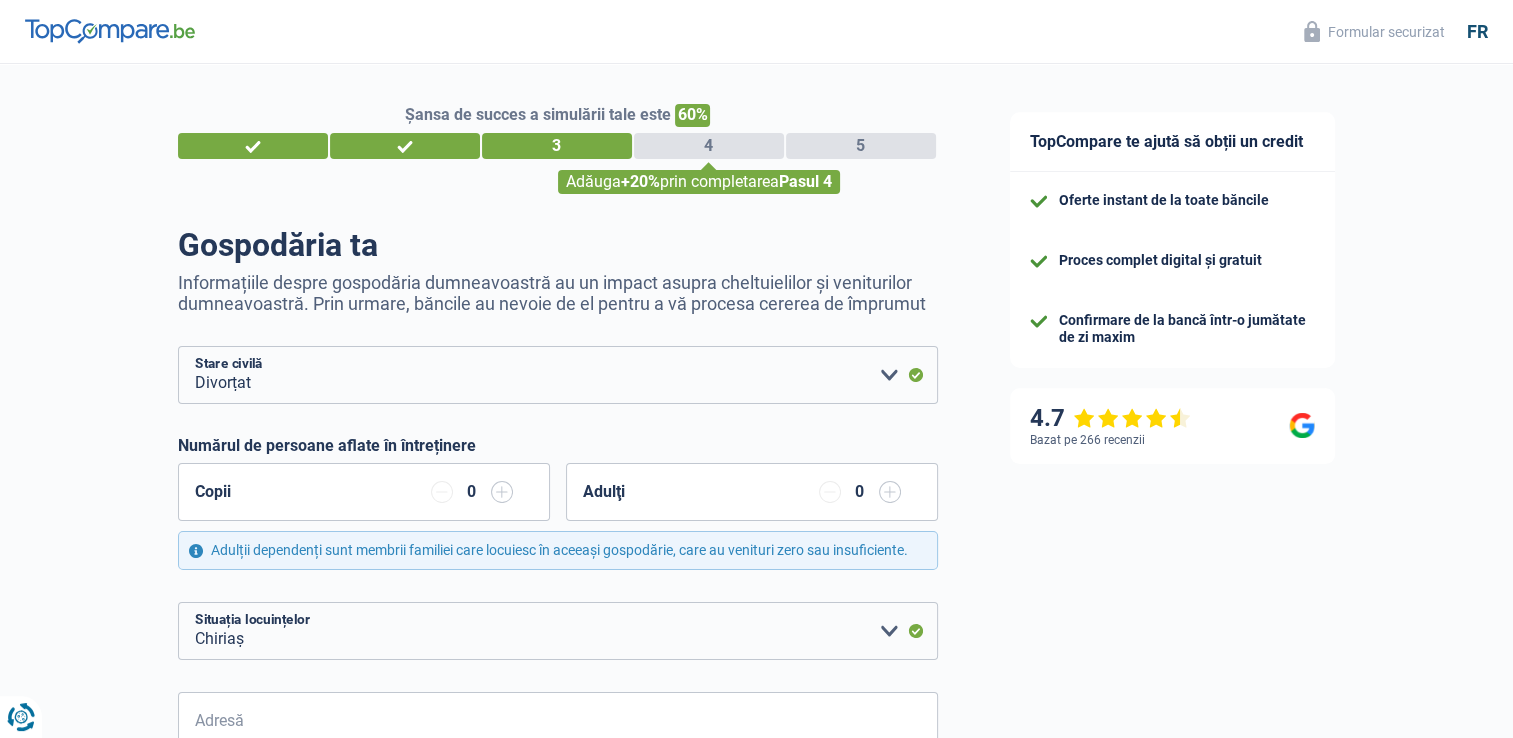 click on "Șansa de succes a simulării tale este
60%
1
2
3
4
5
Adăuga  +20%  prin completarea Pasul 4    Gospodăria ta     Informațiile despre gospodăria dumneavoastră au un impact asupra cheltuielilor și veniturilor dumneavoastră. Prin urmare, băncile au nevoie de el pentru a vă procesa cererea de împrumut      Burlac Căsătorit Concubinul legal Divorțat Văduvă Separat (de facto)  Vă rugăm să selectați o opțiune     Stare civilă             Numărul de persoane aflate în întreținere     Copii
0
Adulţi
0
Chiriaș Proprietar cu ipotecă Proprietar fără ipotecă Găzduit de familie Portar" at bounding box center [487, 797] 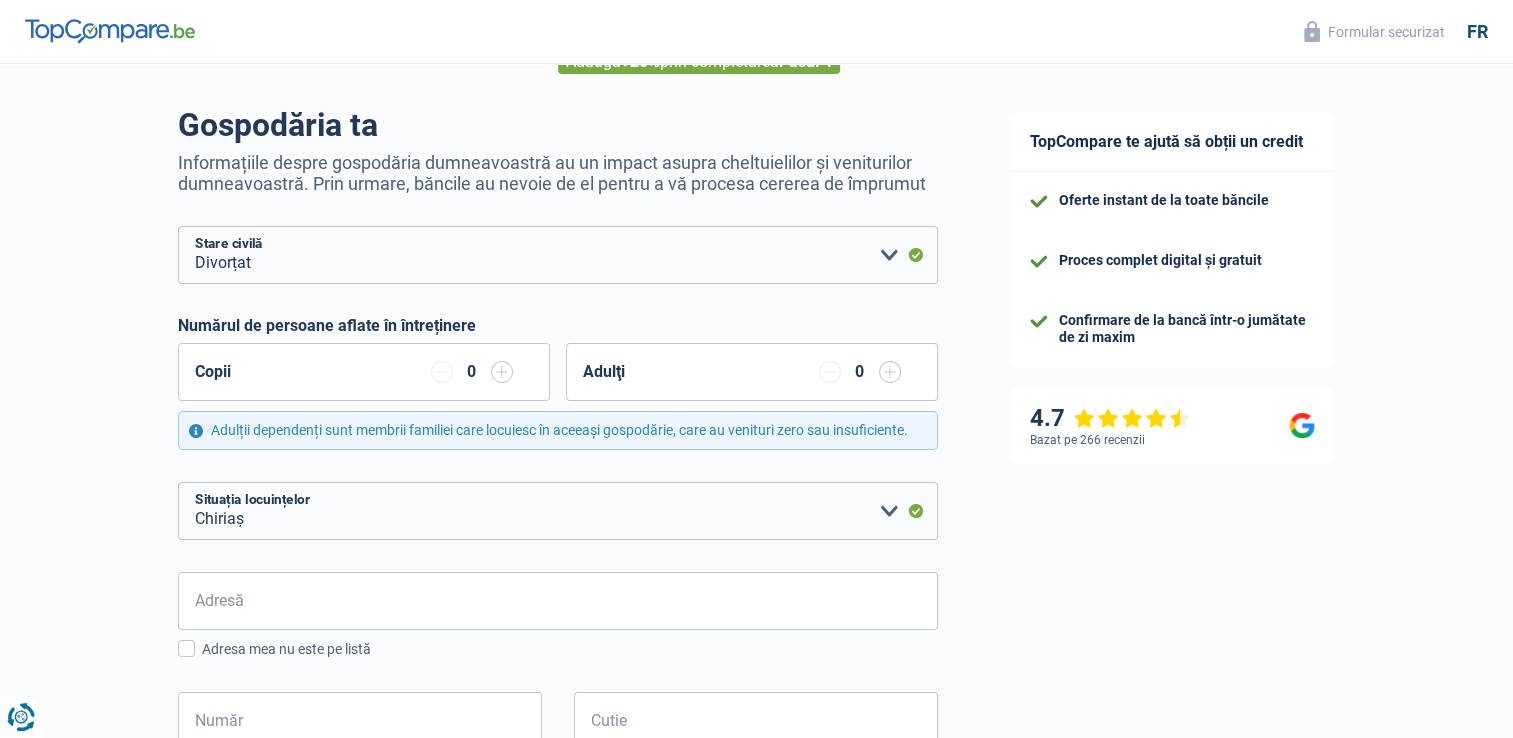 scroll, scrollTop: 160, scrollLeft: 0, axis: vertical 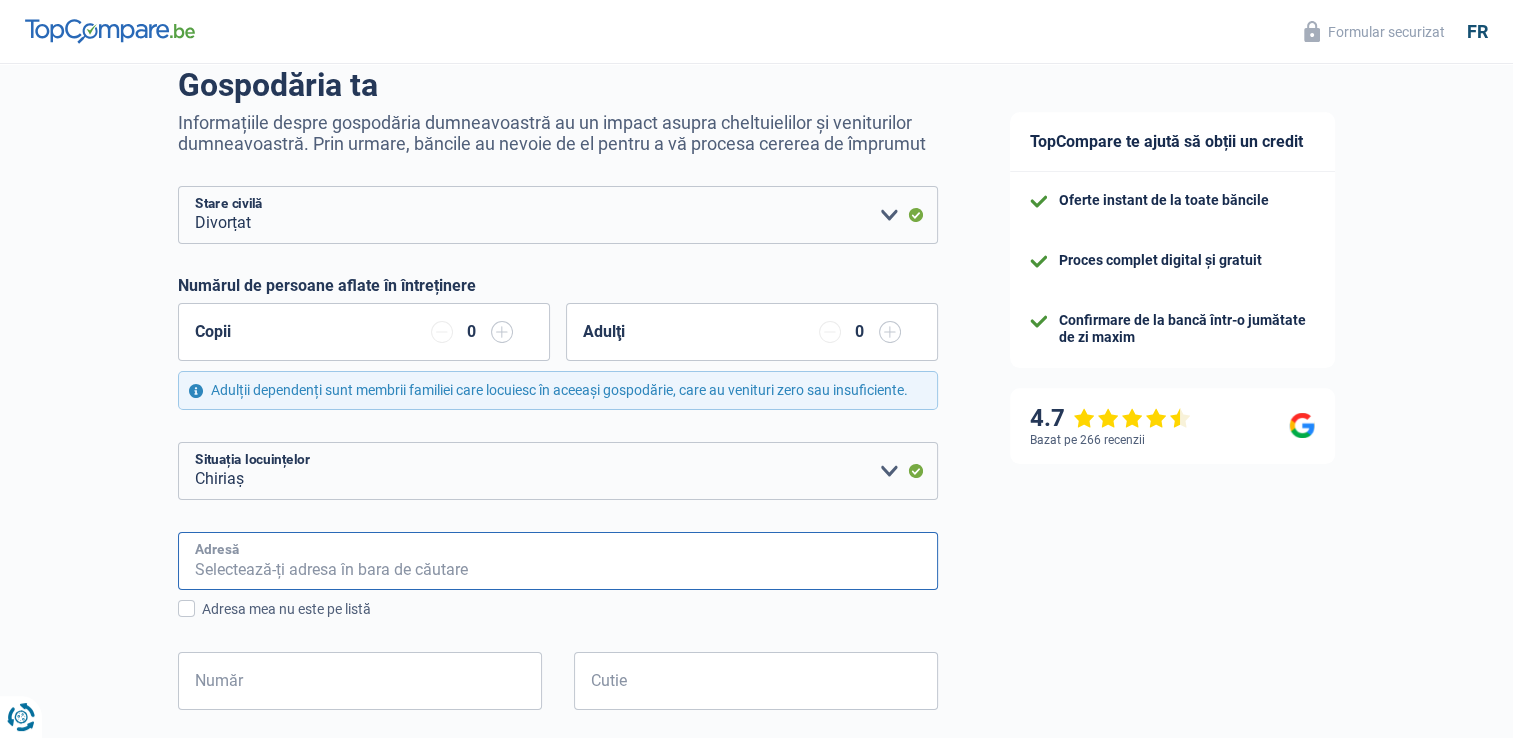 click on "Adresă" at bounding box center [558, 561] 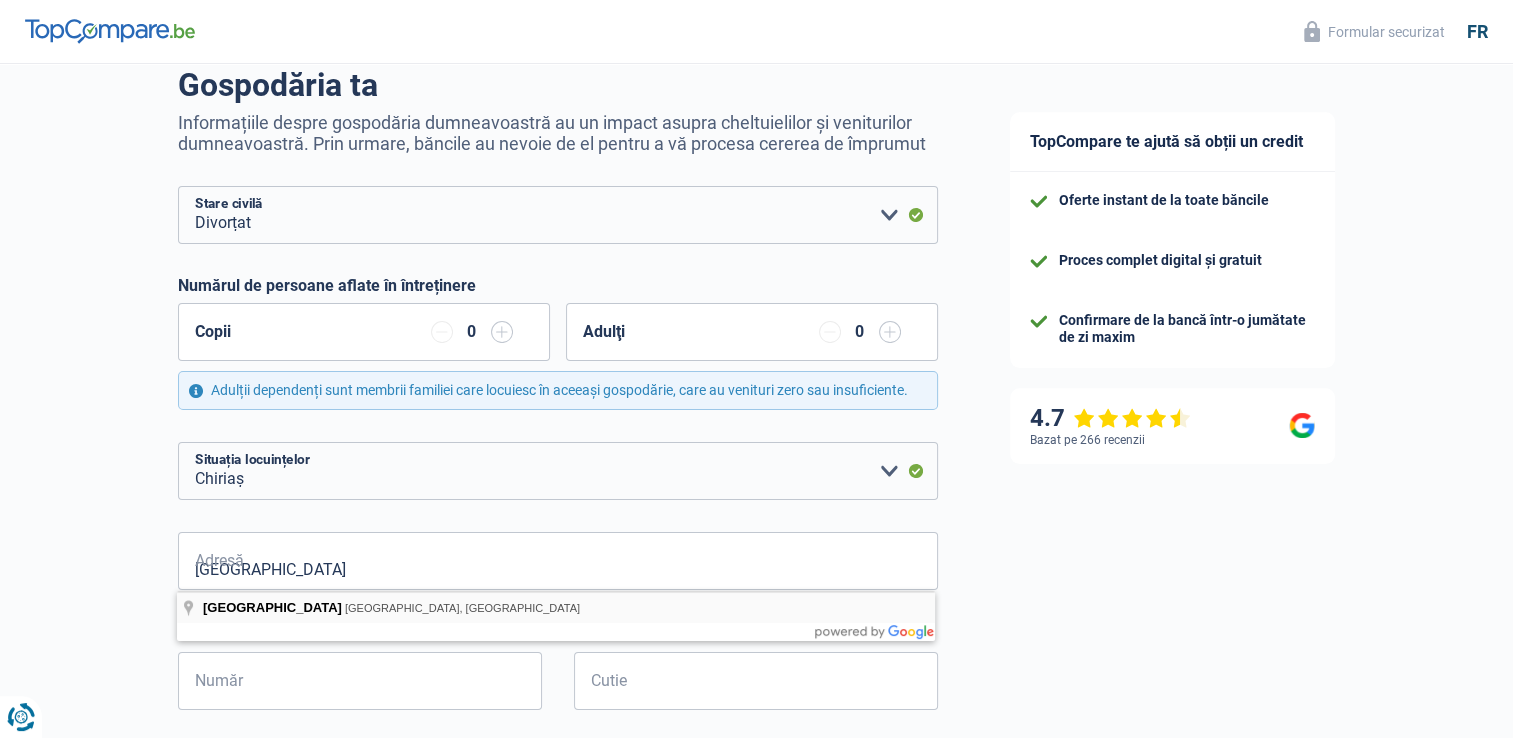 type on "Rue du Neep, Koekelberg, Belgia" 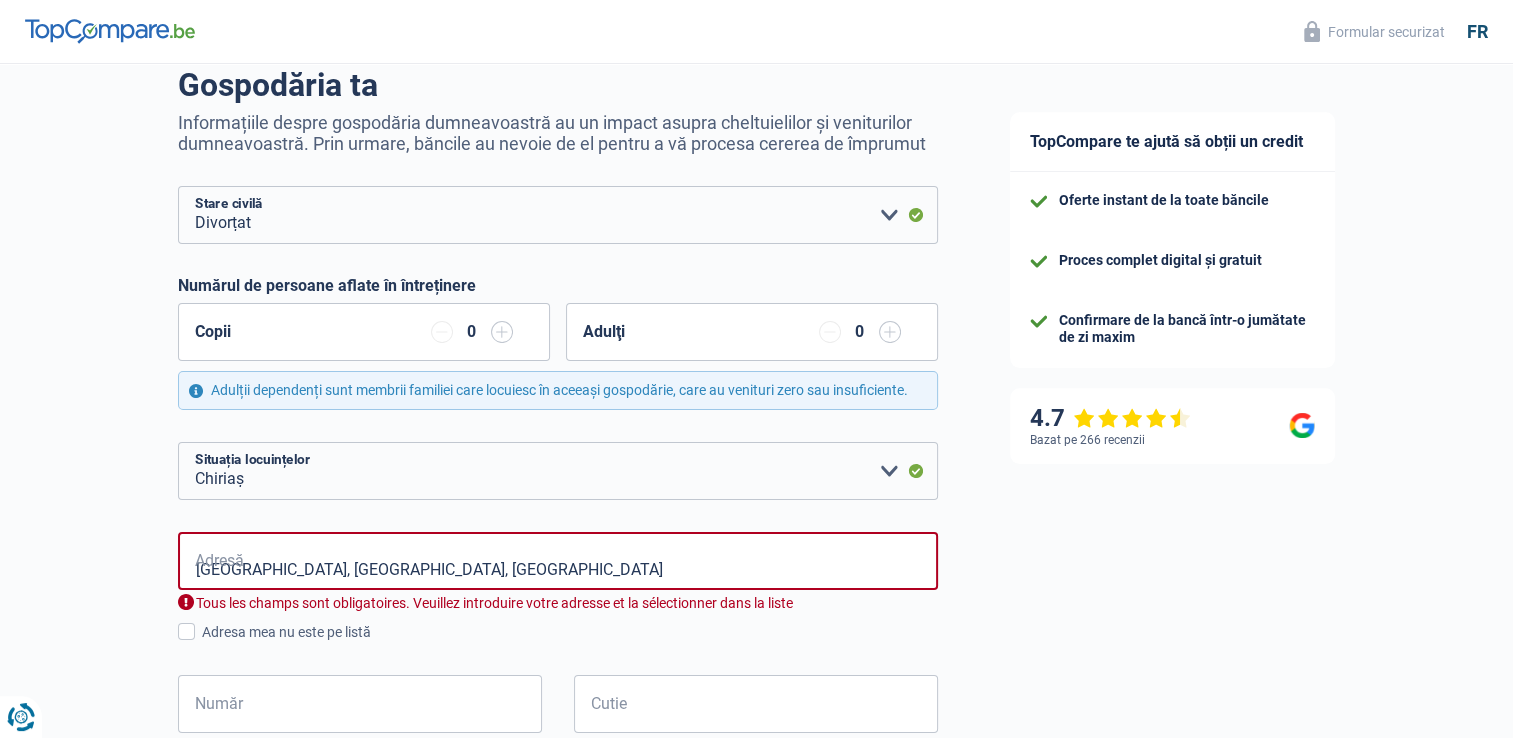 select on "BE" 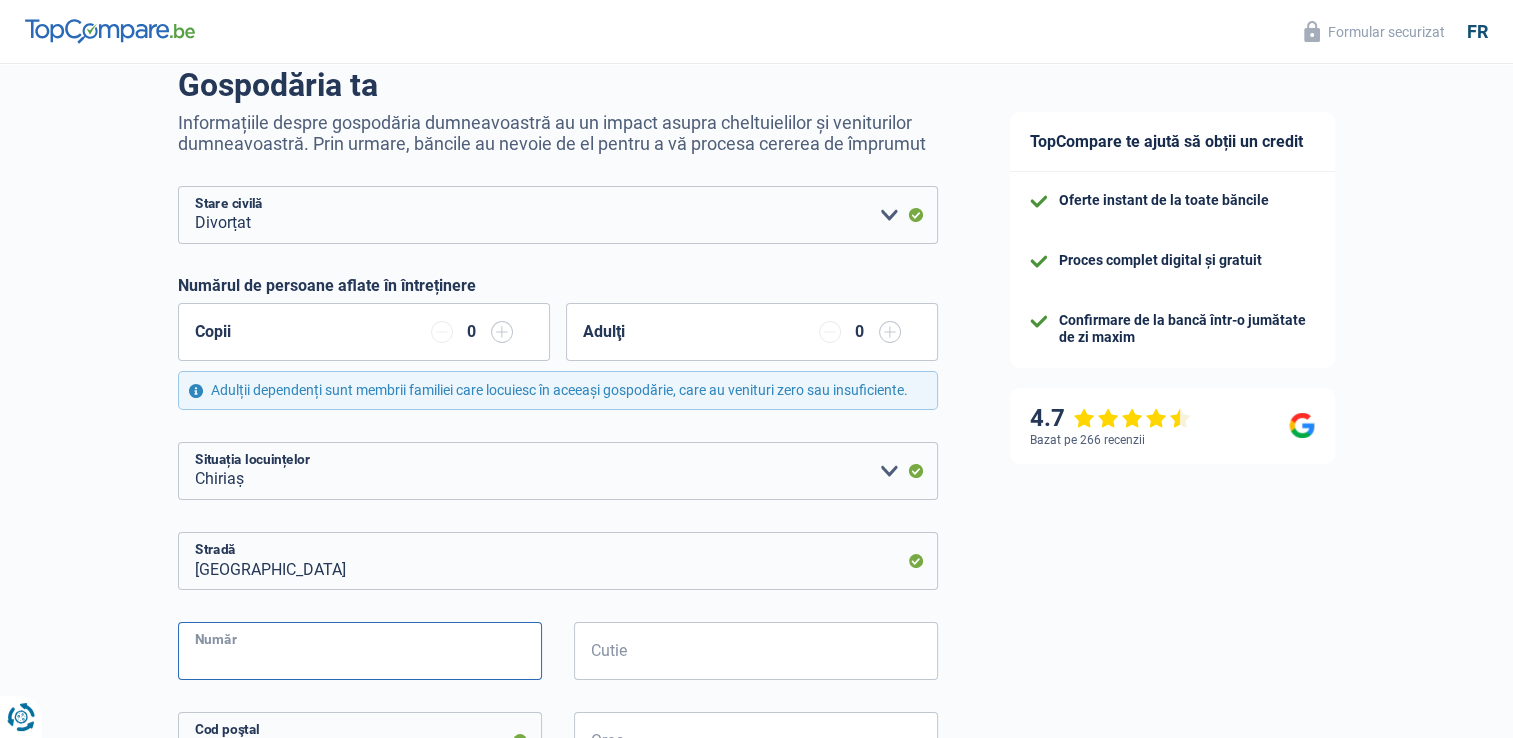 click on "Număr" at bounding box center (360, 651) 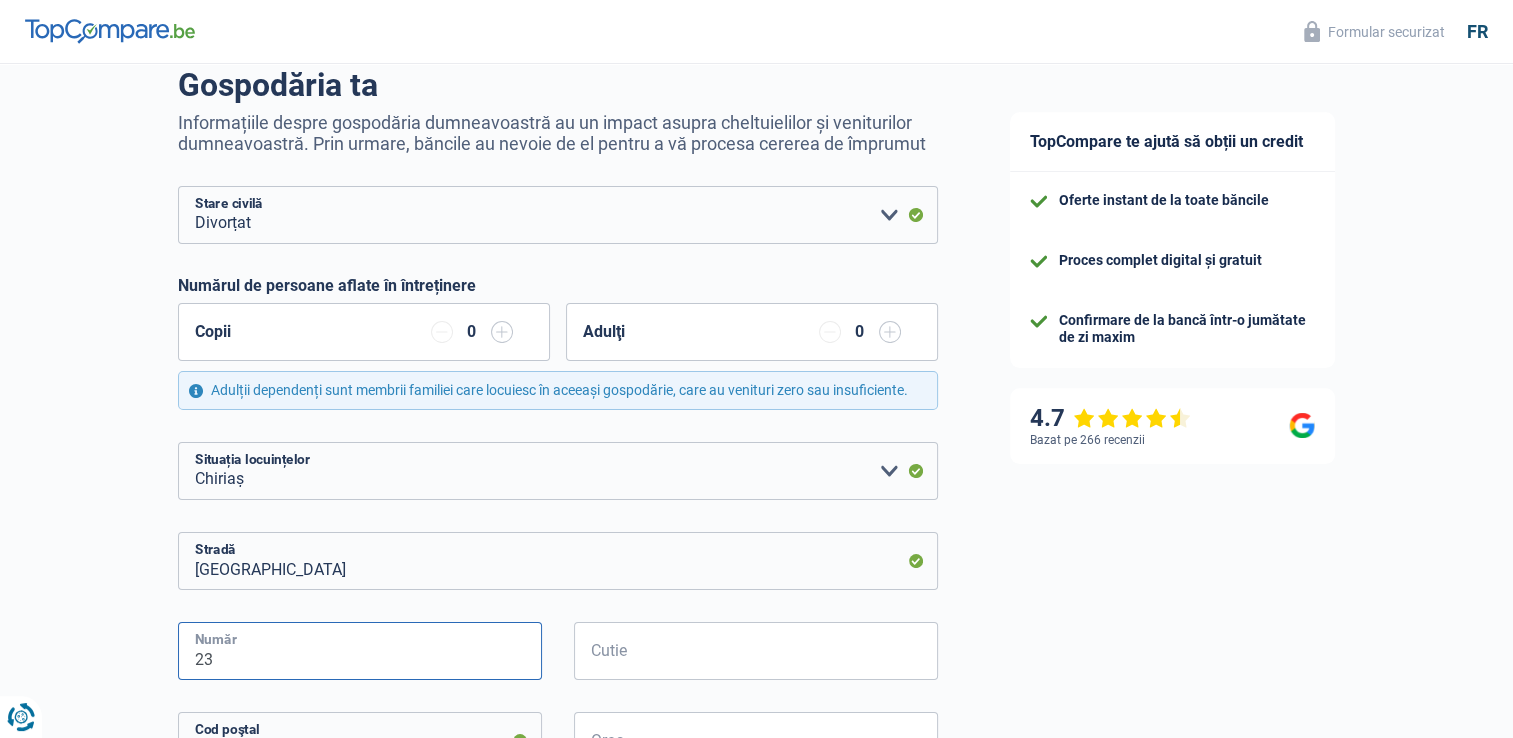 type on "23" 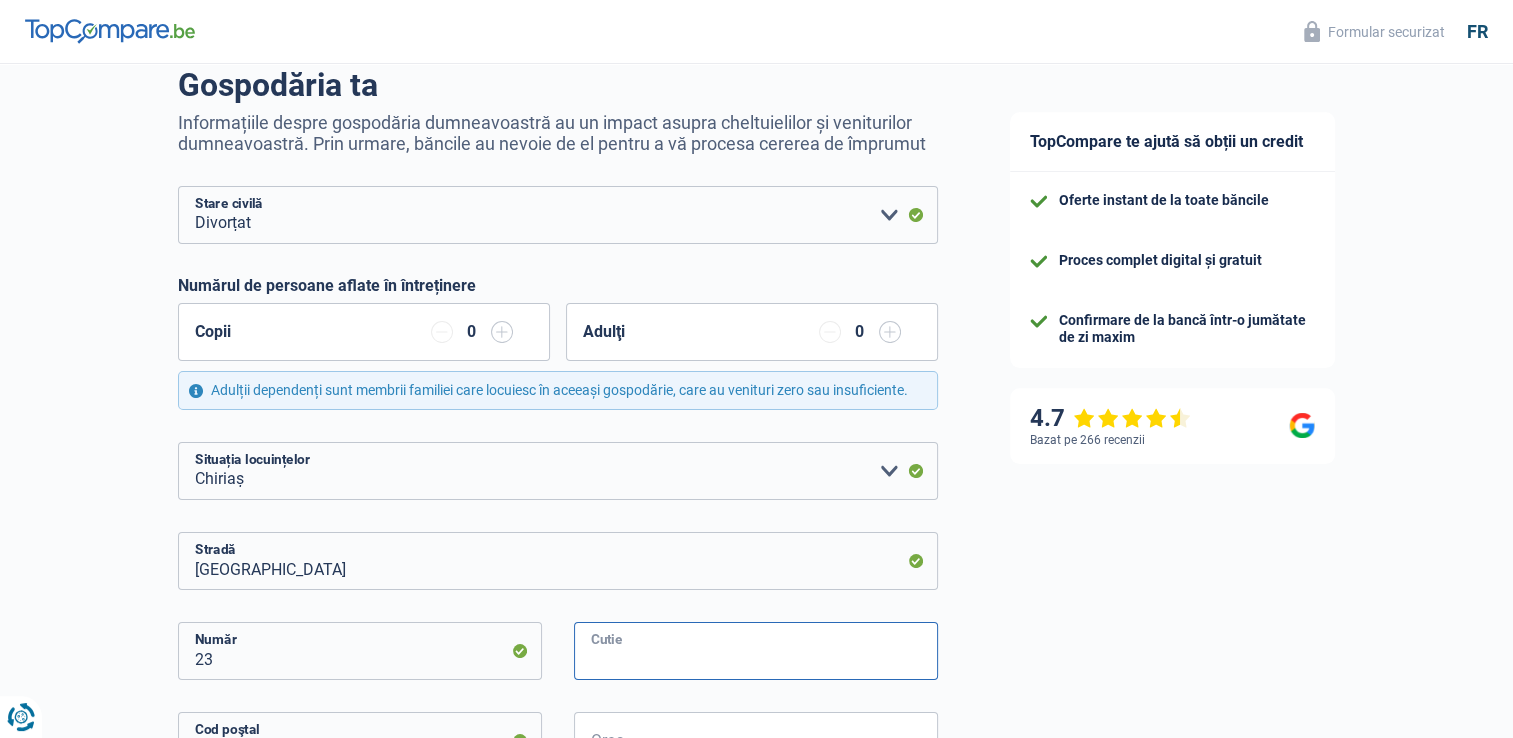 click on "Cutie" at bounding box center (756, 651) 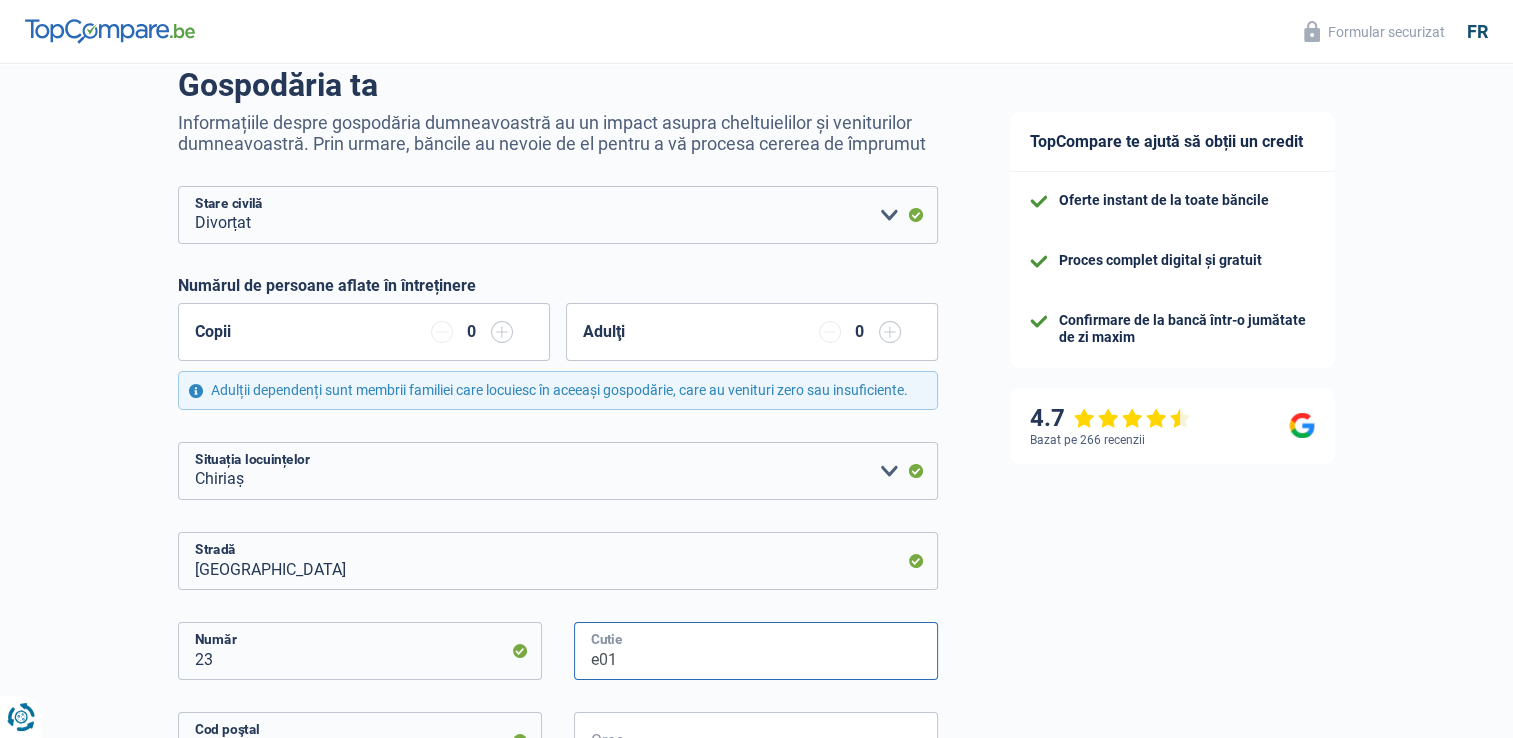 type on "e01" 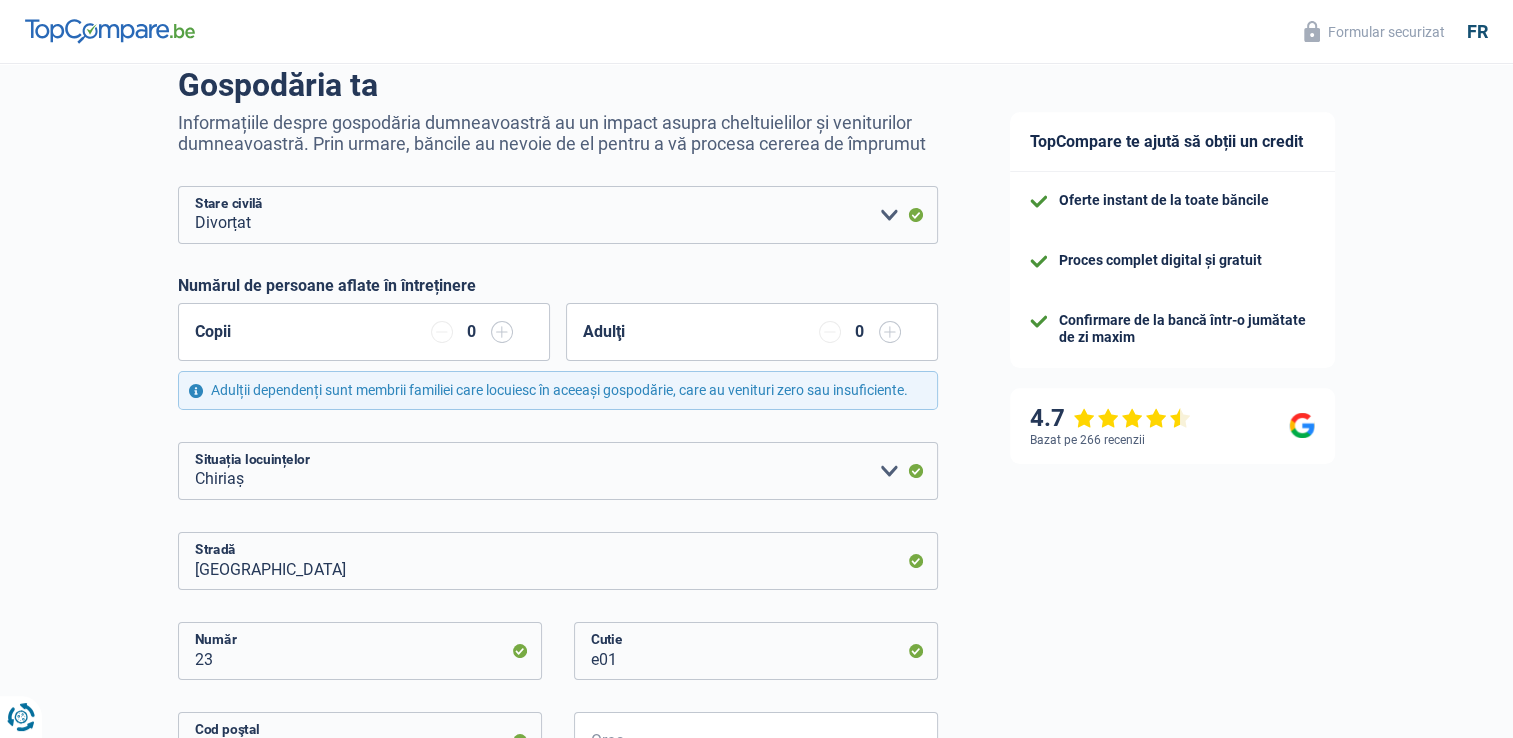click on "TopCompare te ajută să obții un credit     Oferte instant de la toate băncile     Proces complet digital și gratuit     Confirmare de la bancă într-o jumătate de zi maxim    4.7    Bazat pe 266 recenzii
Formulaire sécurisé" at bounding box center (1244, 720) 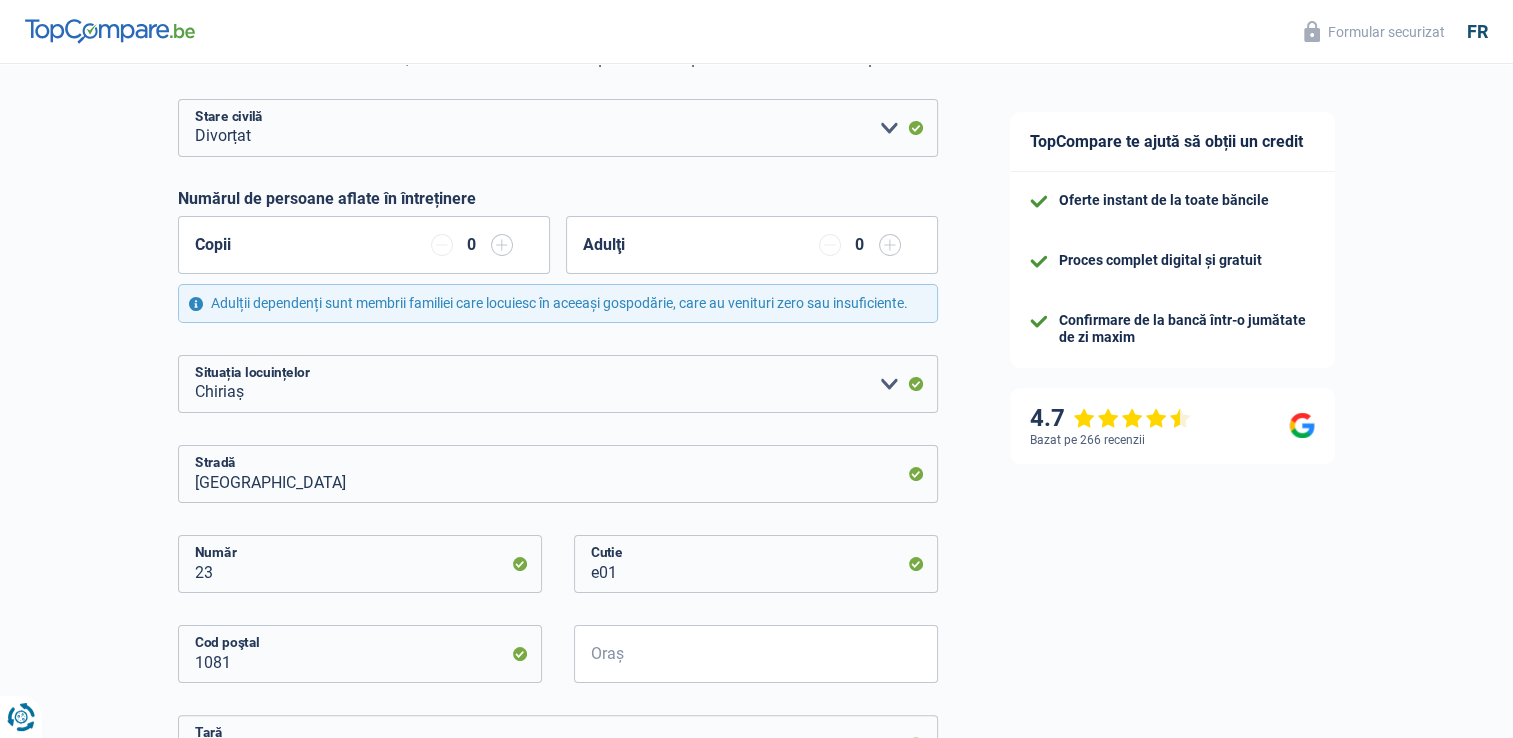 scroll, scrollTop: 280, scrollLeft: 0, axis: vertical 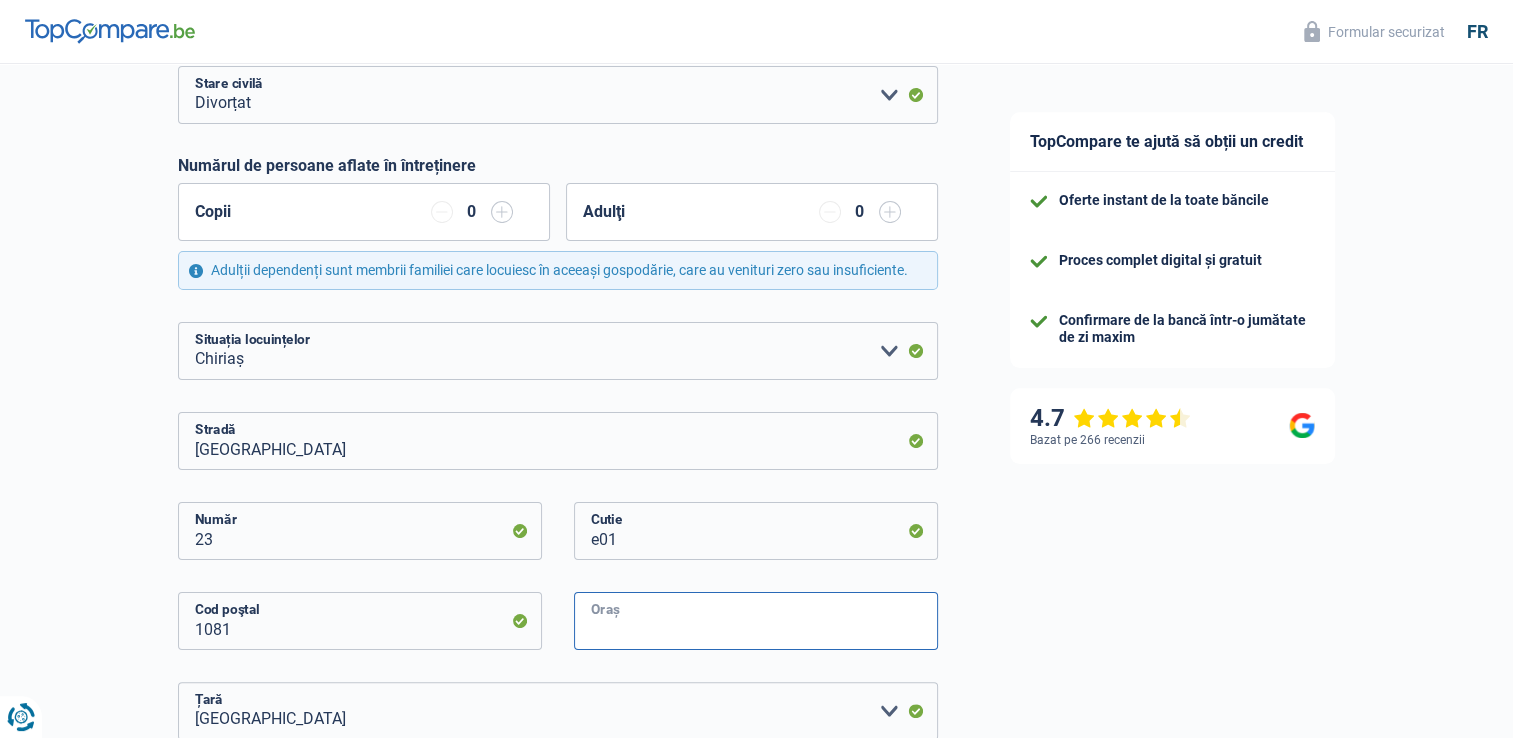 click on "Oraș" at bounding box center [756, 621] 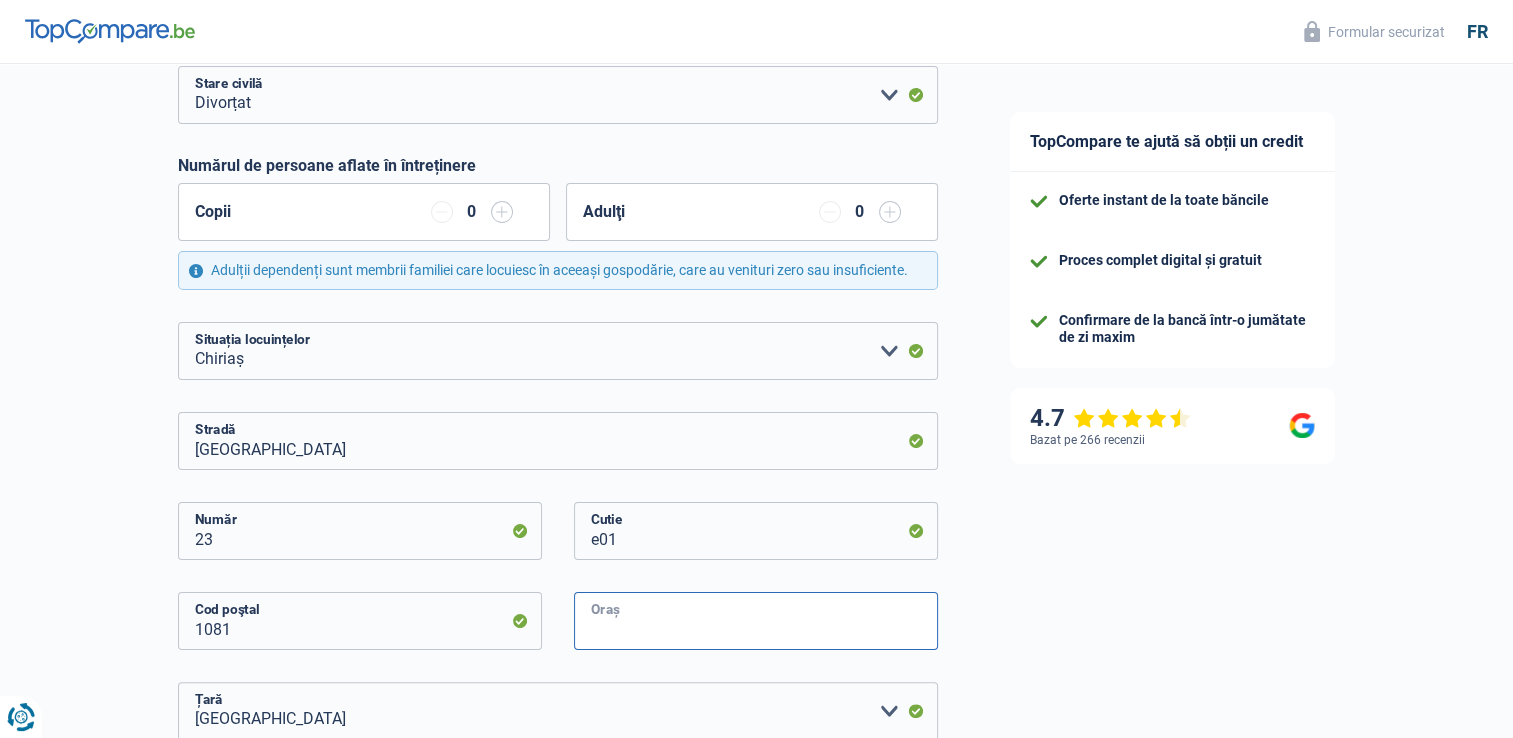 type on "BRUXELLES" 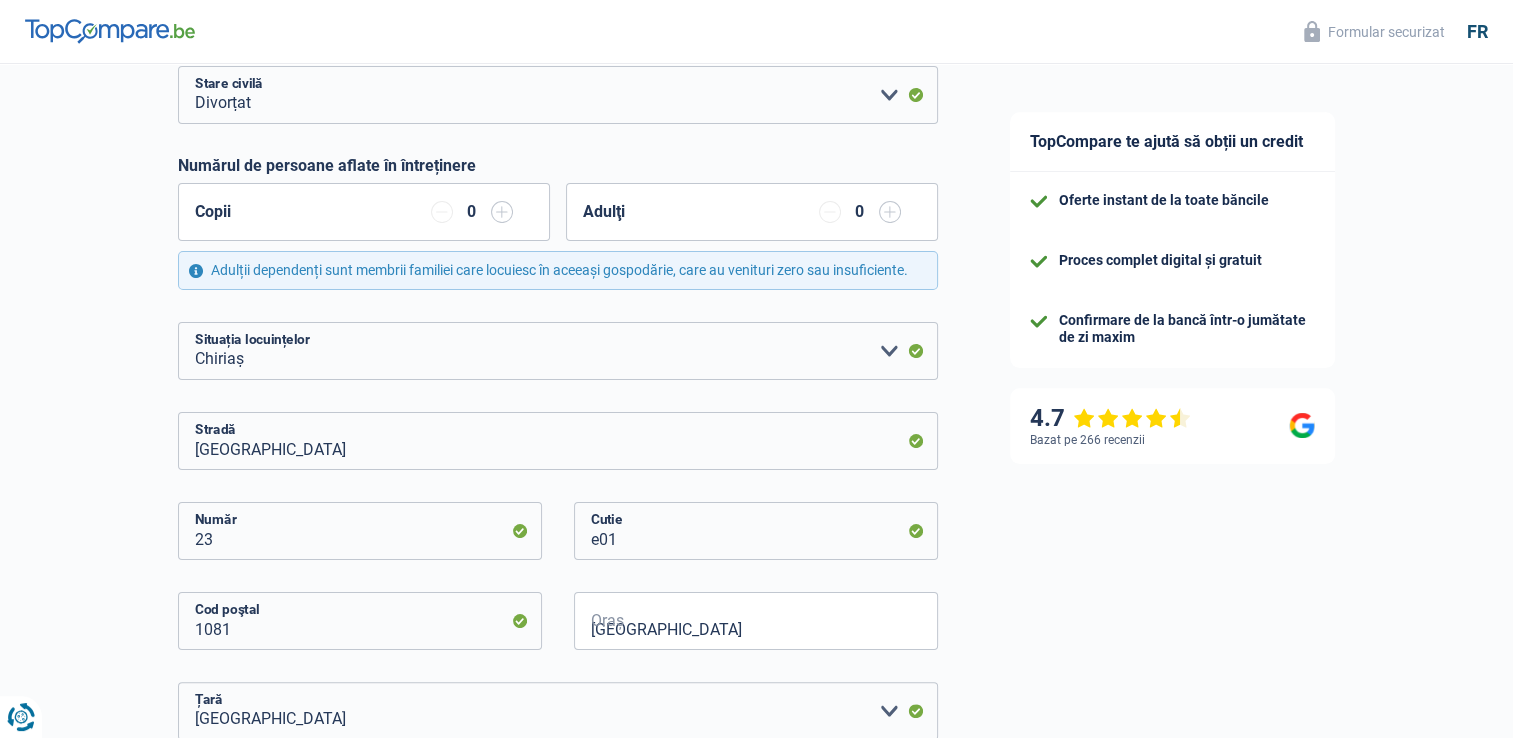 type on "BRUXELLES" 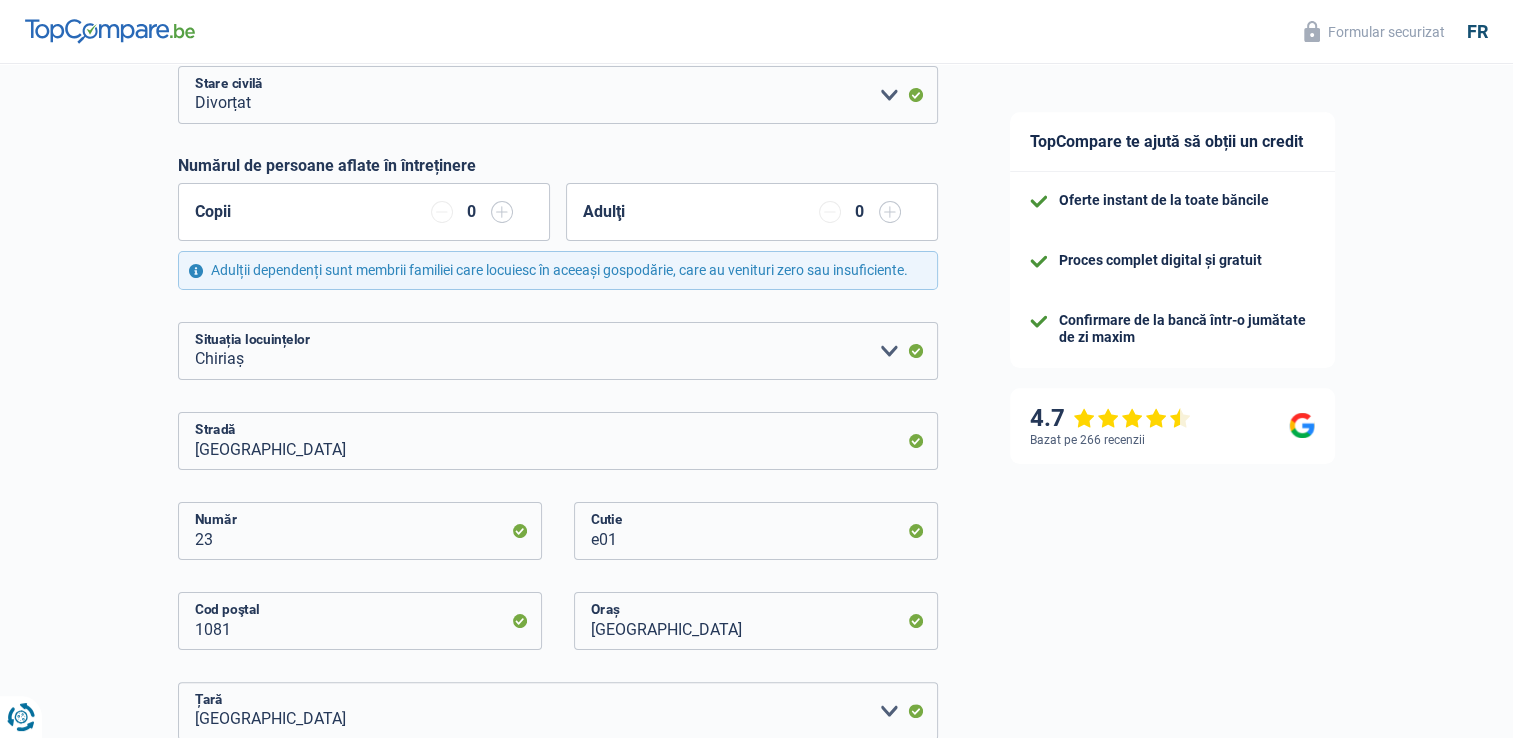 click on "TopCompare te ajută să obții un credit     Oferte instant de la toate băncile     Proces complet digital și gratuit     Confirmare de la bancă într-o jumătate de zi maxim    4.7    Bazat pe 266 recenzii
Formulaire sécurisé" at bounding box center [1244, 600] 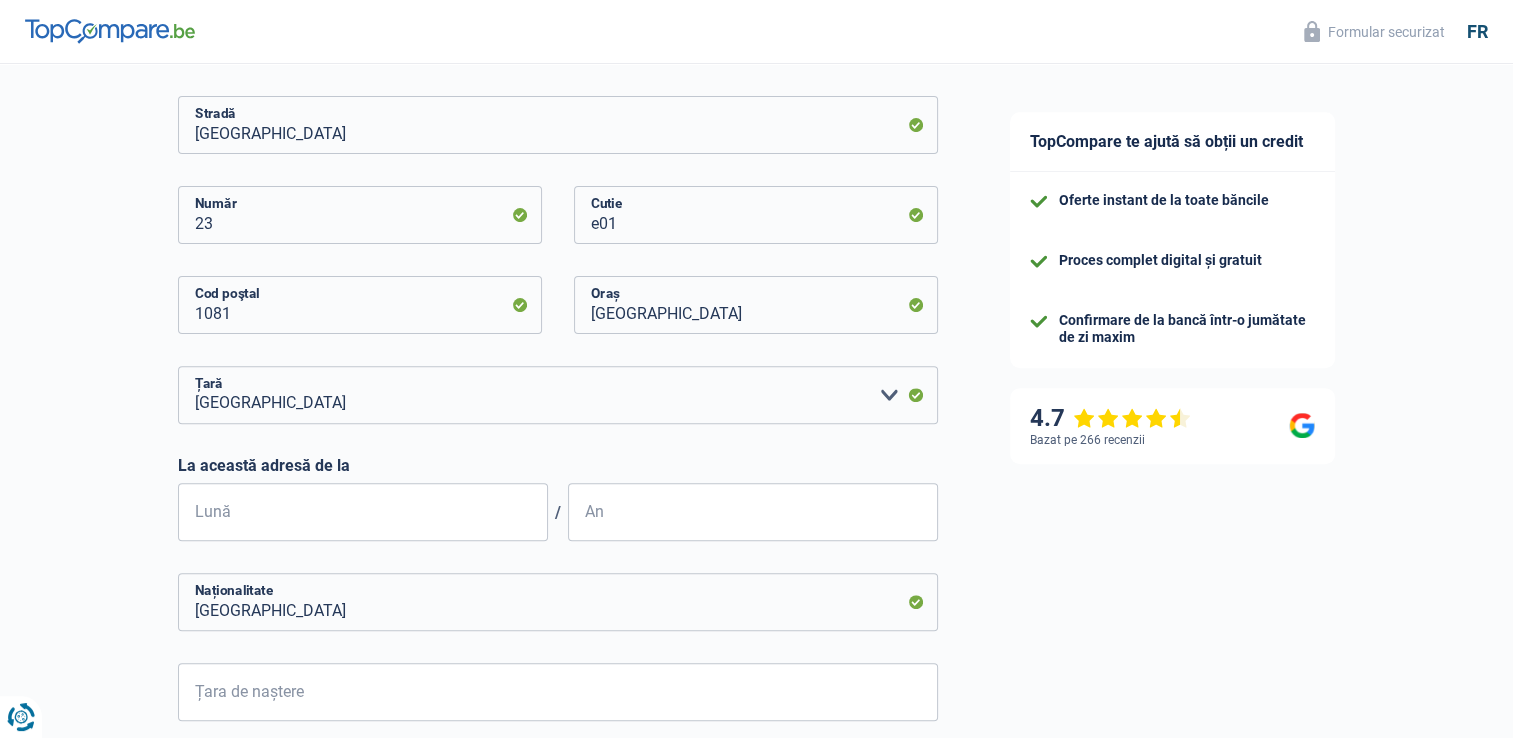 scroll, scrollTop: 600, scrollLeft: 0, axis: vertical 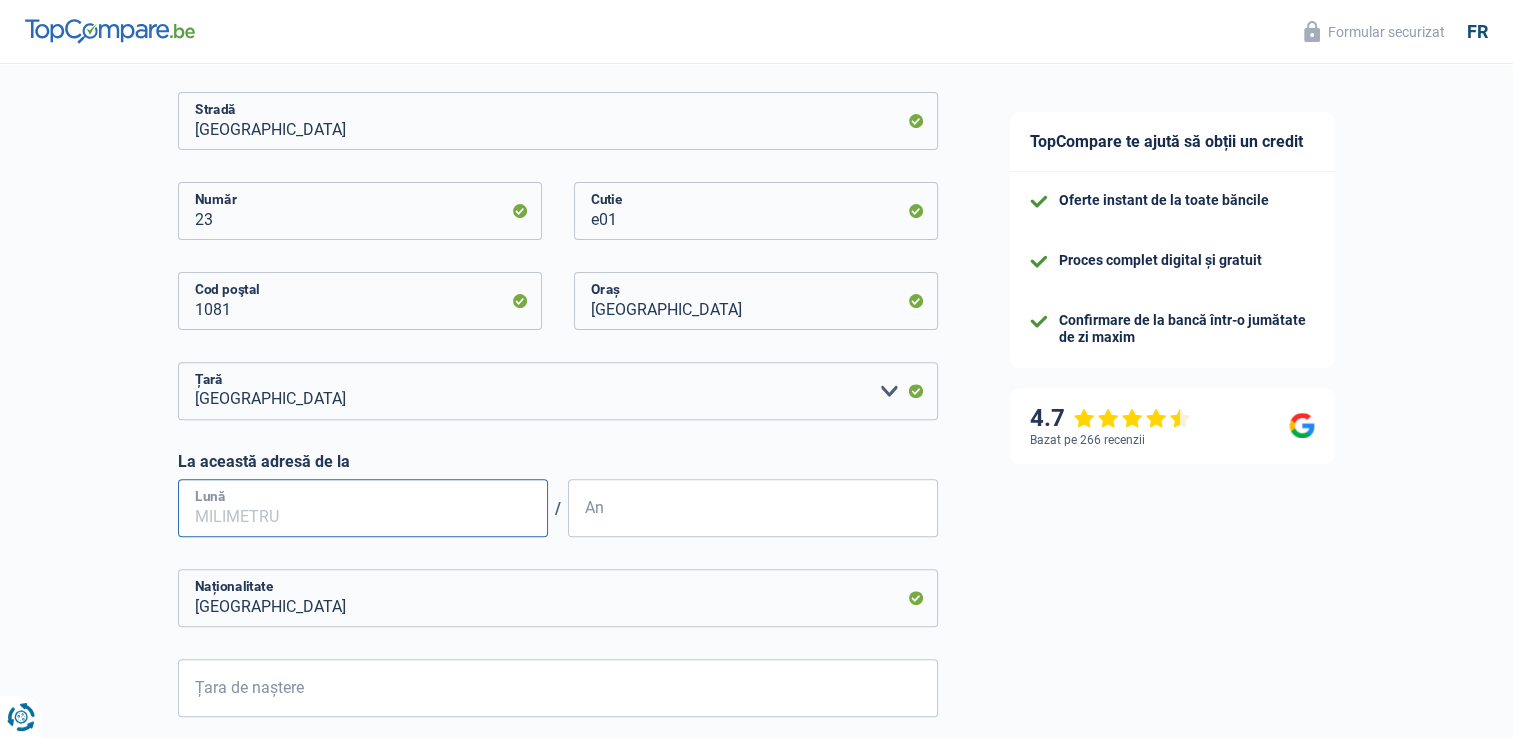 click on "Lună" at bounding box center (363, 508) 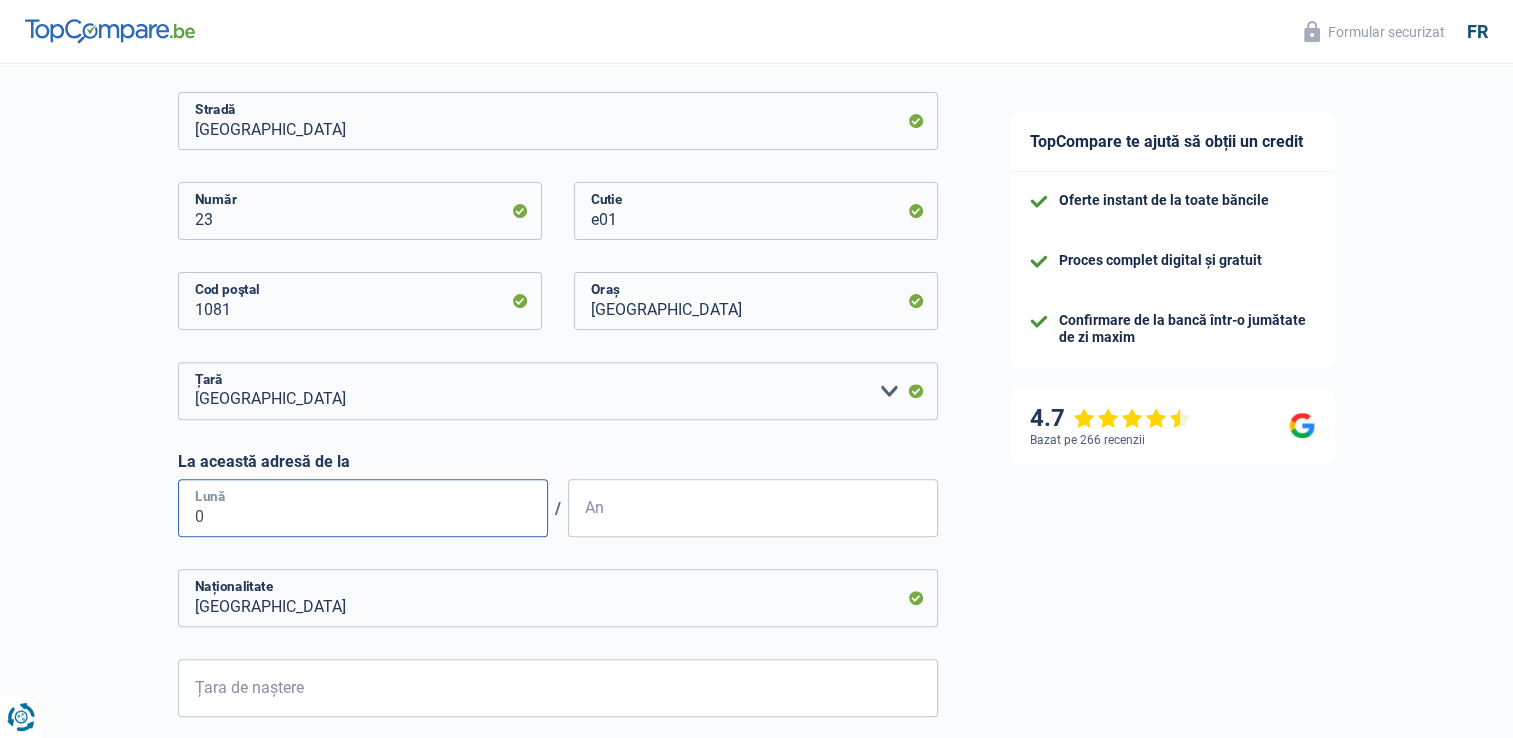 type on "09" 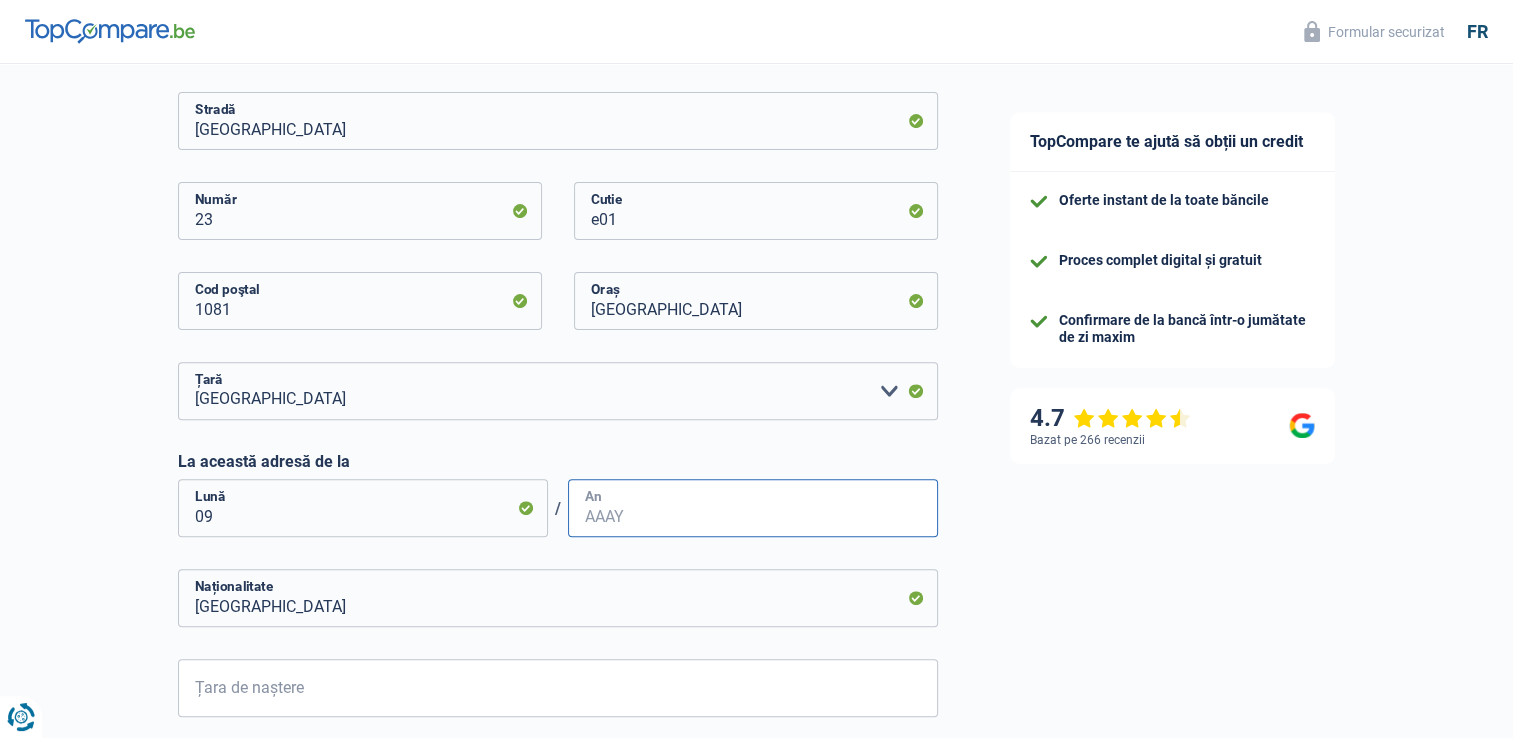 click on "An" at bounding box center (753, 508) 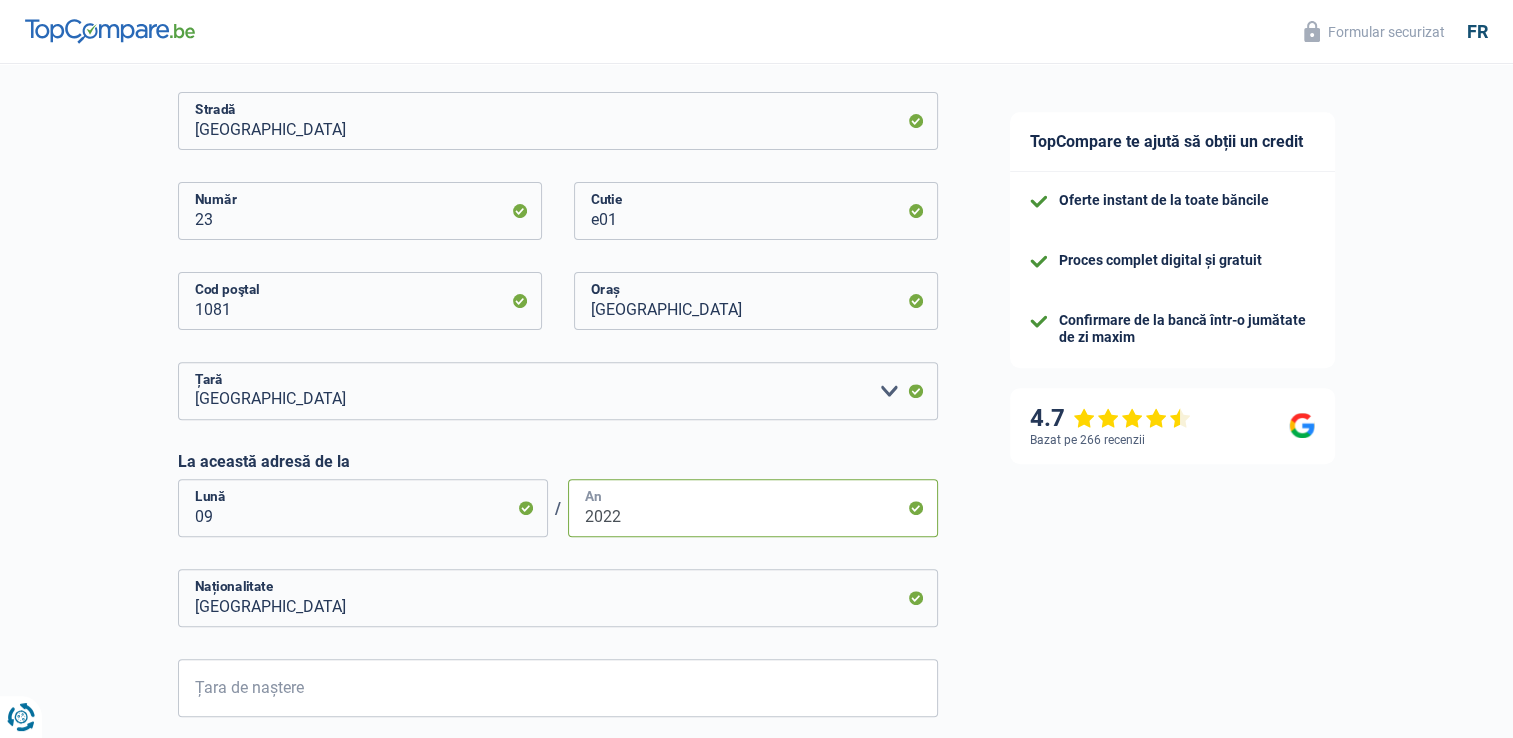 type on "2022" 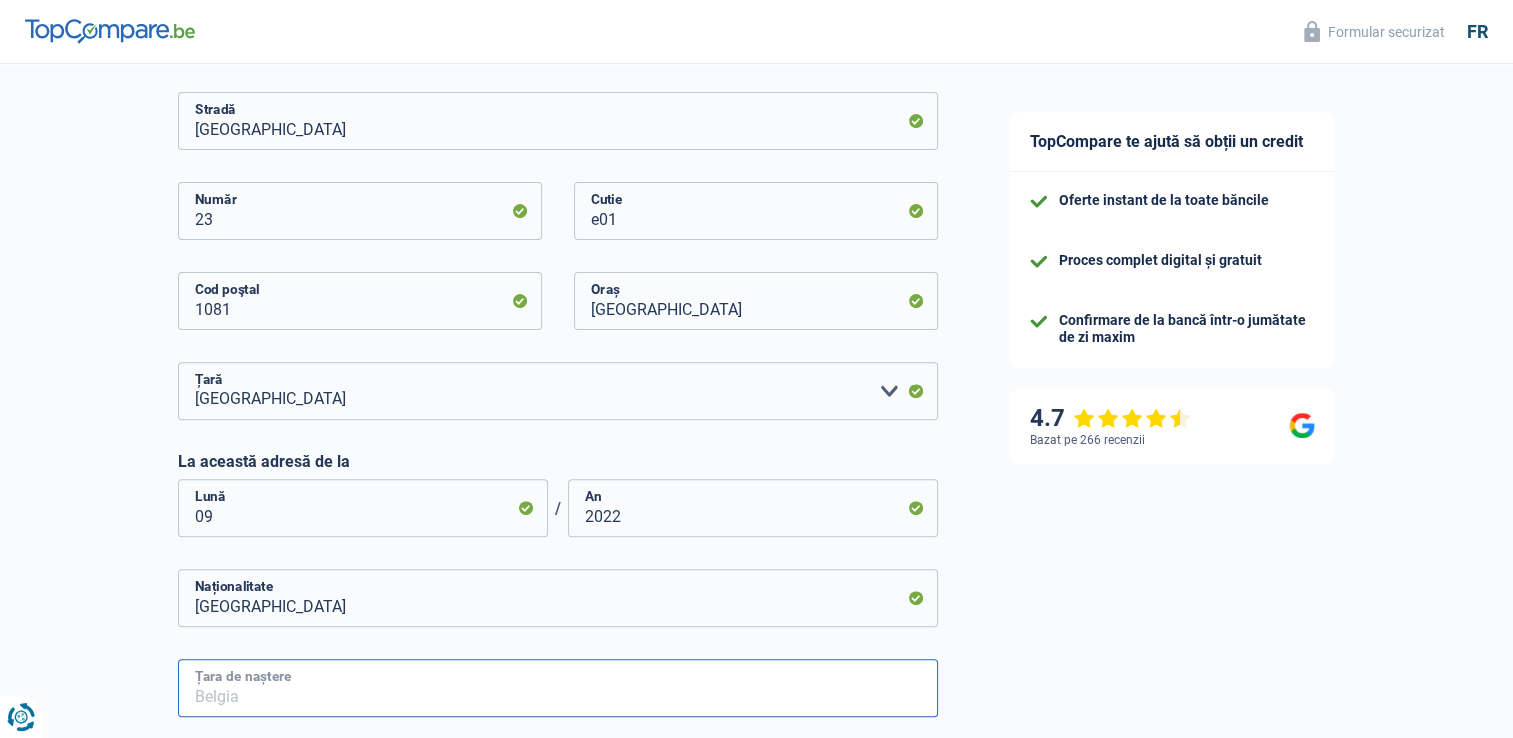 click on "Țara de naștere" at bounding box center (558, 688) 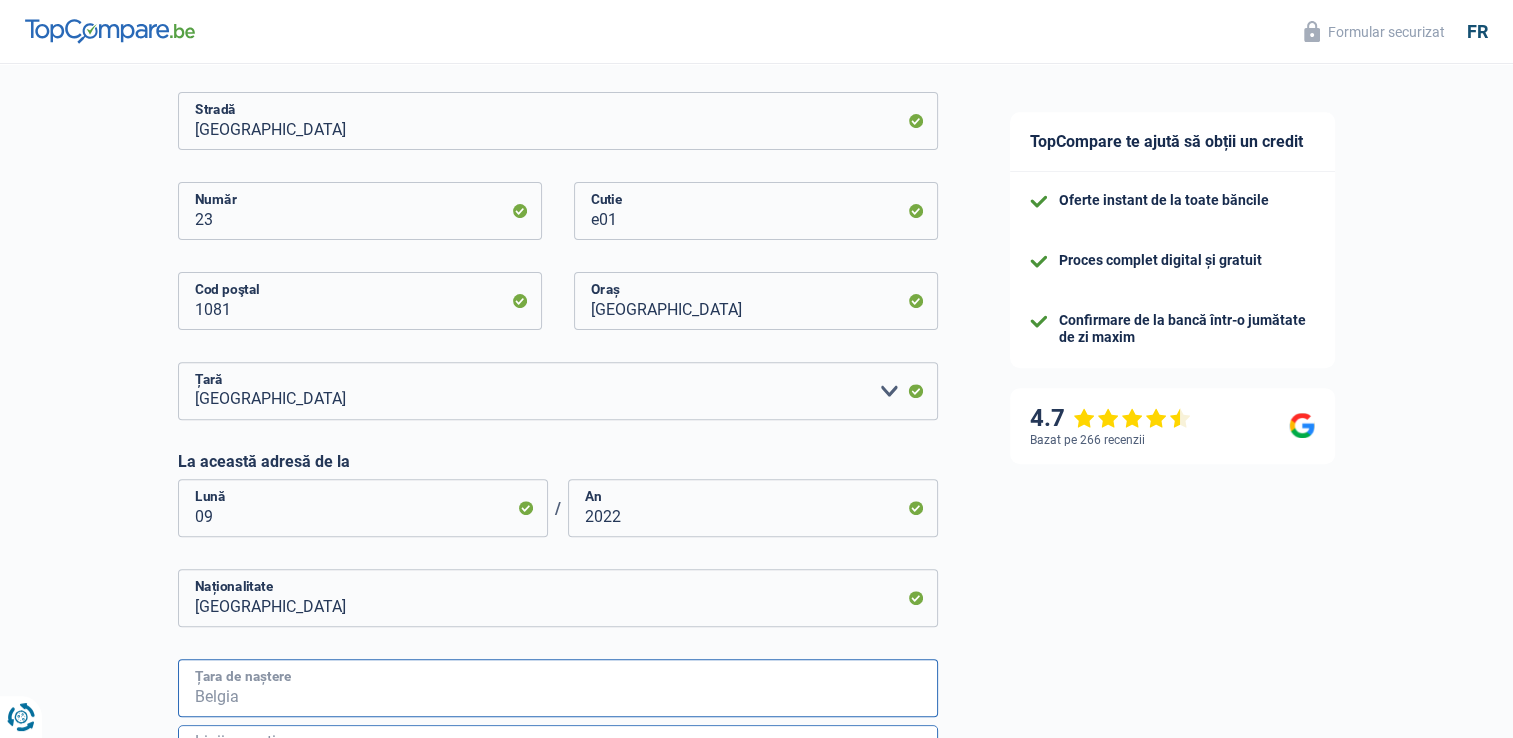 type on "r" 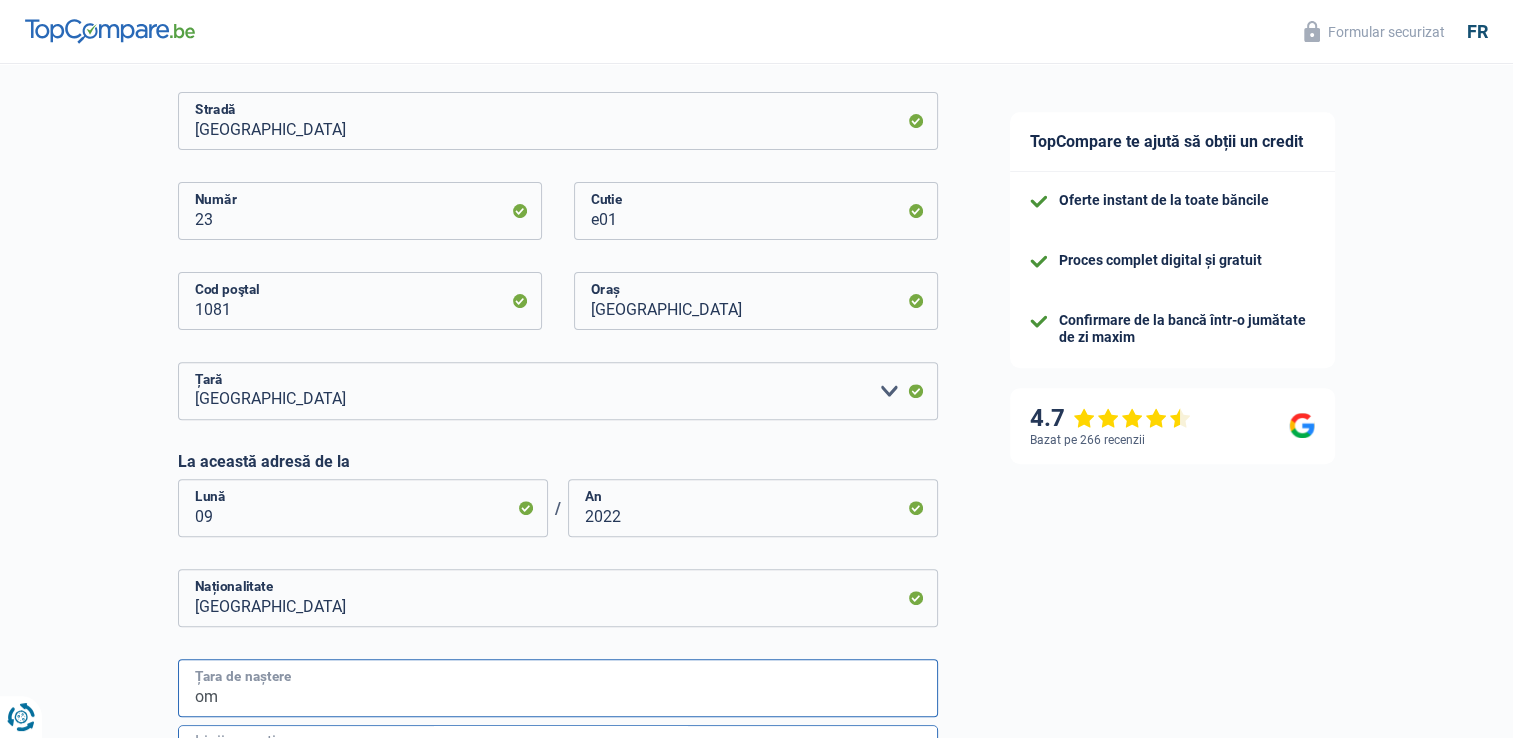 type on "o" 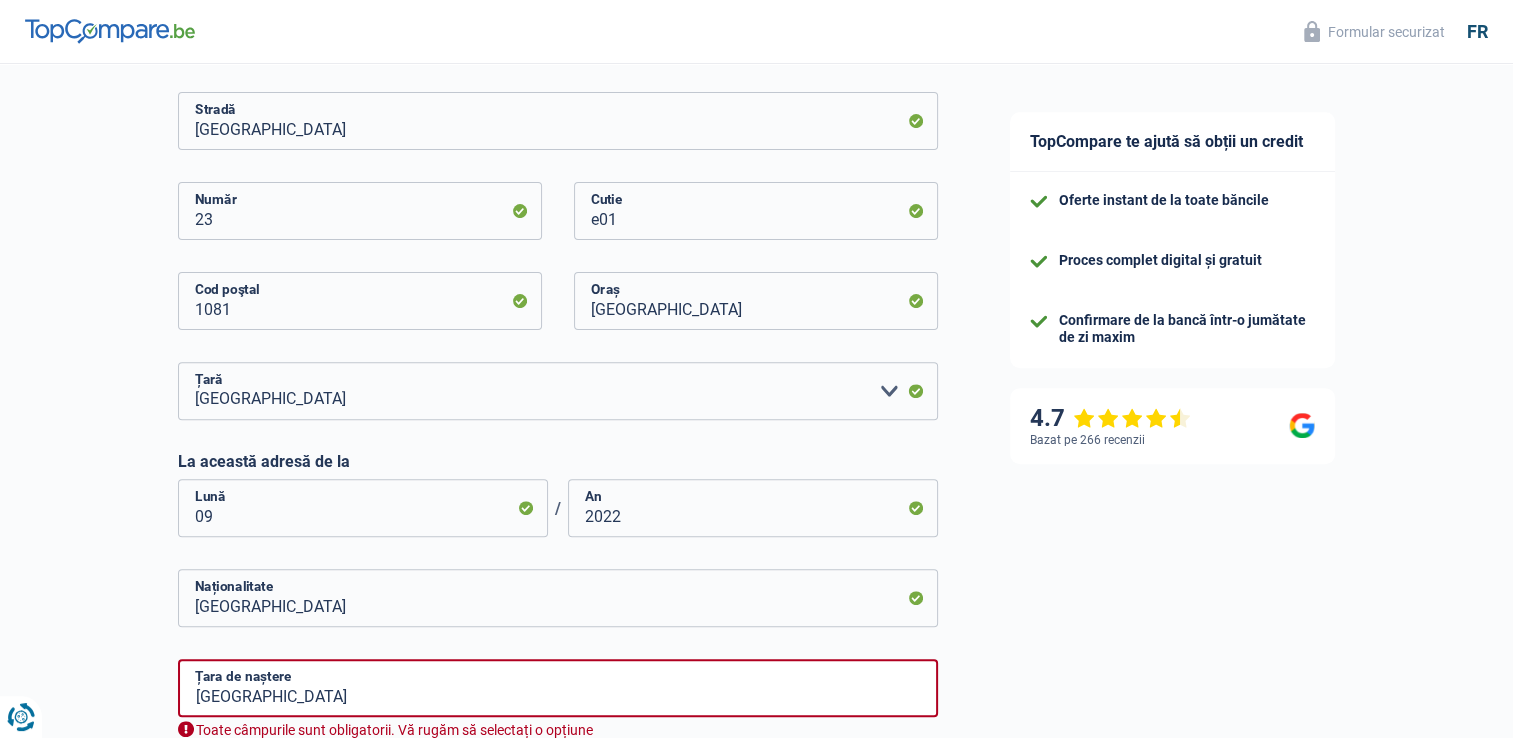 click on "Șansa de succes a simulării tale este
60%
1
2
3
4
5
Adăuga  +20%  prin completarea Pasul 4    Gospodăria ta     Informațiile despre gospodăria dumneavoastră au un impact asupra cheltuielilor și veniturilor dumneavoastră. Prin urmare, băncile au nevoie de el pentru a vă procesa cererea de împrumut      Burlac Căsătorit Concubinul legal Divorțat Văduvă Separat (de facto)  Vă rugăm să selectați o opțiune     Stare civilă             Numărul de persoane aflate în întreținere     Copii
0
Adulţi
0
Chiriaș Proprietar cu ipotecă Proprietar fără ipotecă Găzduit de familie Portar" at bounding box center [487, 284] 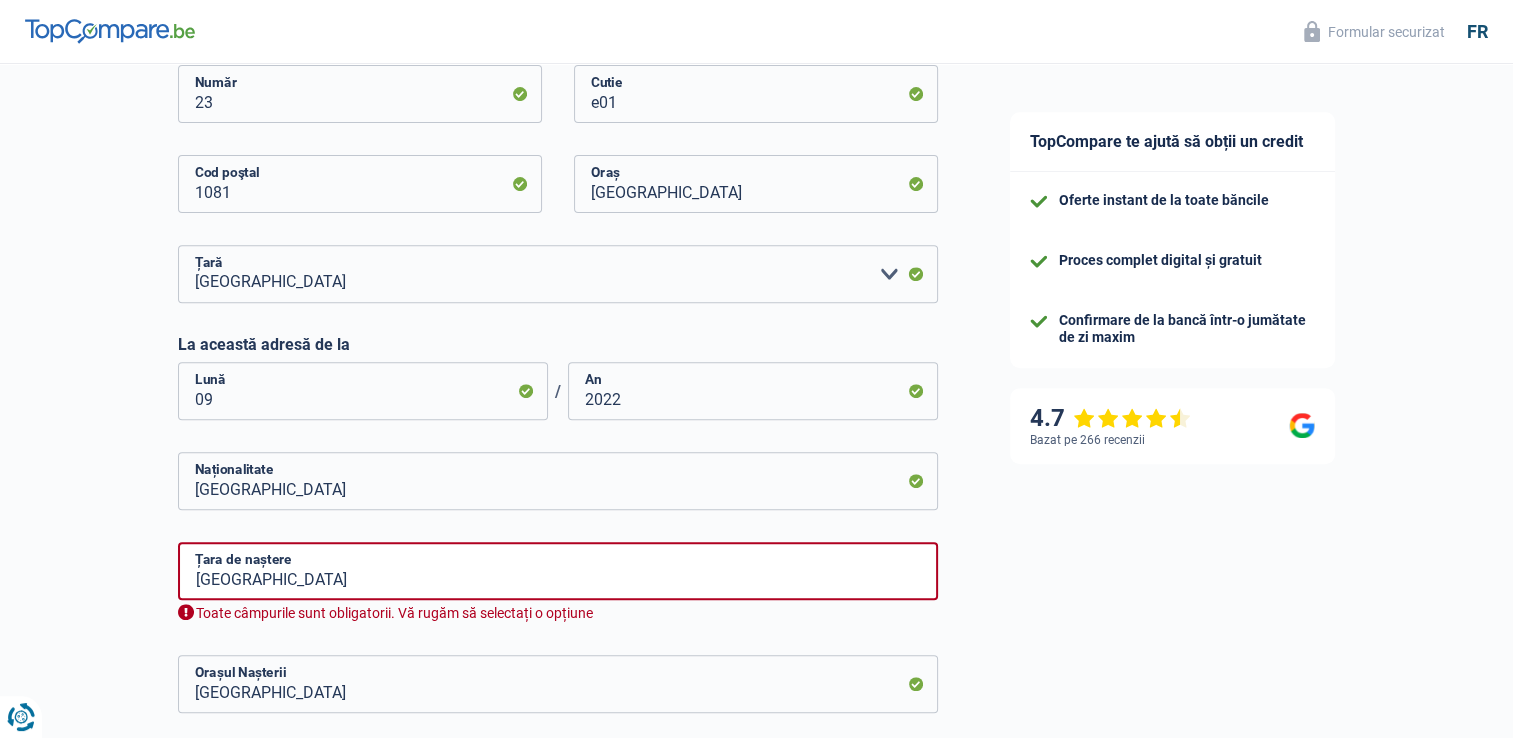 scroll, scrollTop: 720, scrollLeft: 0, axis: vertical 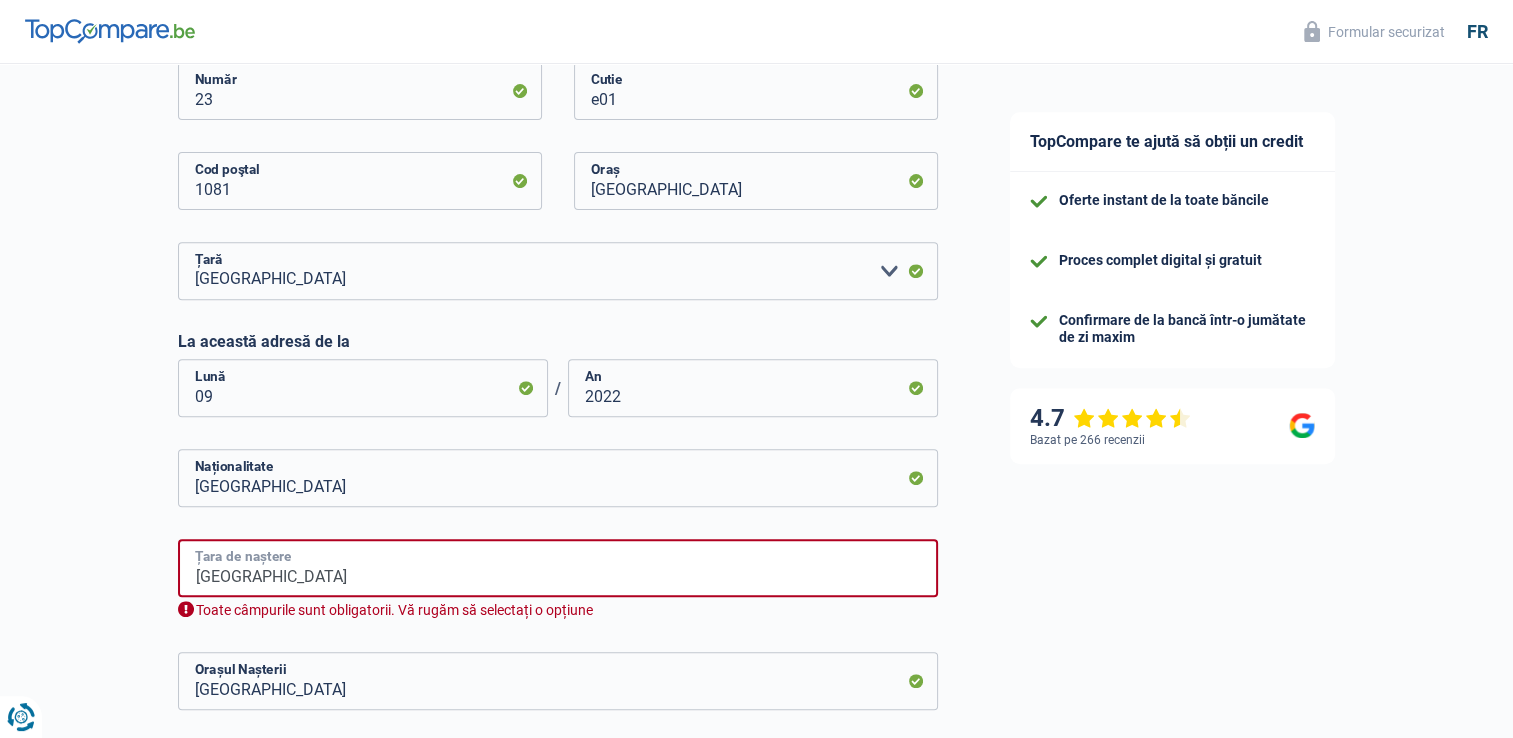 click on "romania" at bounding box center (558, 568) 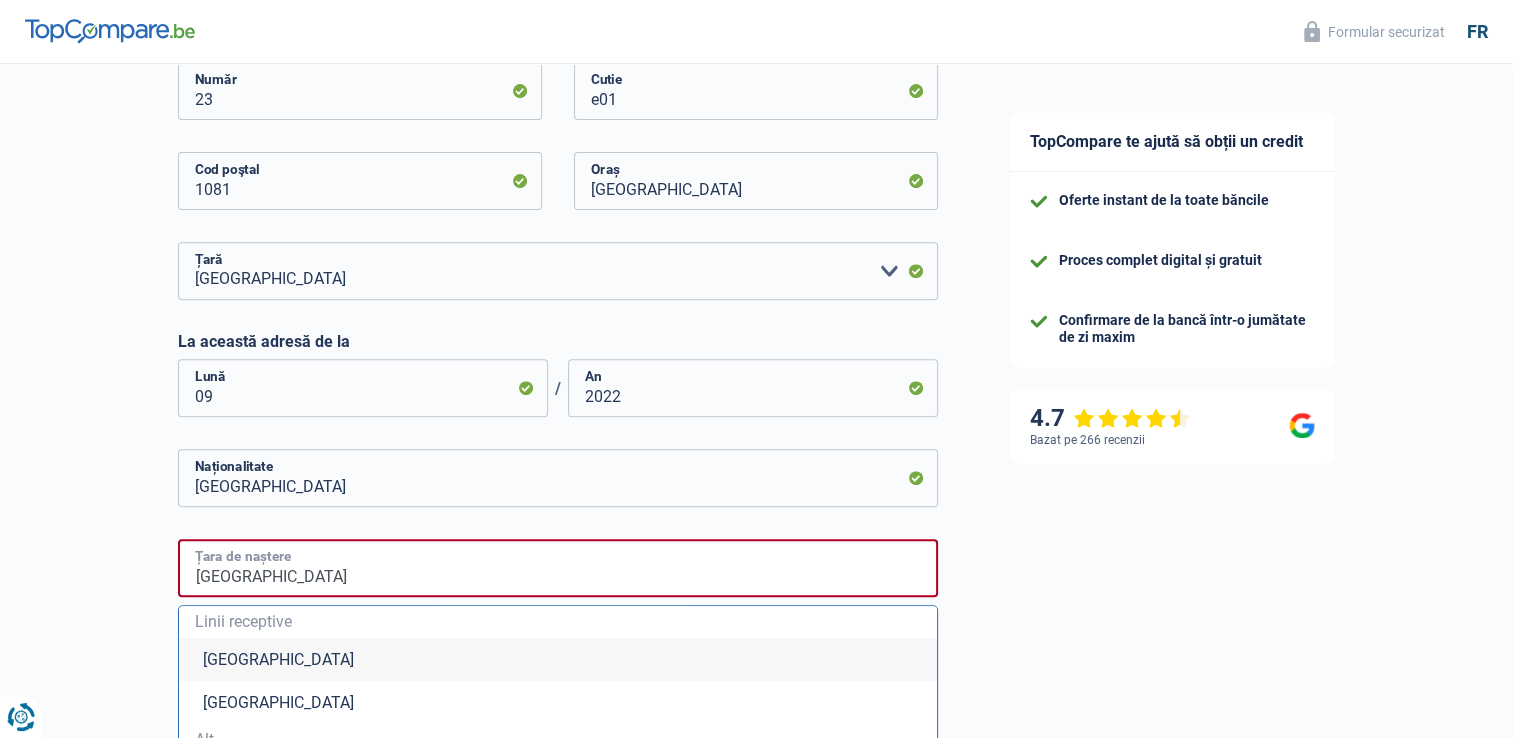 click on "romania" at bounding box center [558, 568] 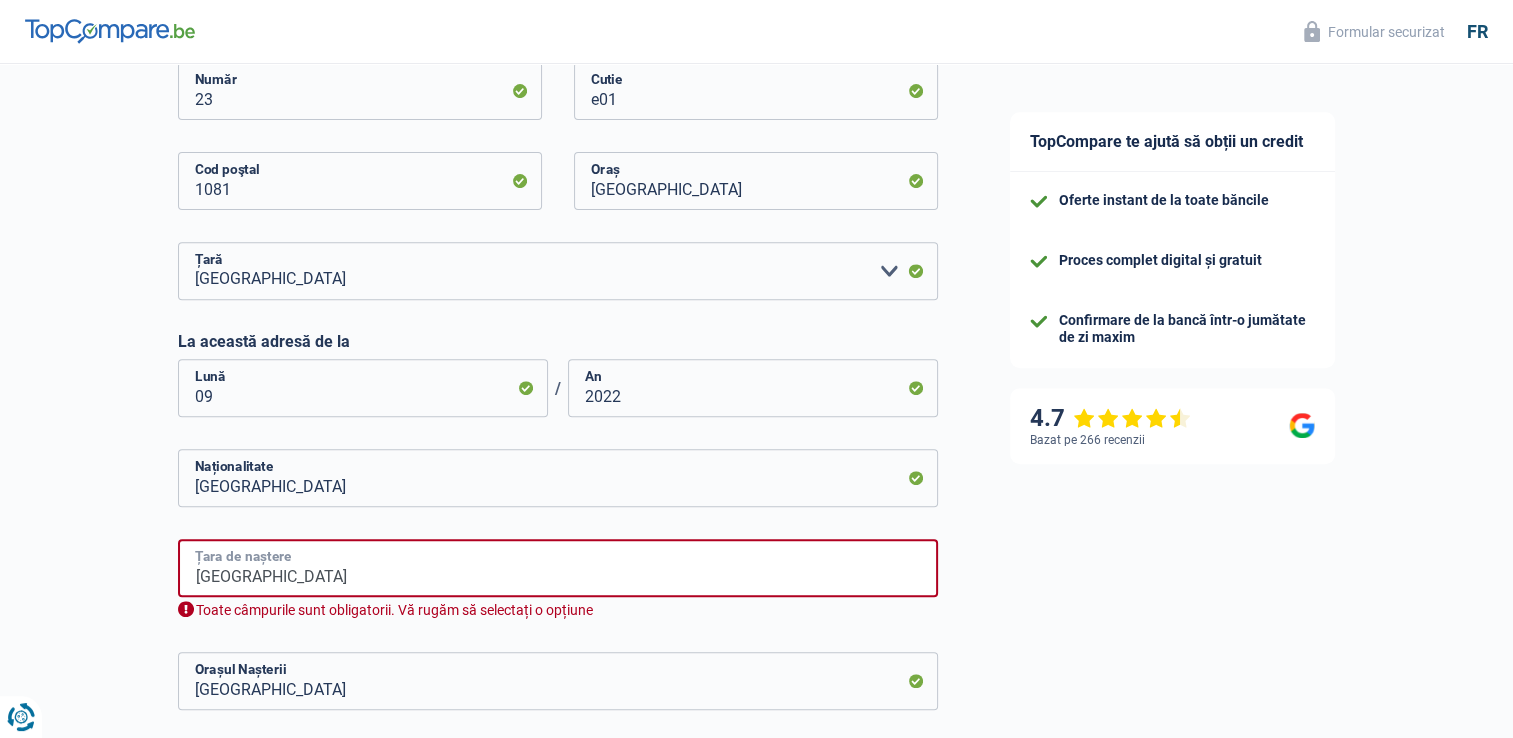 type on "Romania" 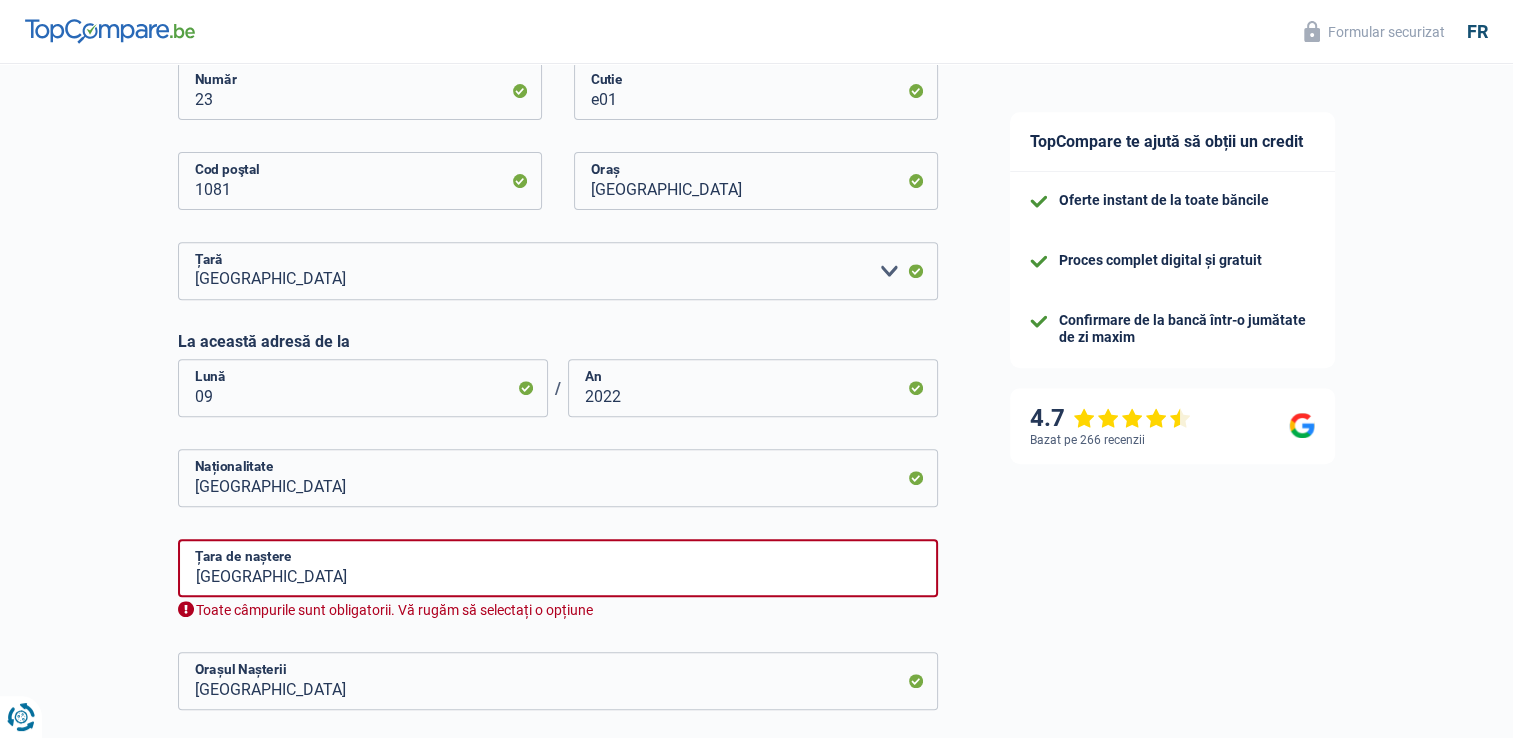 click on "Șansa de succes a simulării tale este
60%
1
2
3
4
5
Adăuga  +20%  prin completarea Pasul 4    Gospodăria ta     Informațiile despre gospodăria dumneavoastră au un impact asupra cheltuielilor și veniturilor dumneavoastră. Prin urmare, băncile au nevoie de el pentru a vă procesa cererea de împrumut      Burlac Căsătorit Concubinul legal Divorțat Văduvă Separat (de facto)  Vă rugăm să selectați o opțiune     Stare civilă             Numărul de persoane aflate în întreținere     Copii
0
Adulţi
0
Chiriaș Proprietar cu ipotecă Proprietar fără ipotecă Găzduit de familie Portar" at bounding box center (487, 164) 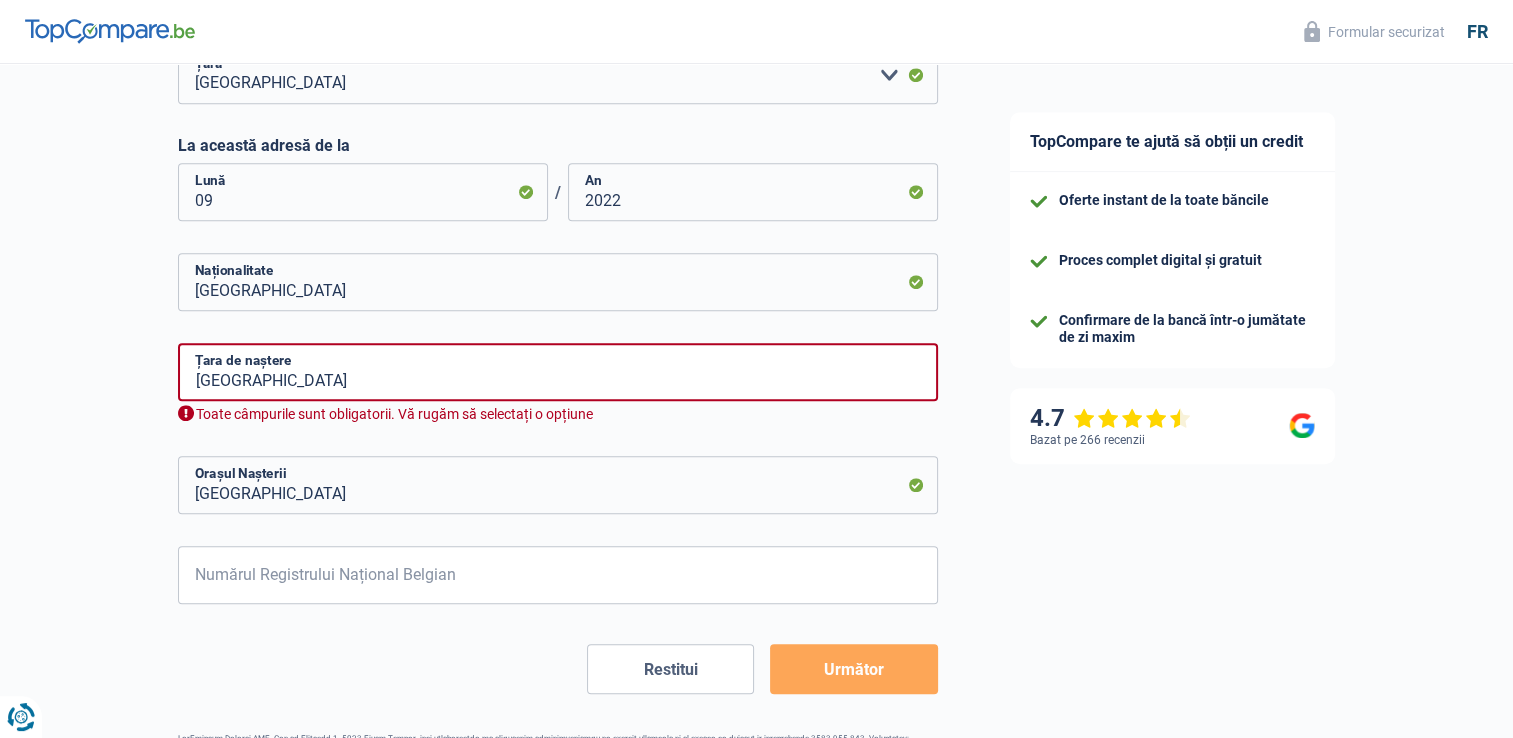 scroll, scrollTop: 920, scrollLeft: 0, axis: vertical 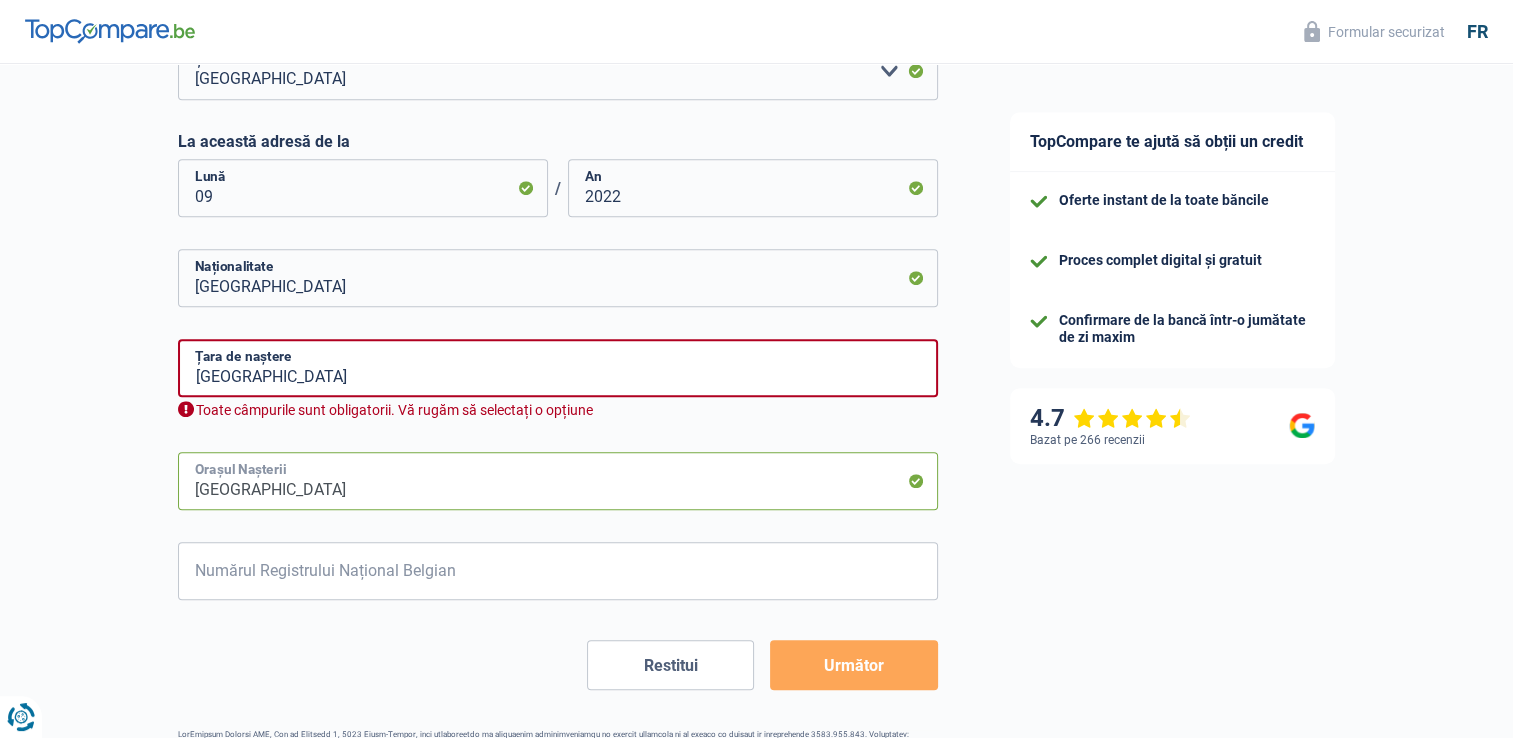 click on "BRUXELLES" at bounding box center (558, 481) 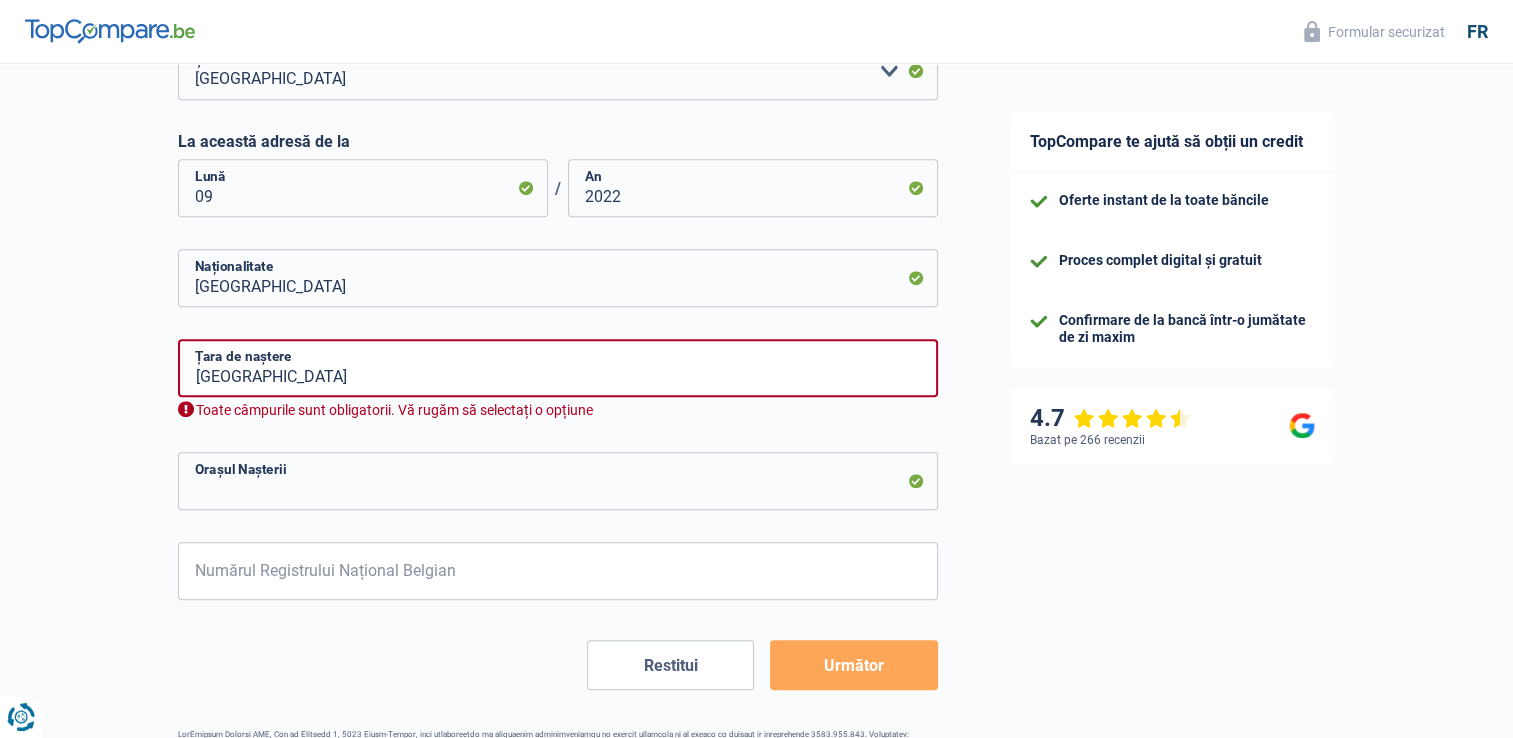 type 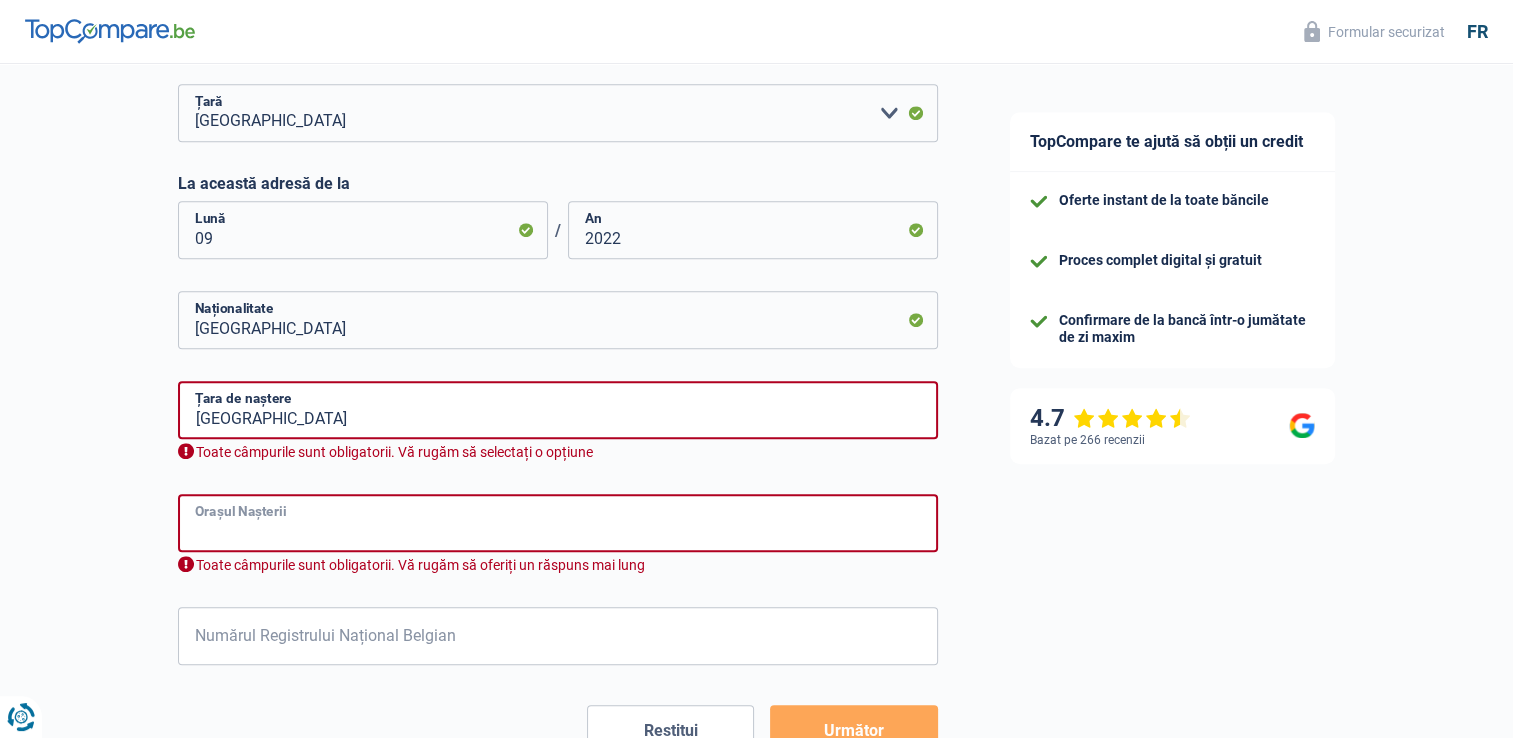 click on "Orașul Nașterii" at bounding box center (558, 523) 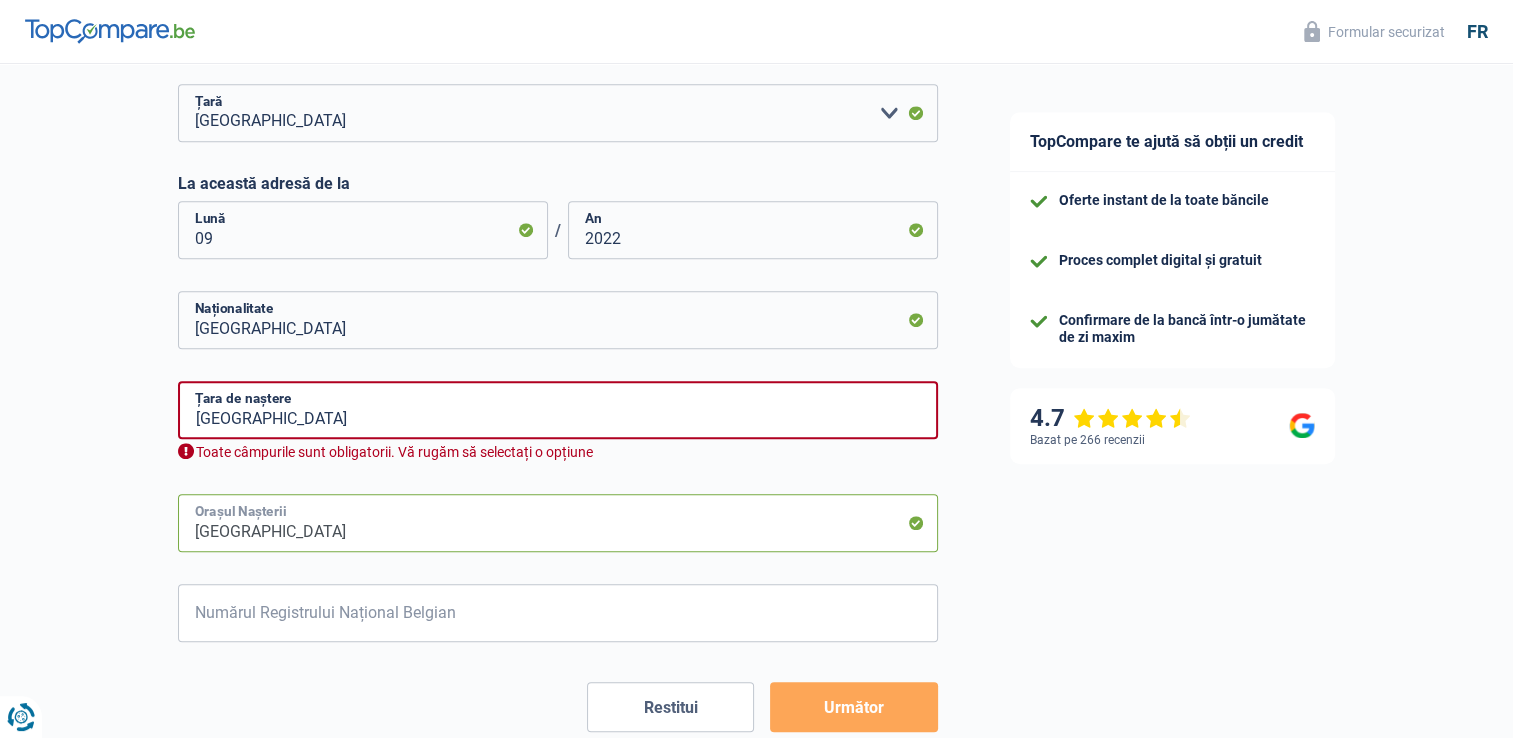 type on "suceava" 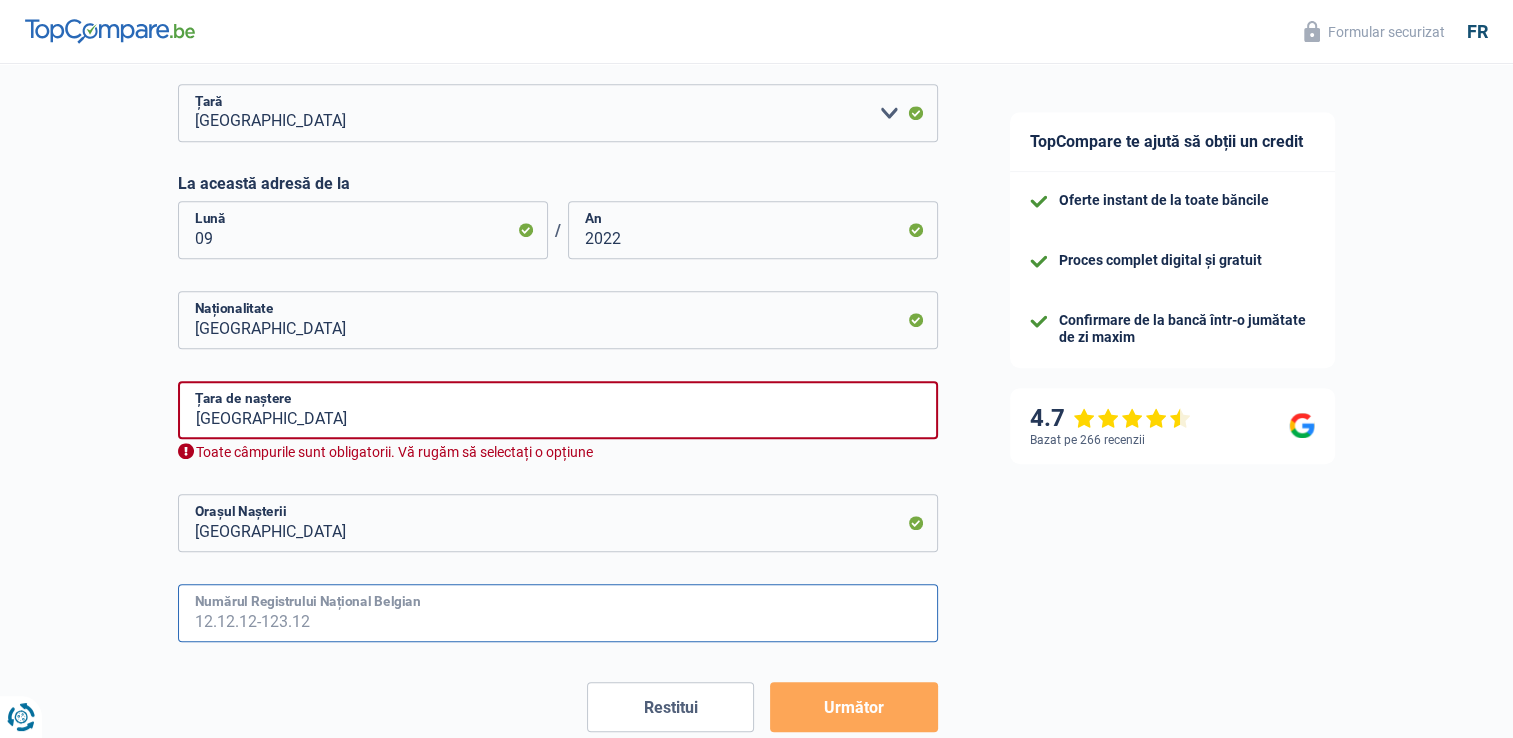 click on "Numărul Registrului Național Belgian" at bounding box center [558, 613] 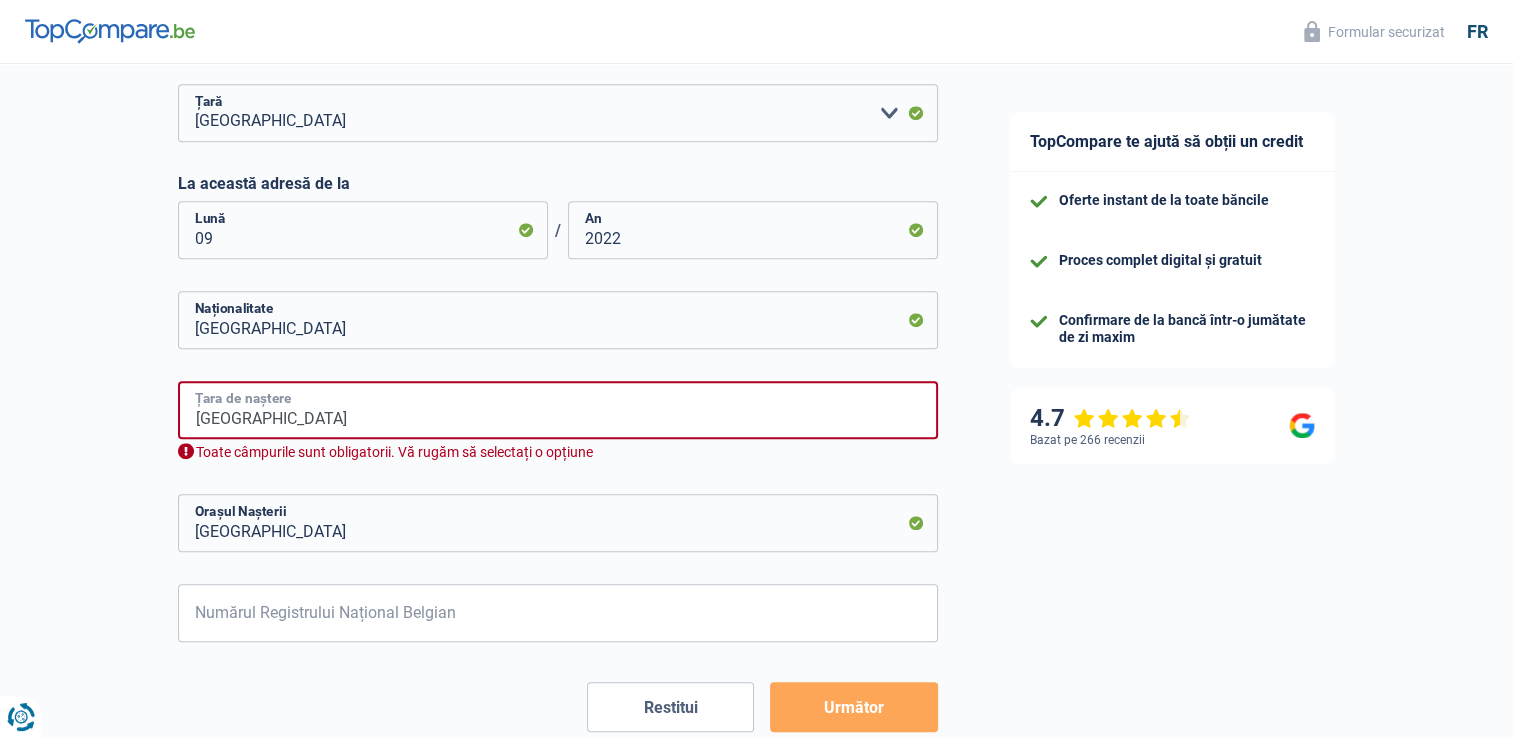 click on "Romania" at bounding box center [558, 410] 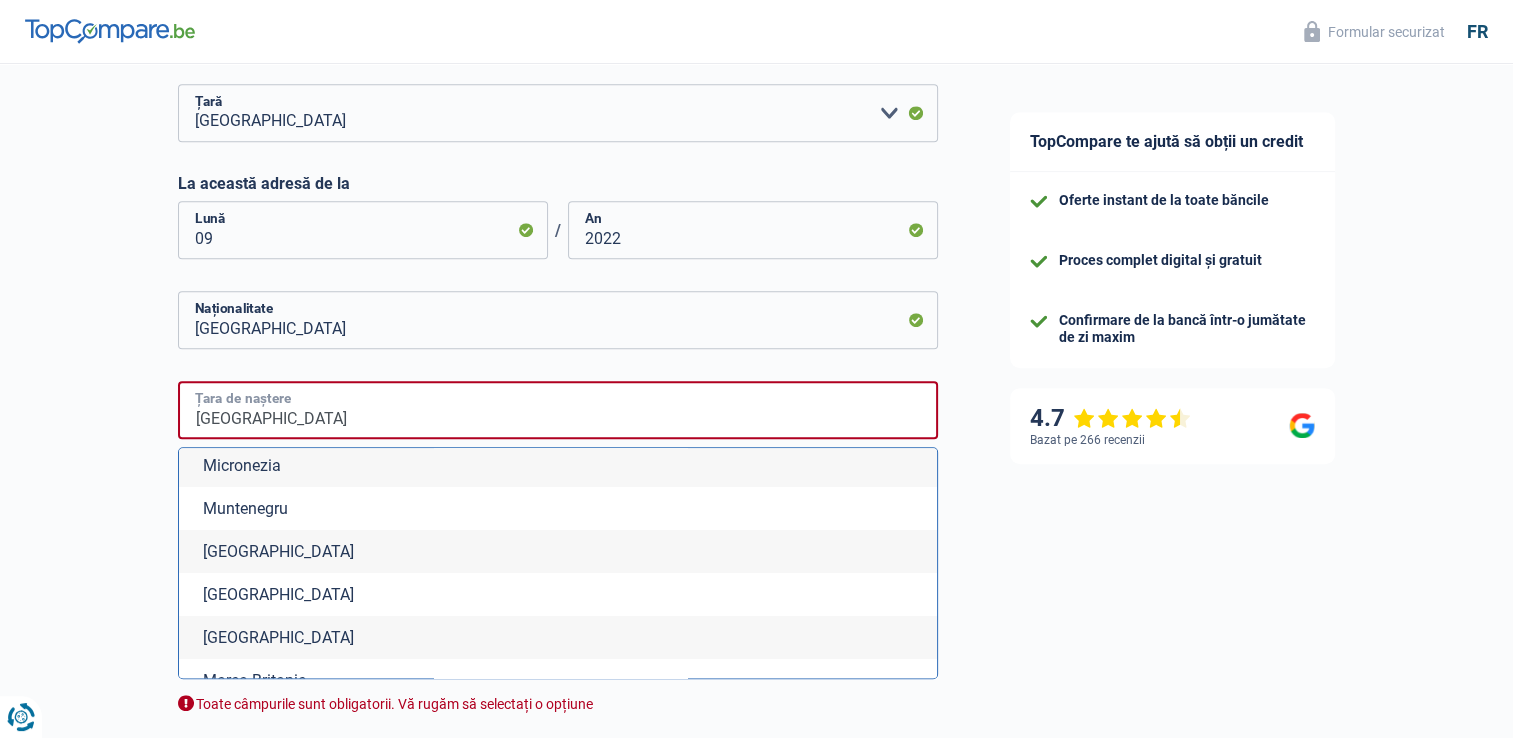 scroll, scrollTop: 265, scrollLeft: 0, axis: vertical 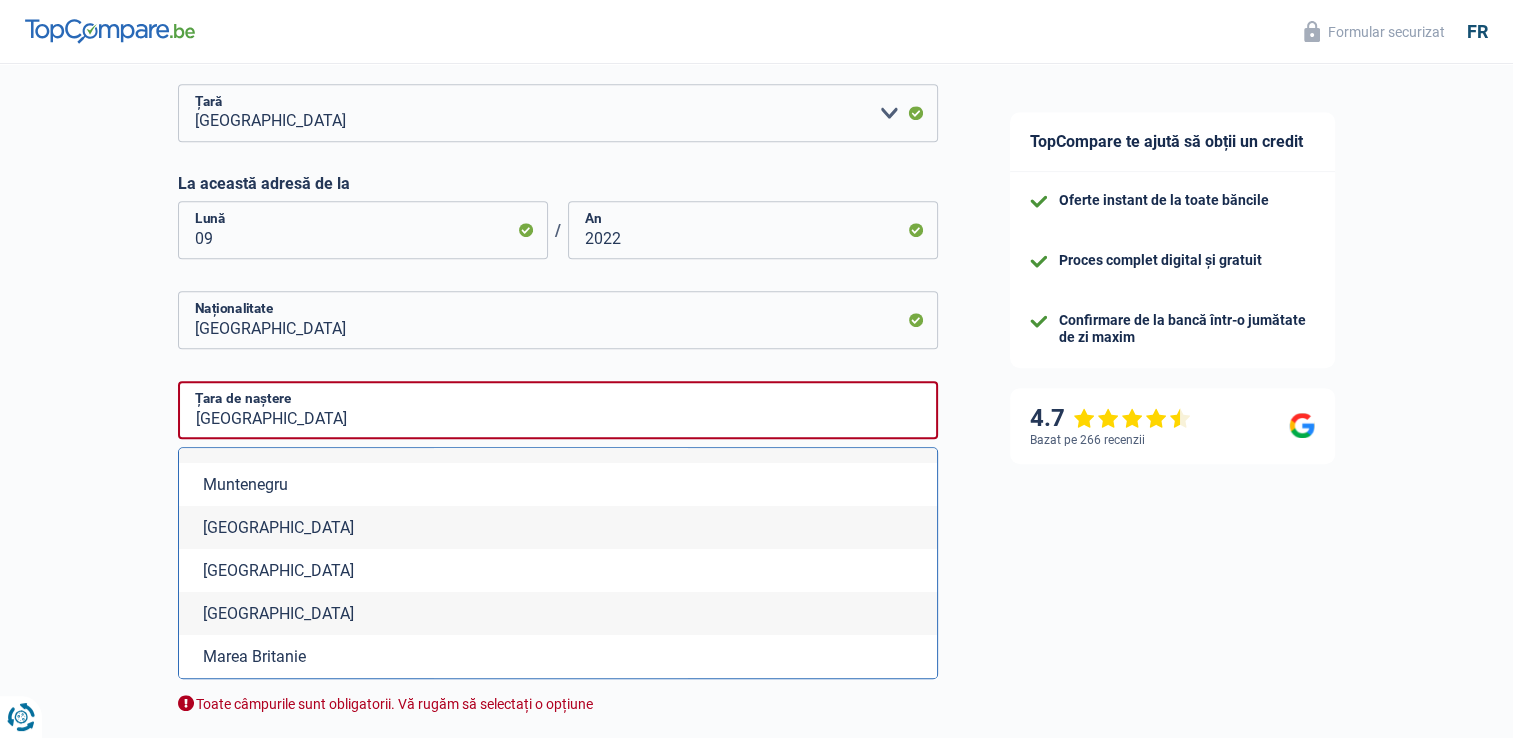 click on "România" at bounding box center (558, 613) 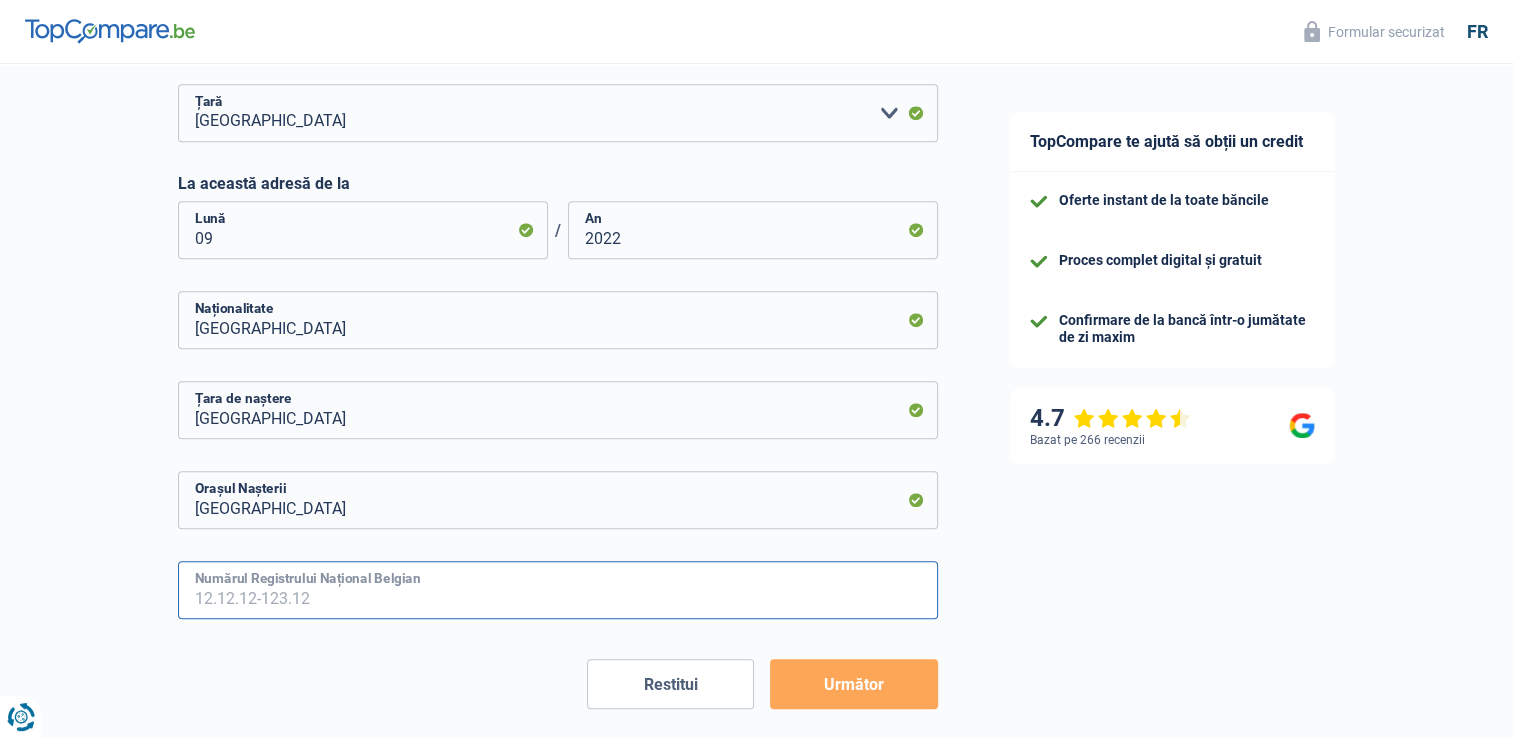 click on "Numărul Registrului Național Belgian" at bounding box center [558, 590] 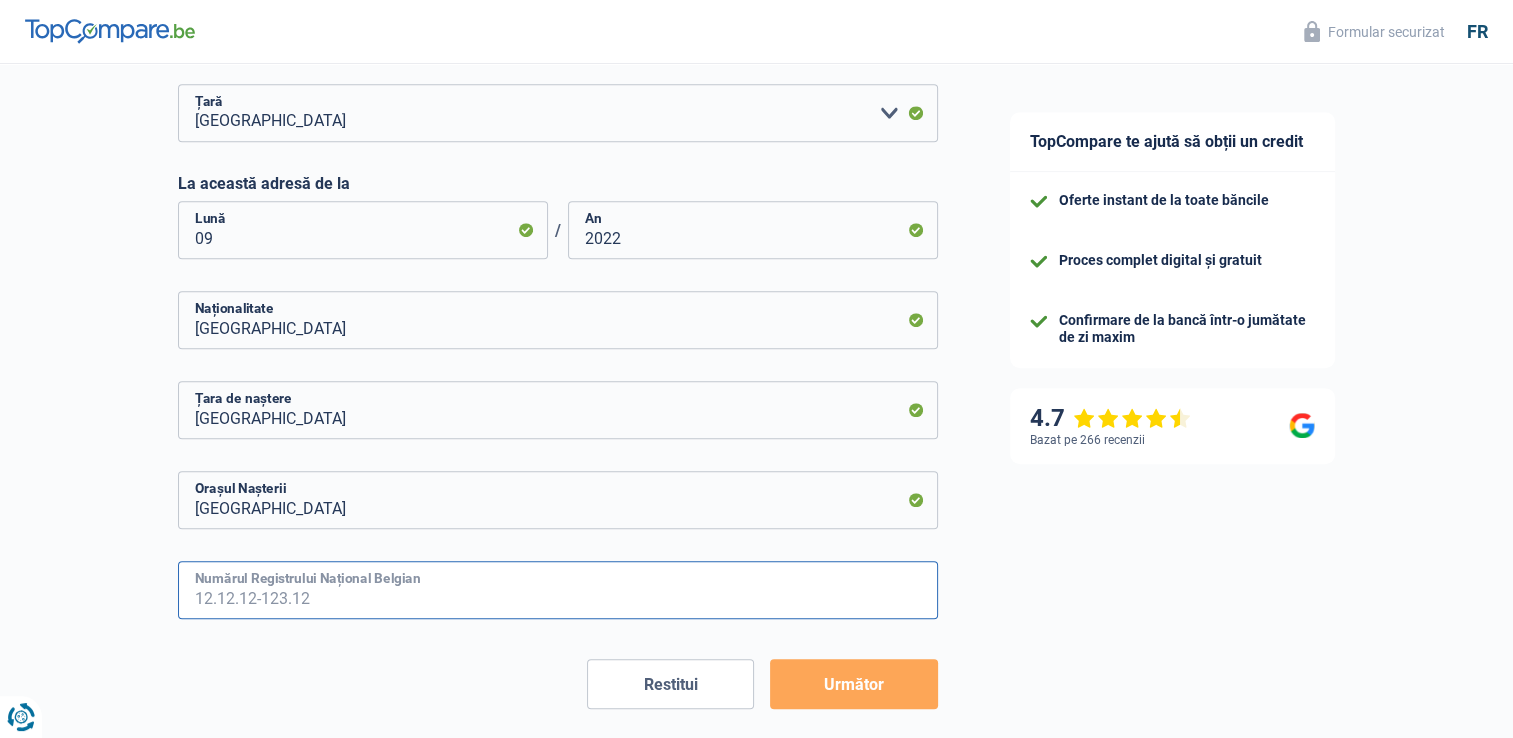 click on "Numărul Registrului Național Belgian" at bounding box center (558, 590) 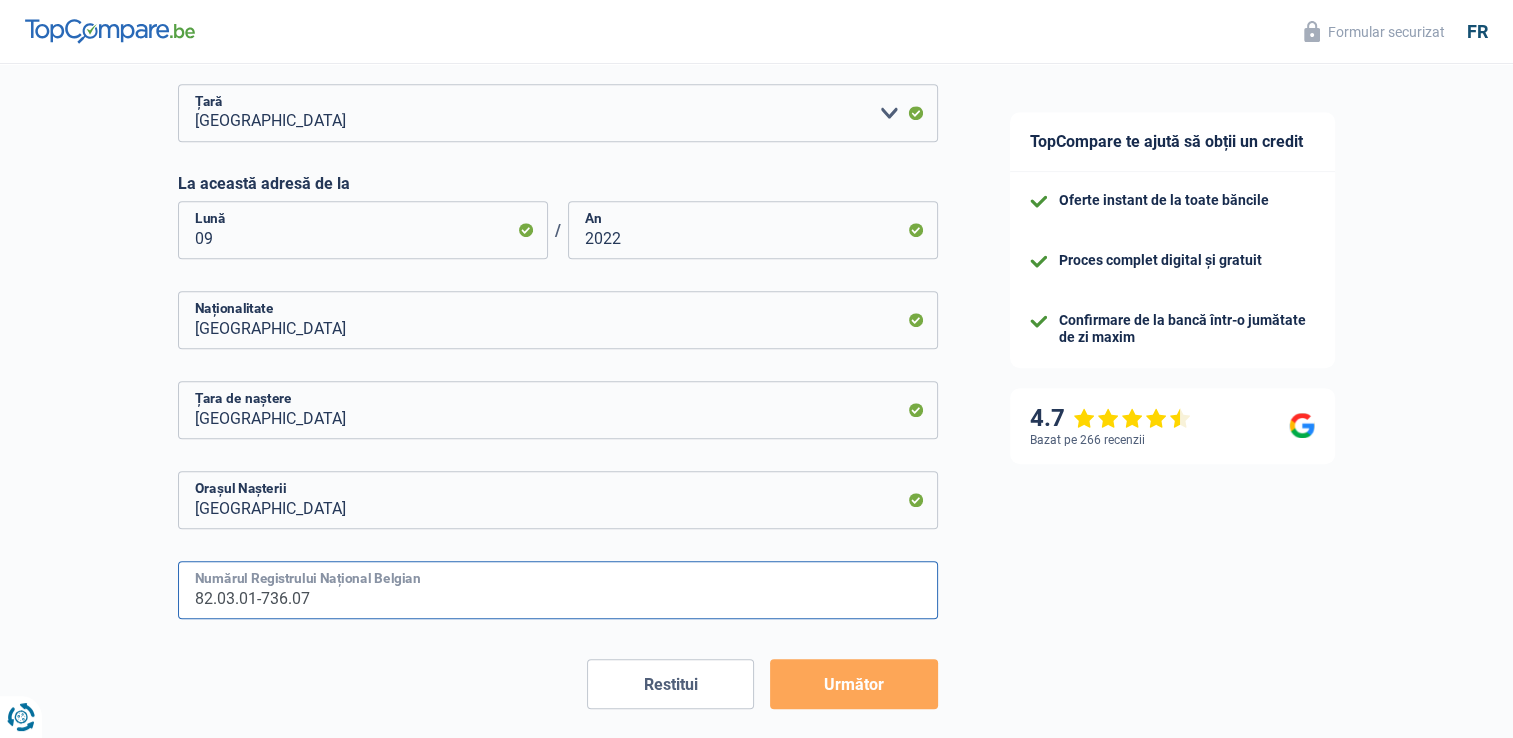 type on "82.03.01-736.07" 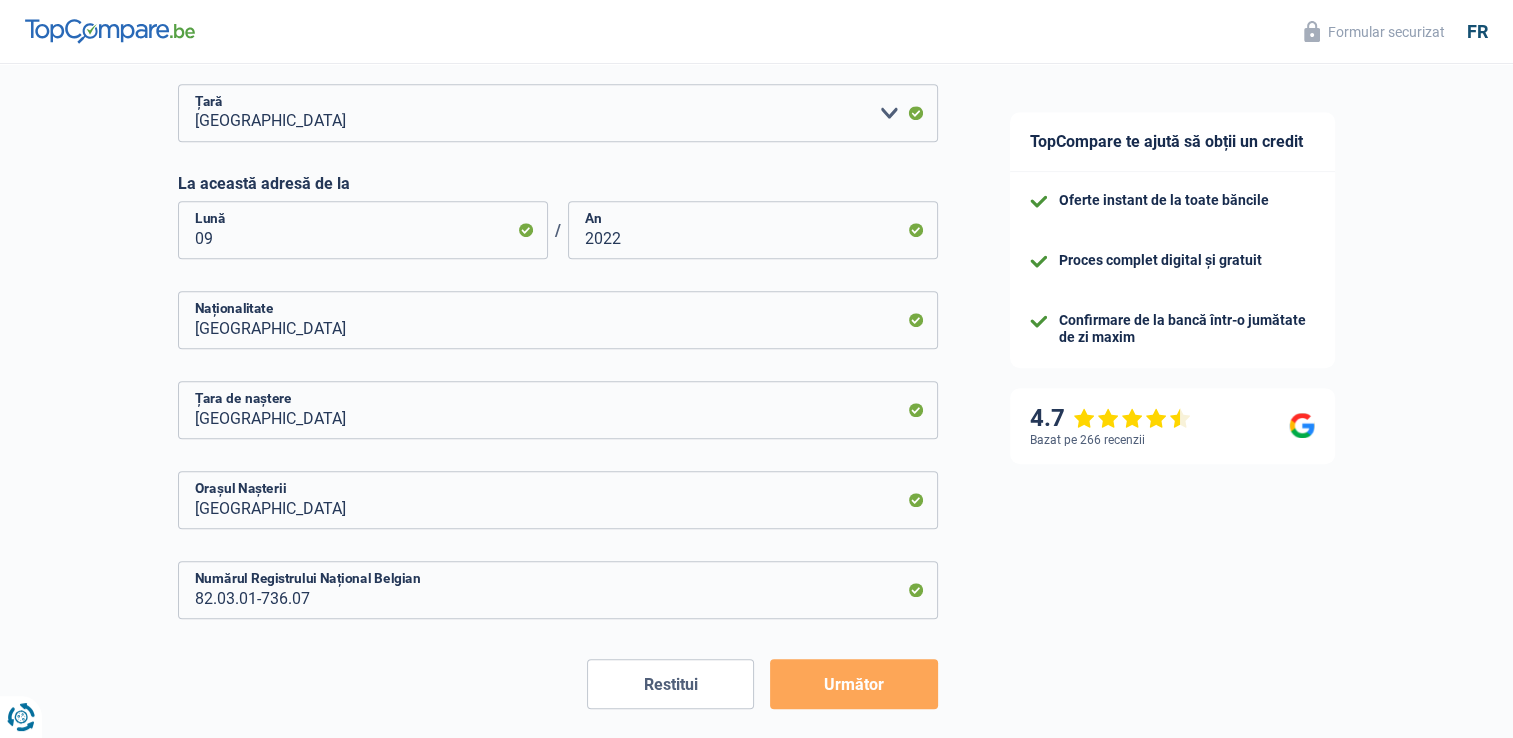 click on "Următor" at bounding box center [853, 684] 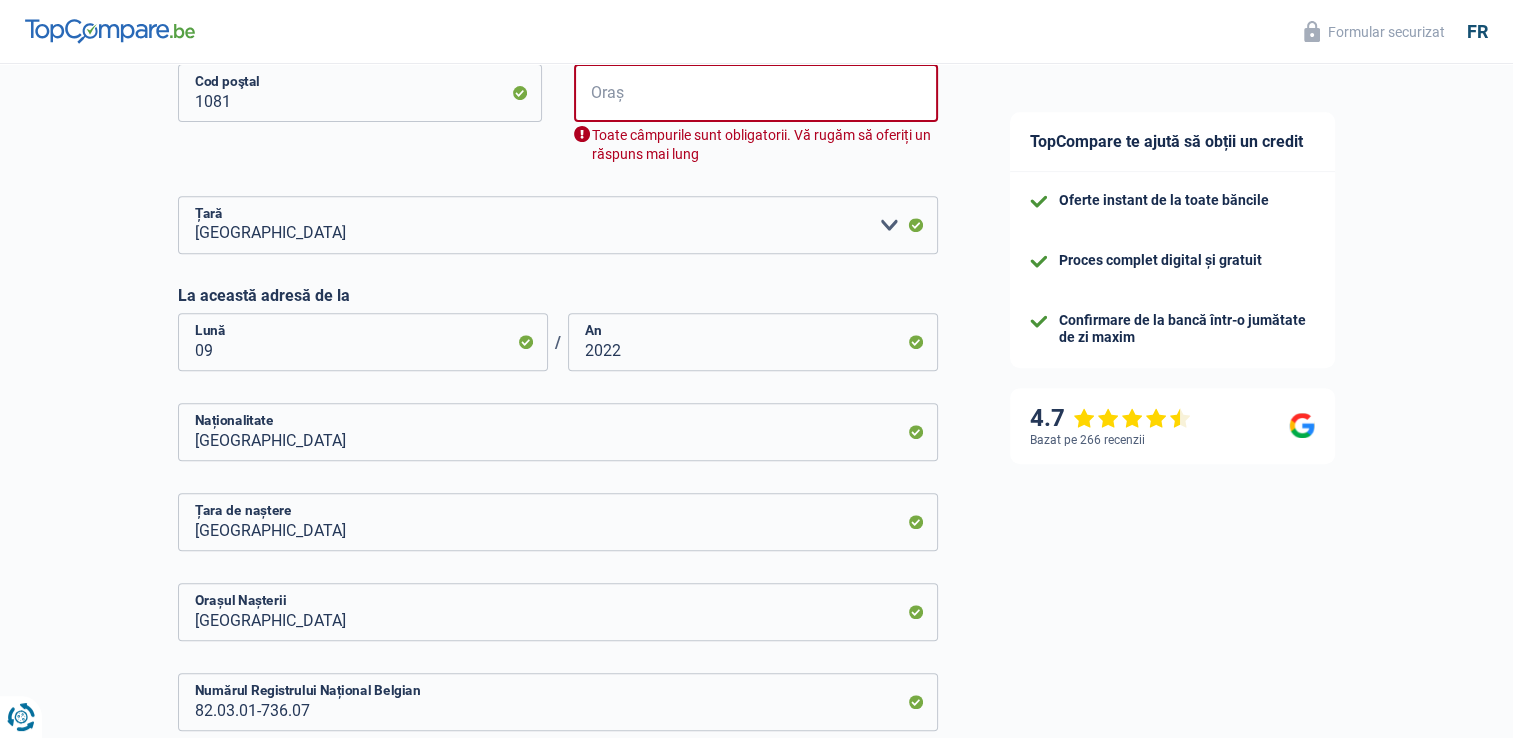 scroll, scrollTop: 804, scrollLeft: 0, axis: vertical 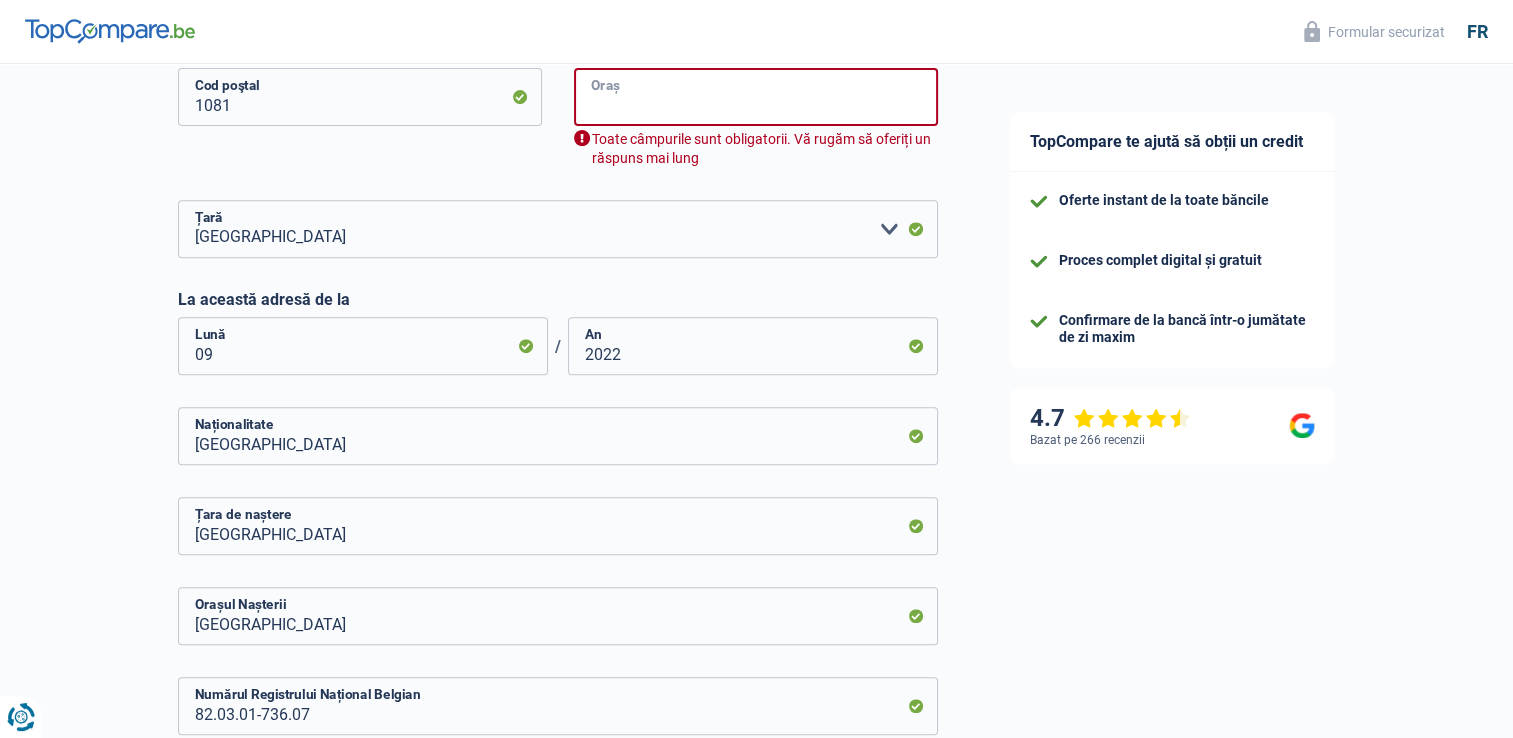 click on "Oraș" at bounding box center (756, 97) 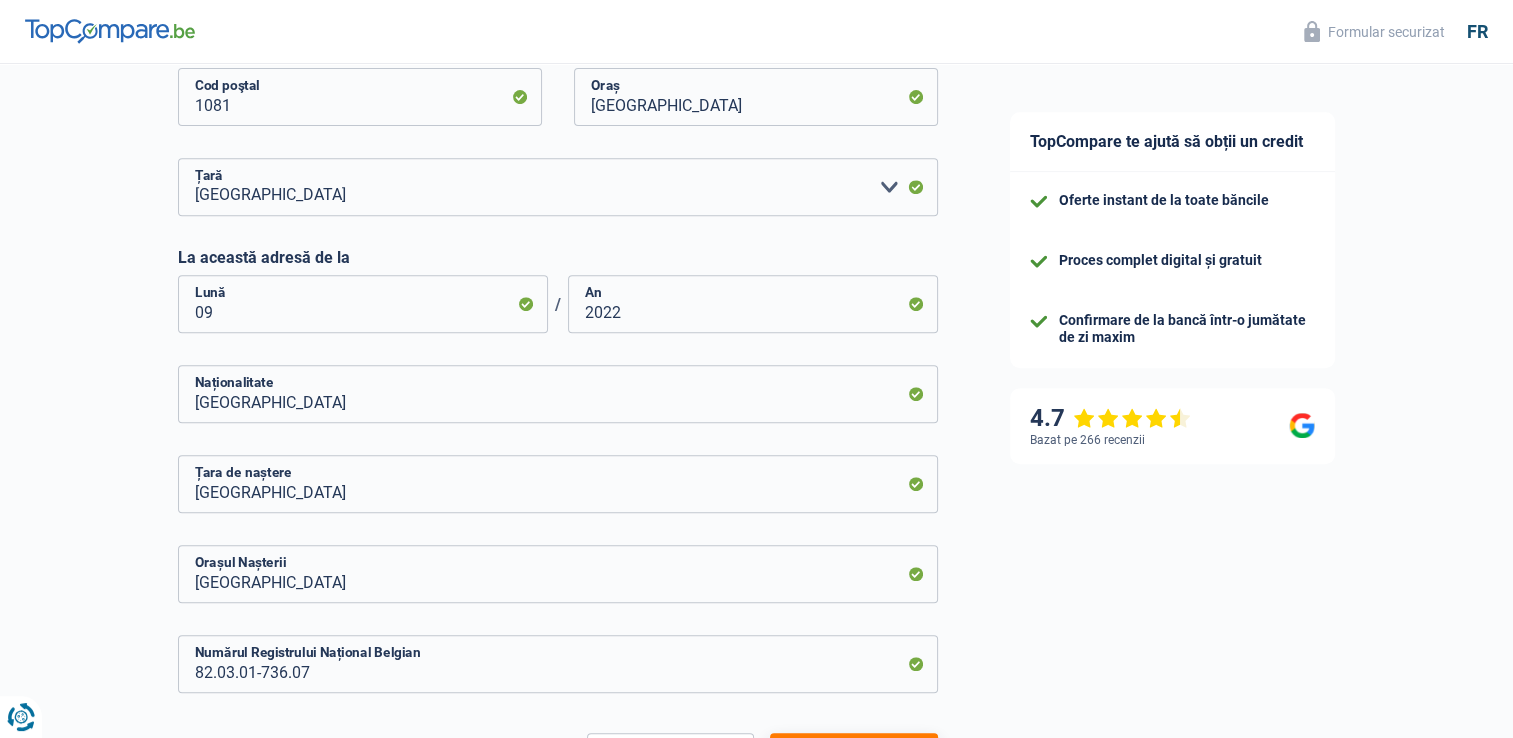 click on "TopCompare te ajută să obții un credit     Oferte instant de la toate băncile     Proces complet digital și gratuit     Confirmare de la bancă într-o jumătate de zi maxim    4.7    Bazat pe 266 recenzii
Formulaire sécurisé" at bounding box center (1244, 76) 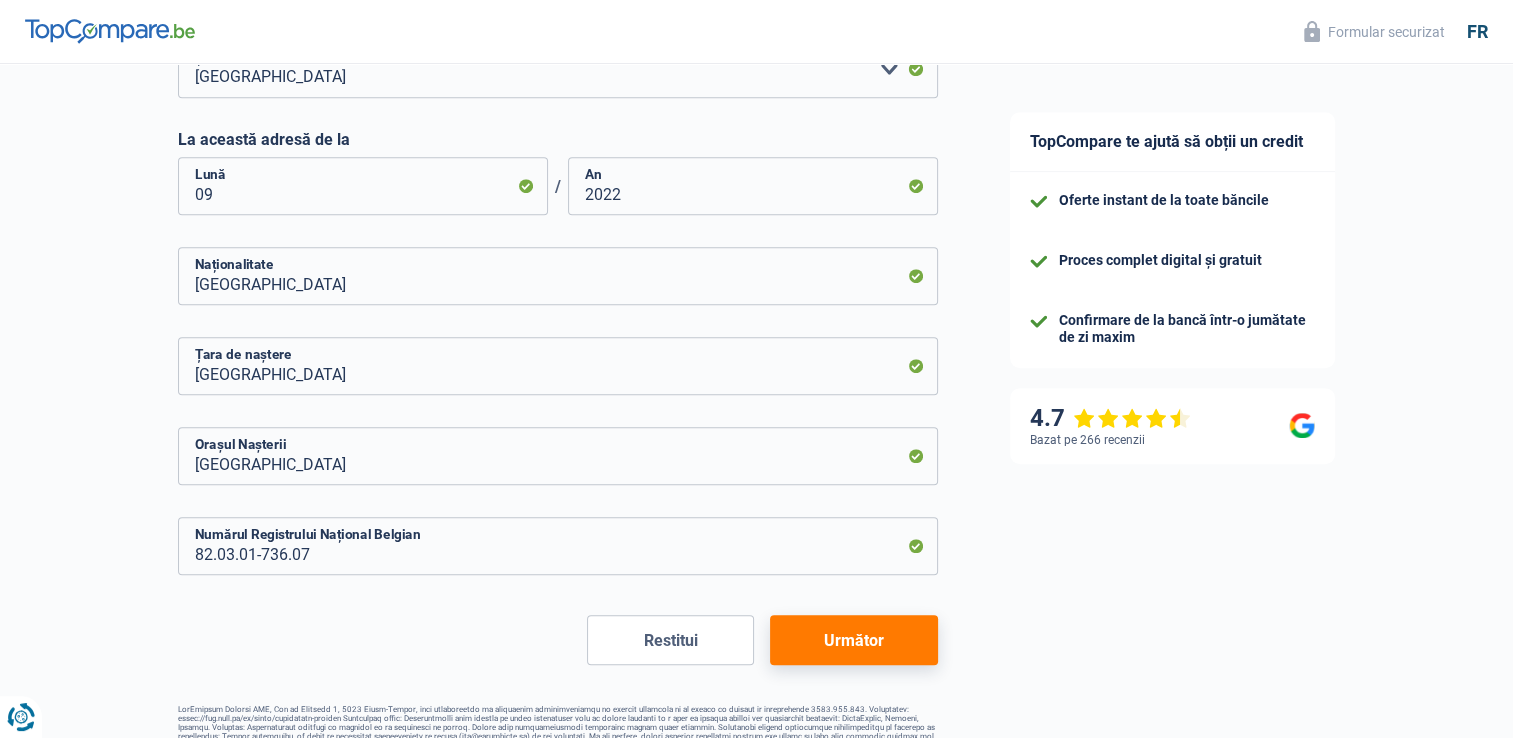 scroll, scrollTop: 924, scrollLeft: 0, axis: vertical 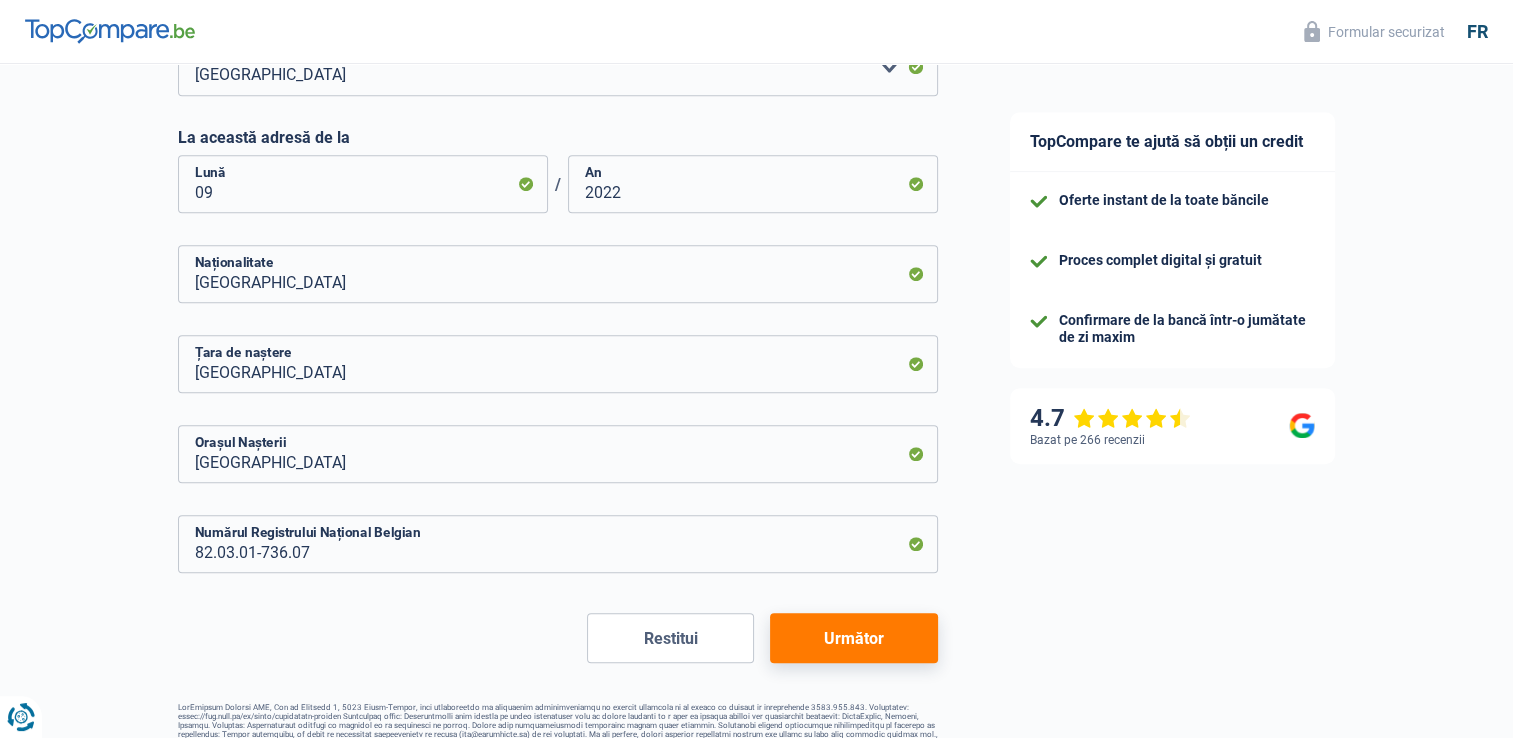 click on "Următor" at bounding box center [853, 638] 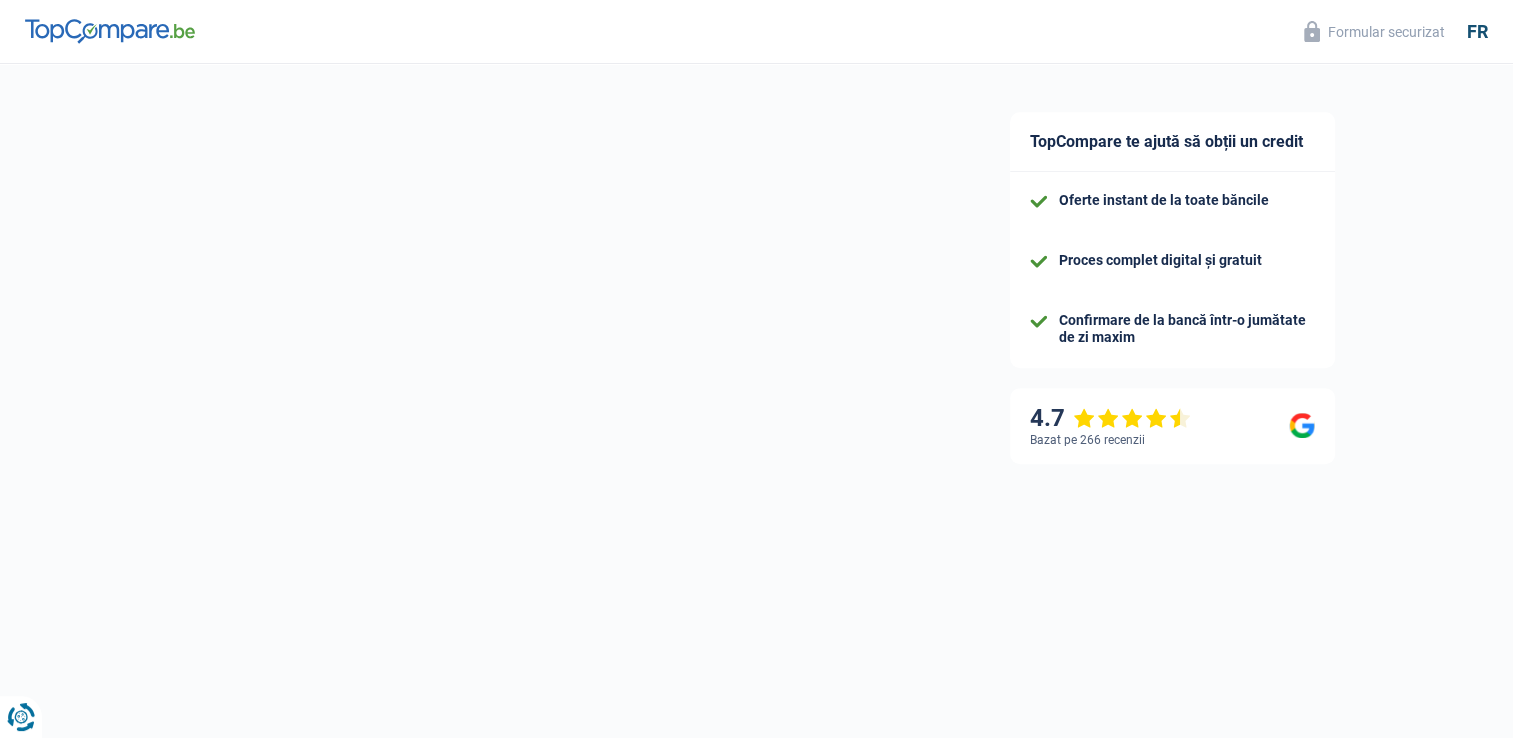 select on "netSalary" 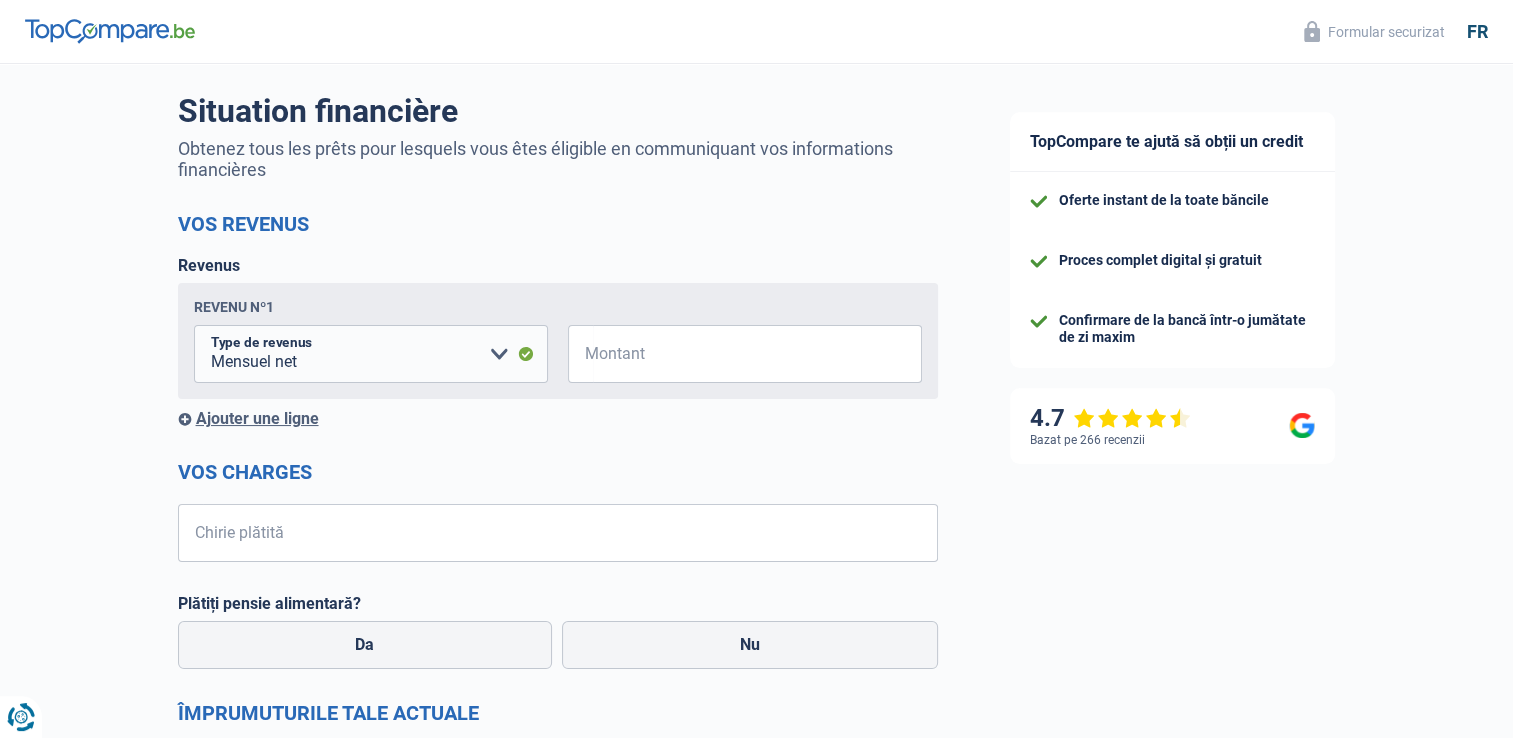 scroll, scrollTop: 0, scrollLeft: 0, axis: both 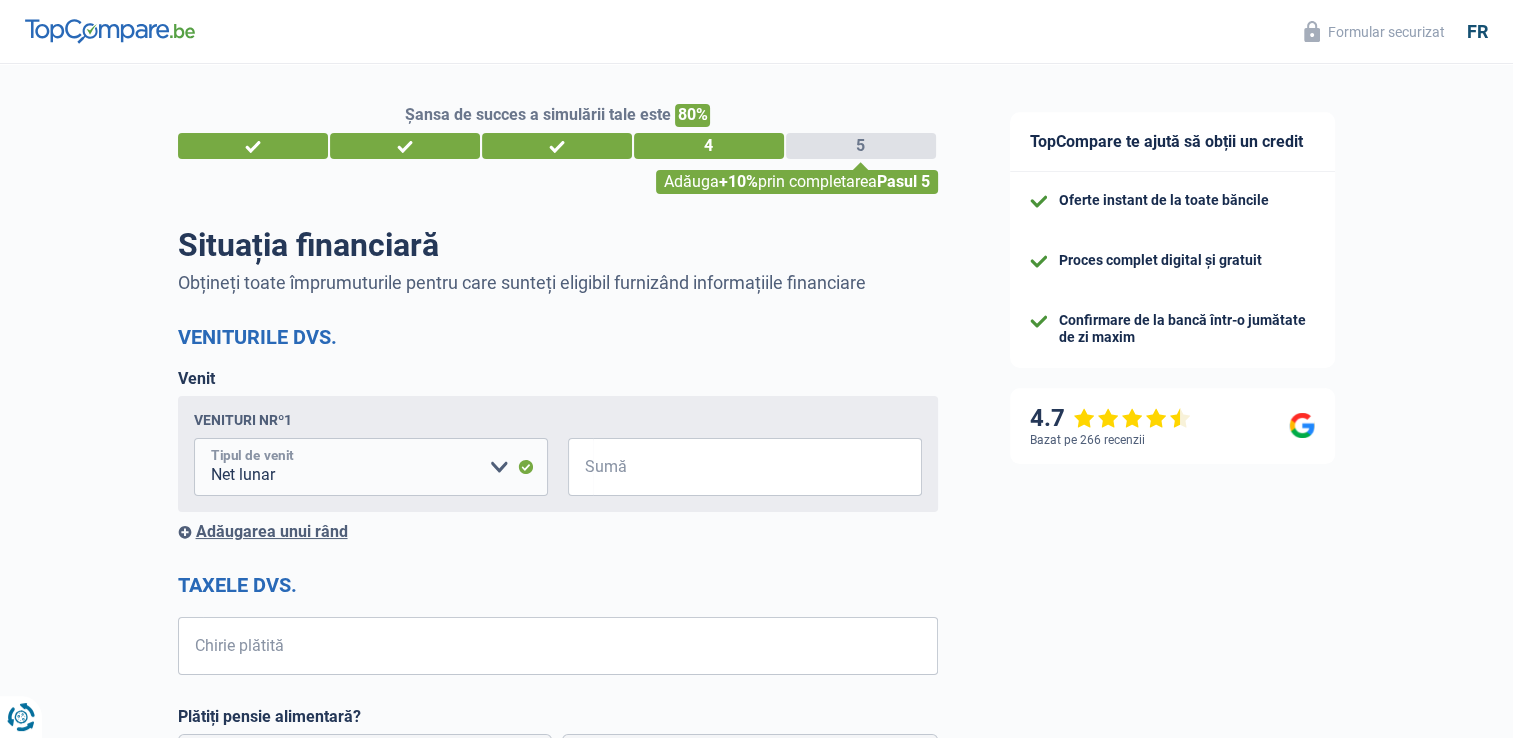 click on "Indemnizație de invaliditate Șomaj Alocație familială Tichete de masă Supliment companie Despăgubire reciprocă Lucrători independenți complementari Net lunar Pensie Pensia alimentară Pensia de invaliditate Venituri de integrare socială Venituri din chirii Alte venituri  Vă rugăm să selectați o opțiune" at bounding box center (371, 467) 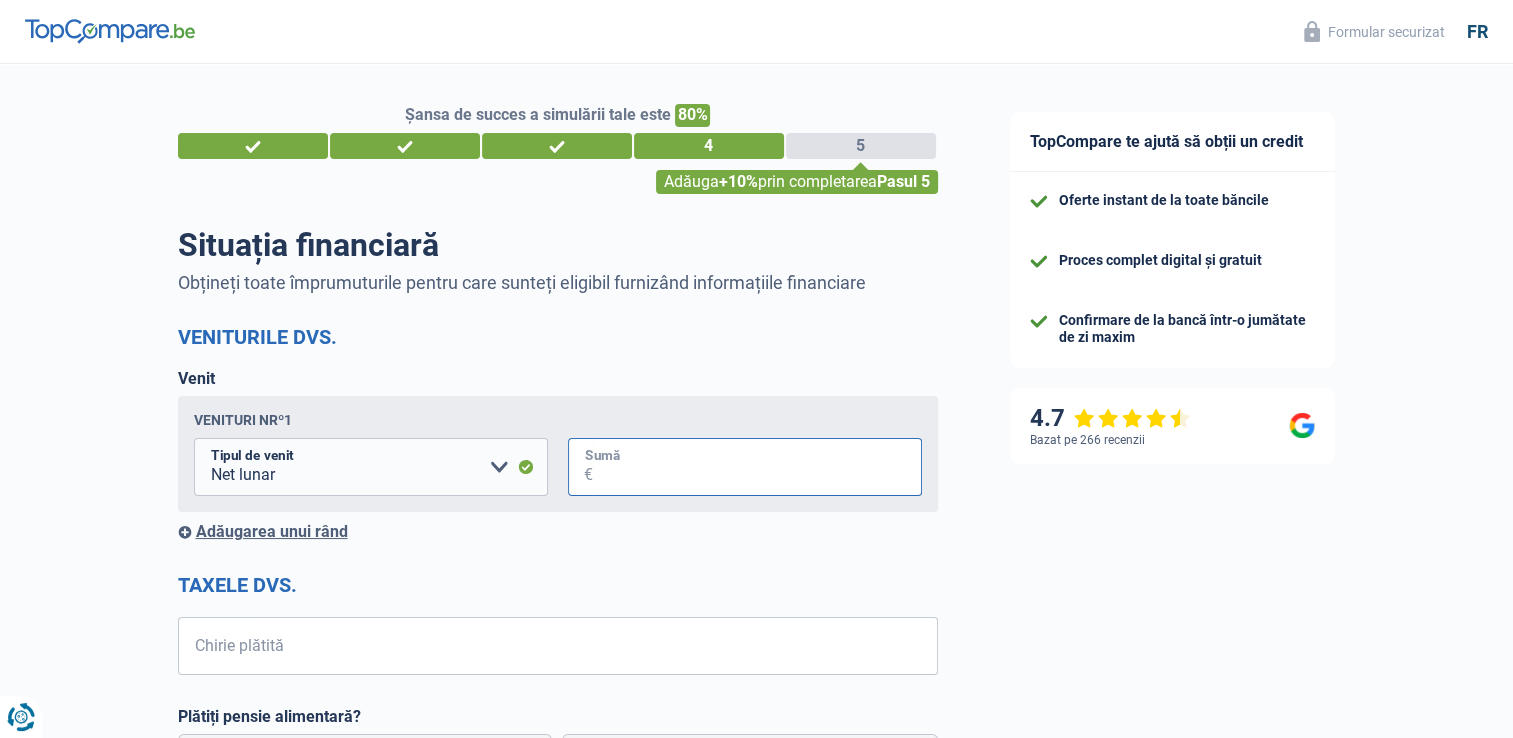 click on "Sumă" at bounding box center (757, 467) 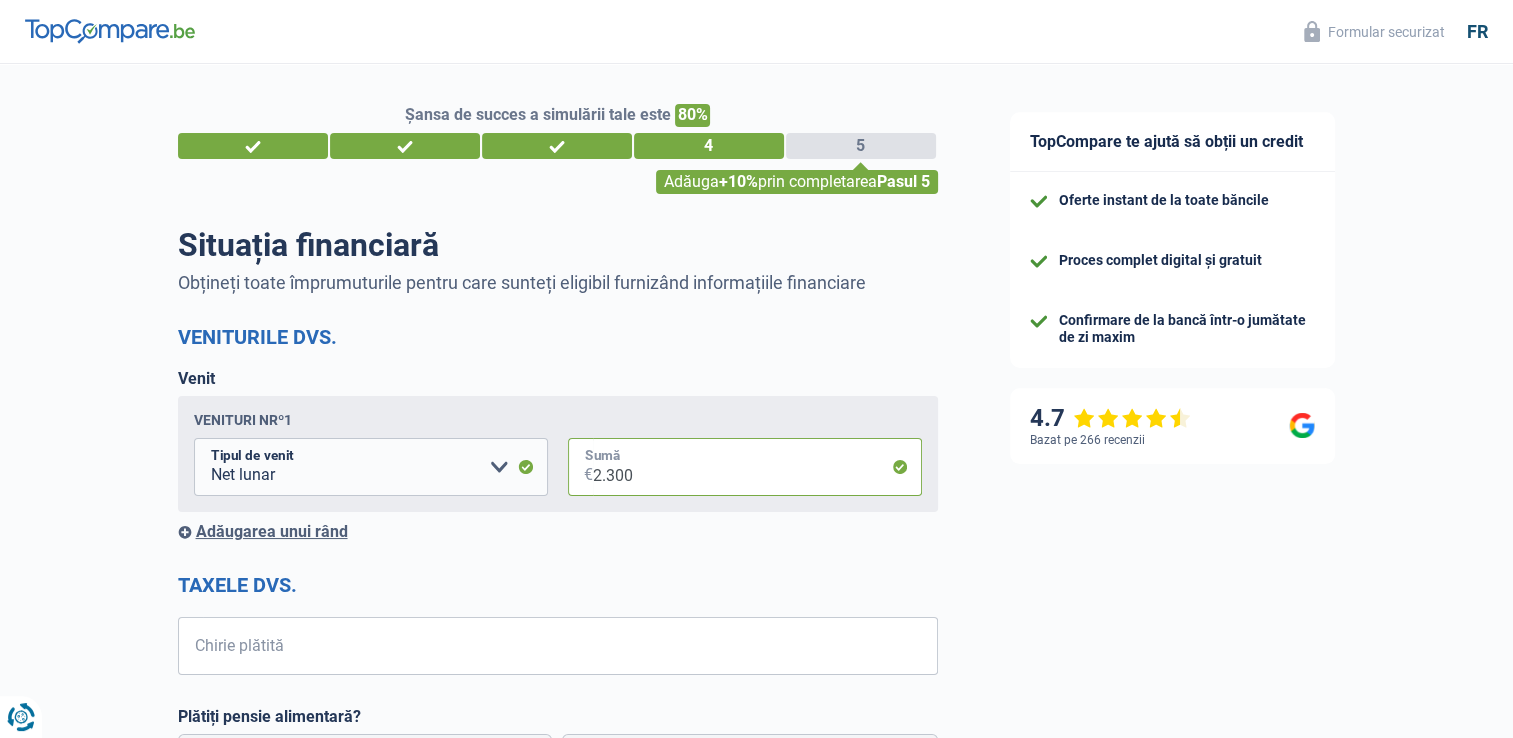 type on "2.300" 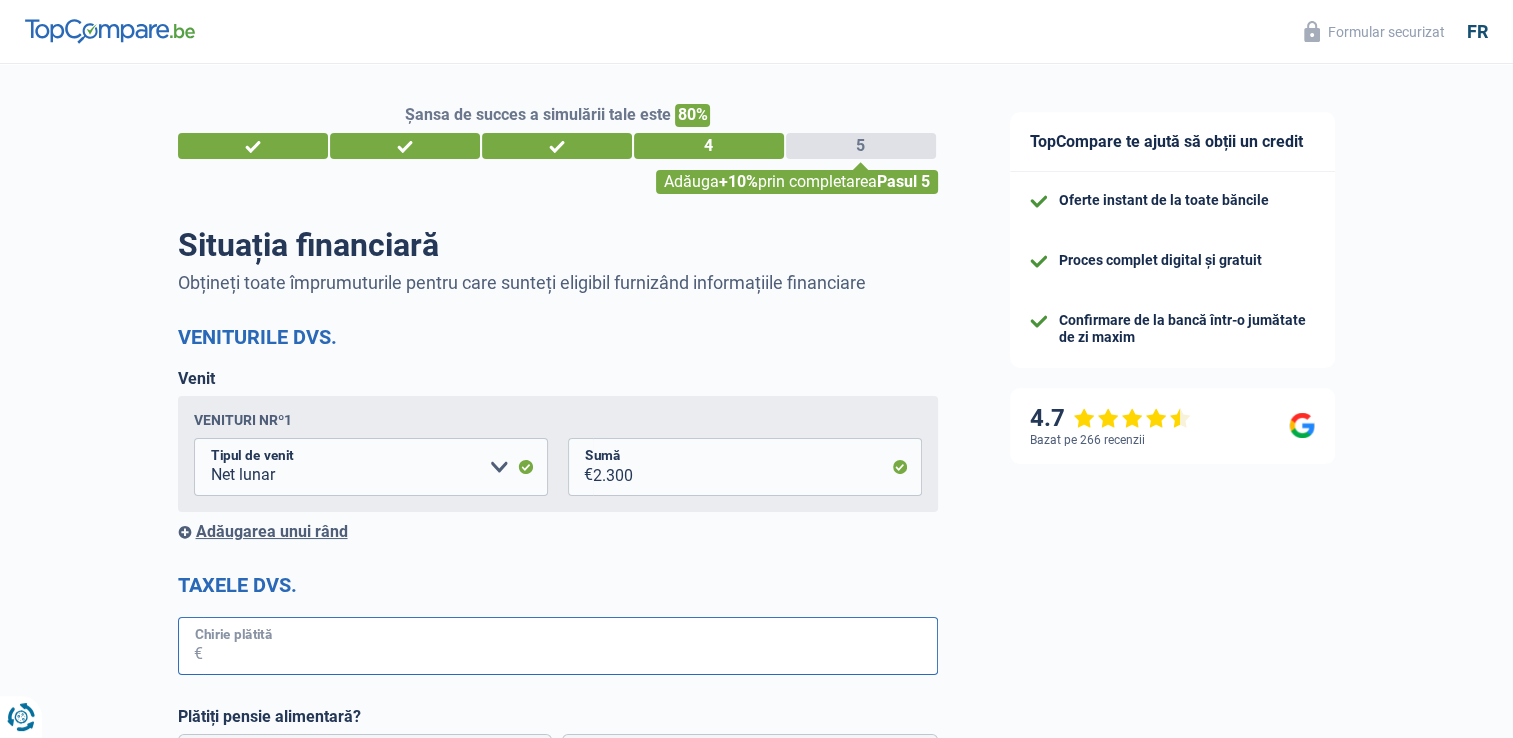 click on "Chirie plătită" at bounding box center (570, 646) 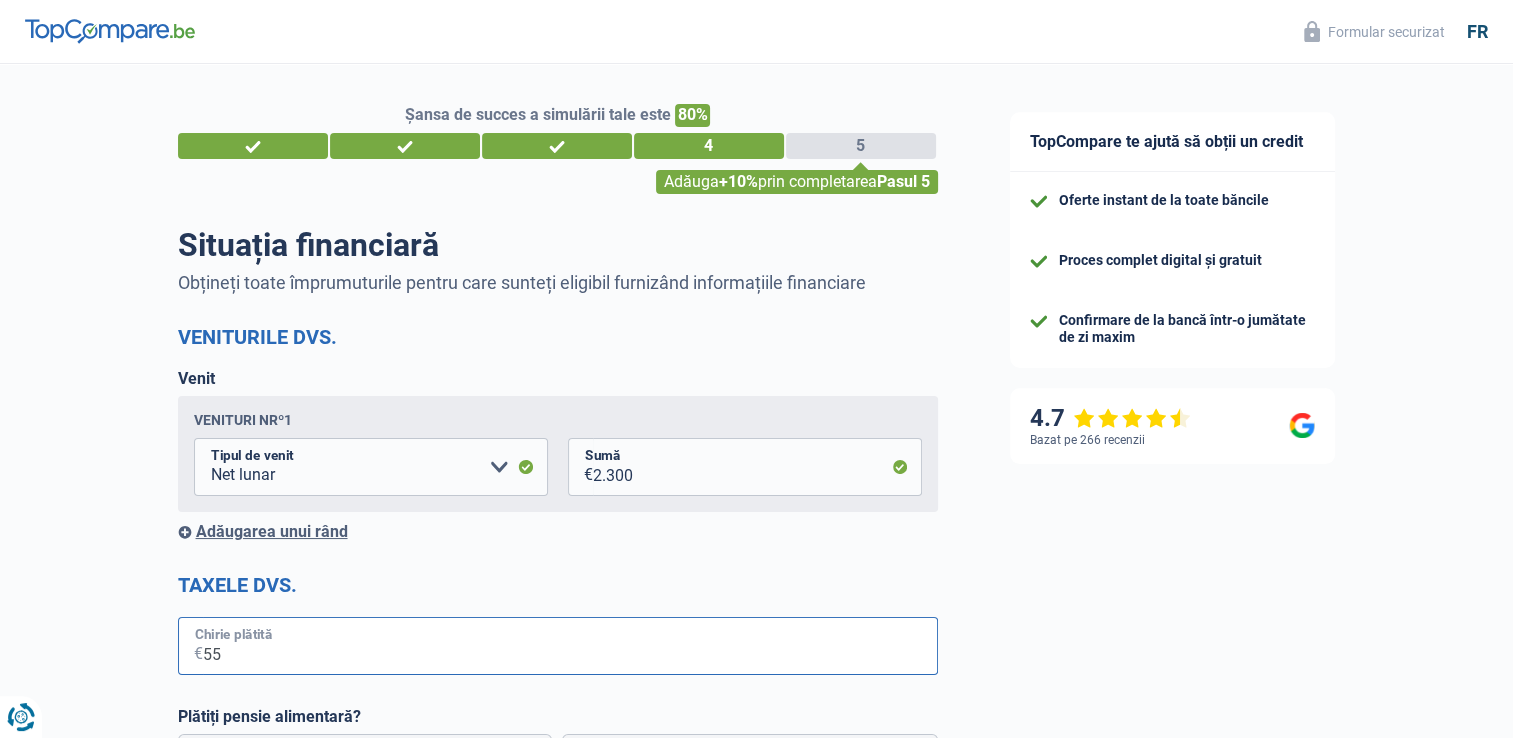 type on "5" 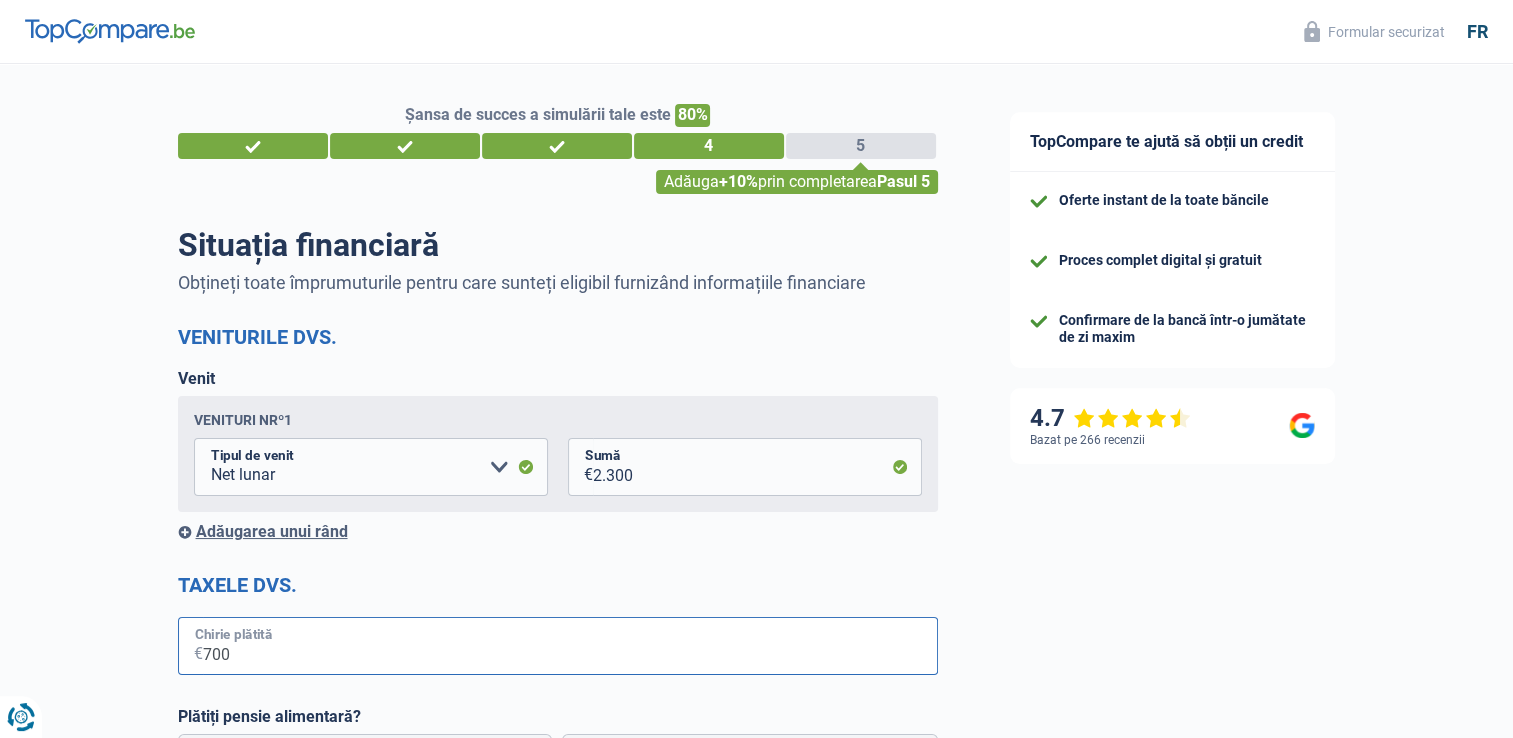 type on "700" 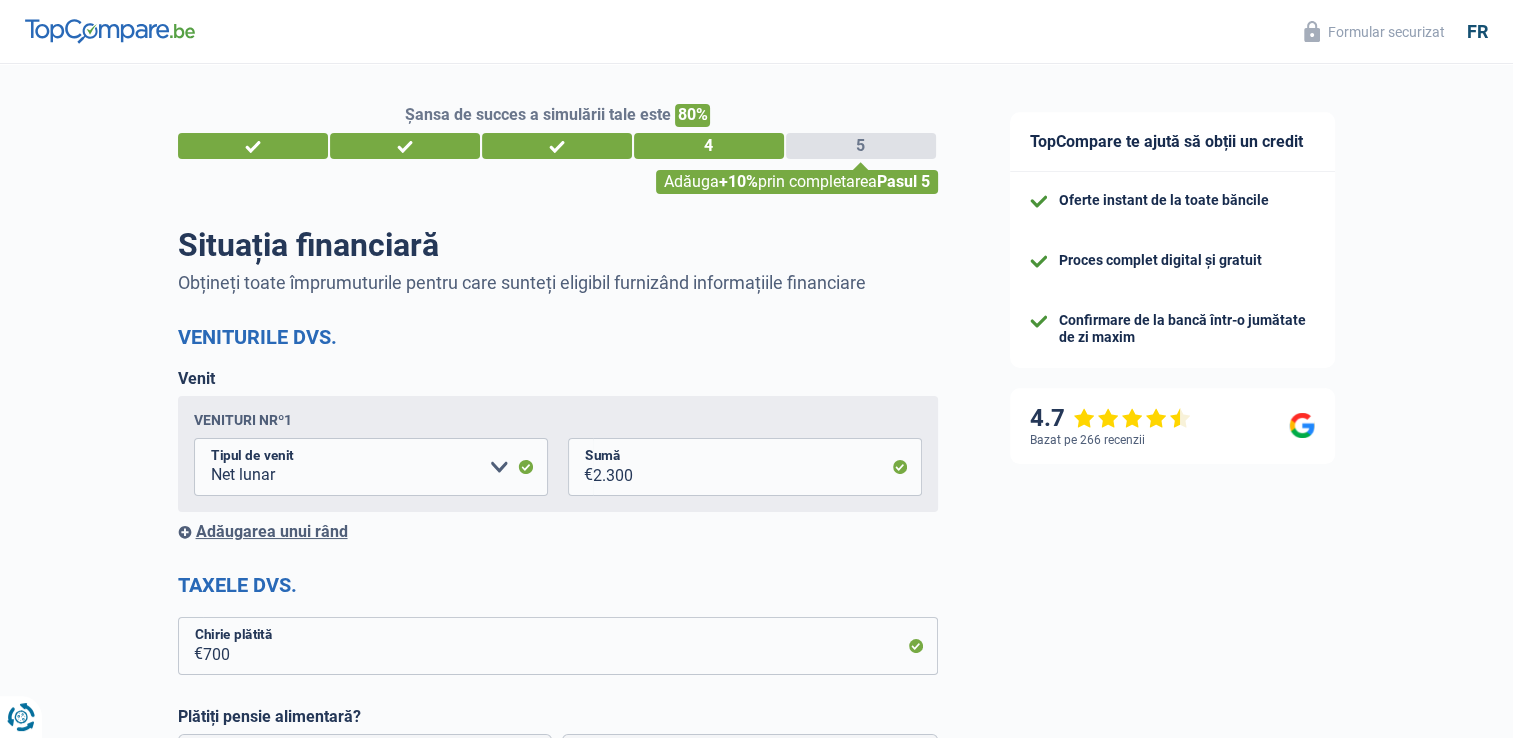 click on "Taxele dvs." at bounding box center [558, 585] 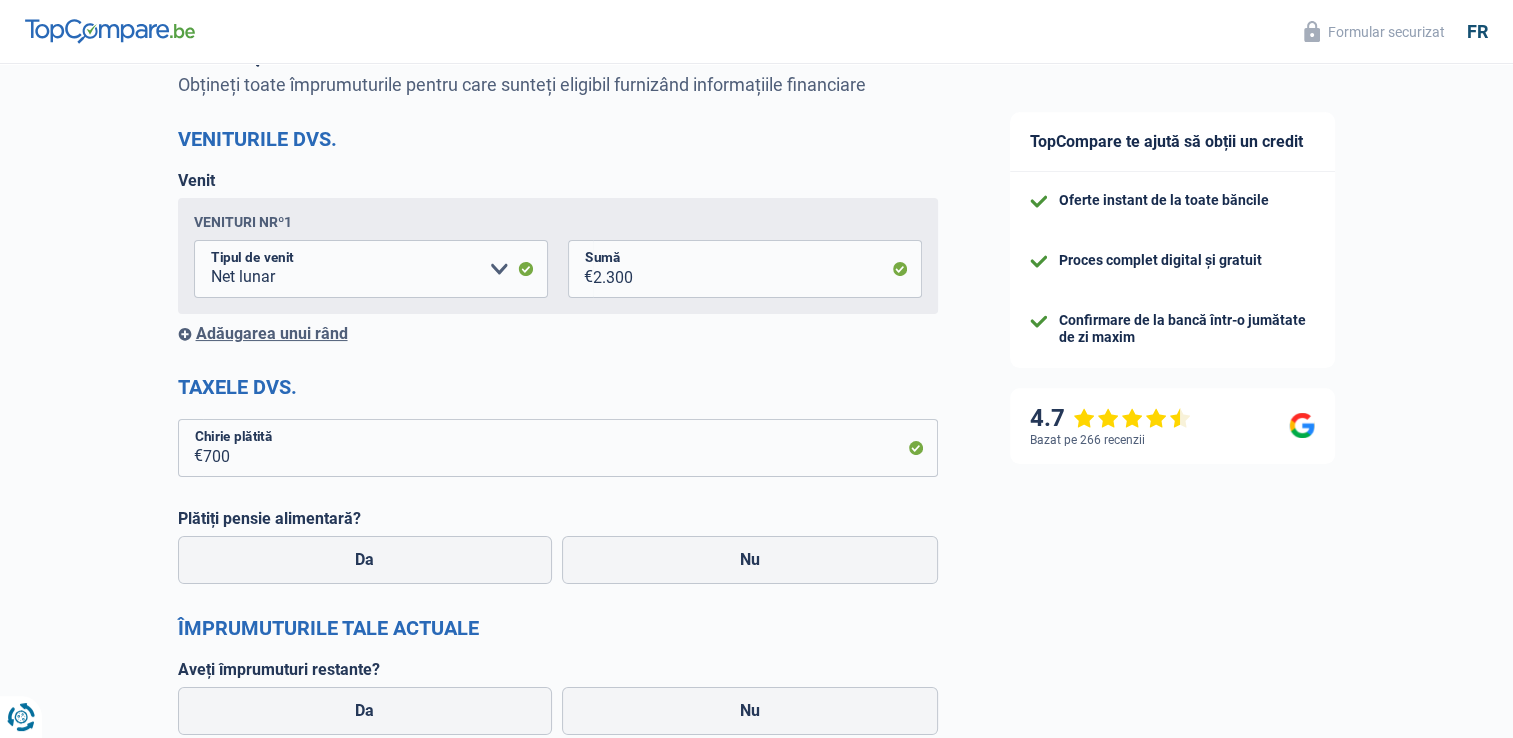 scroll, scrollTop: 200, scrollLeft: 0, axis: vertical 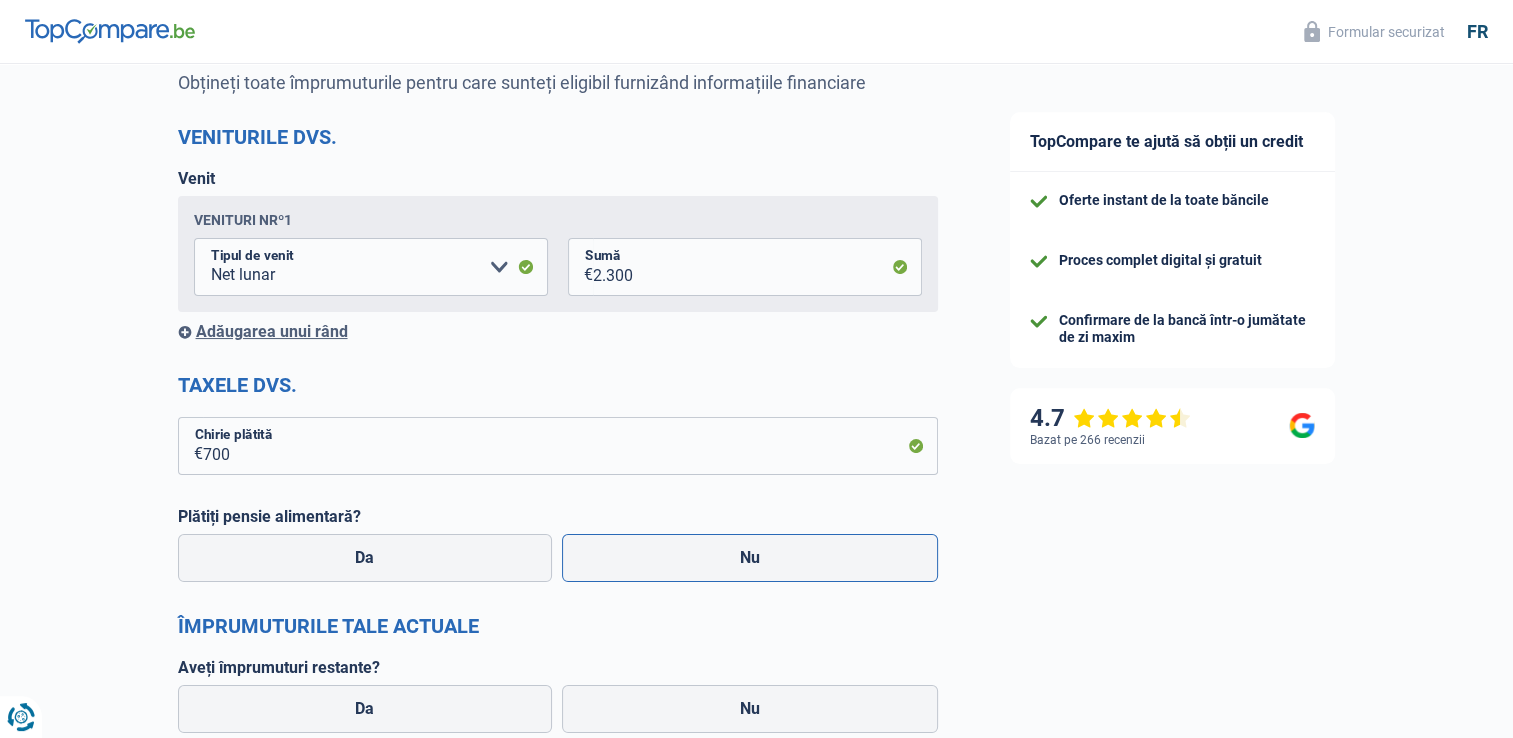 click on "Nu" at bounding box center (750, 558) 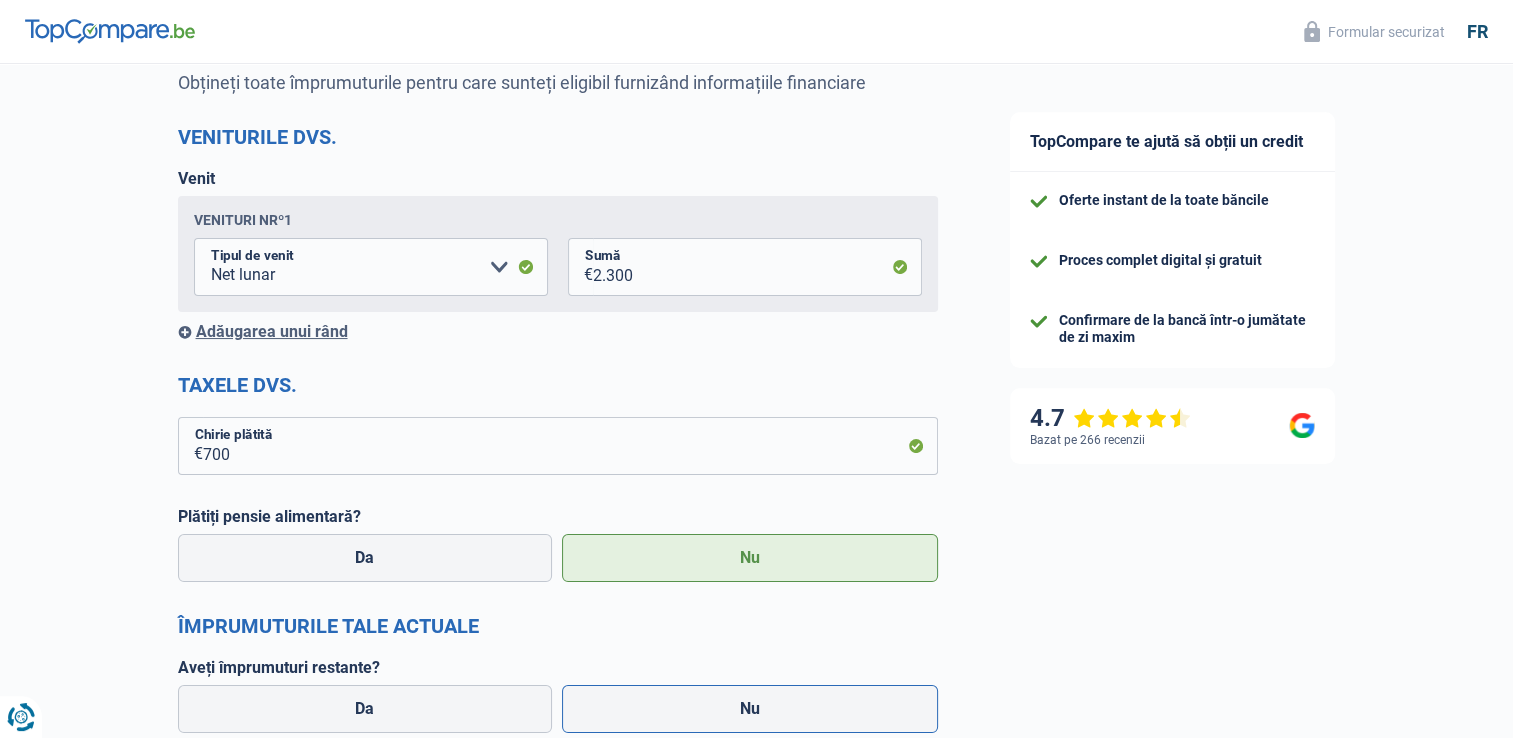 click on "Nu" at bounding box center [750, 709] 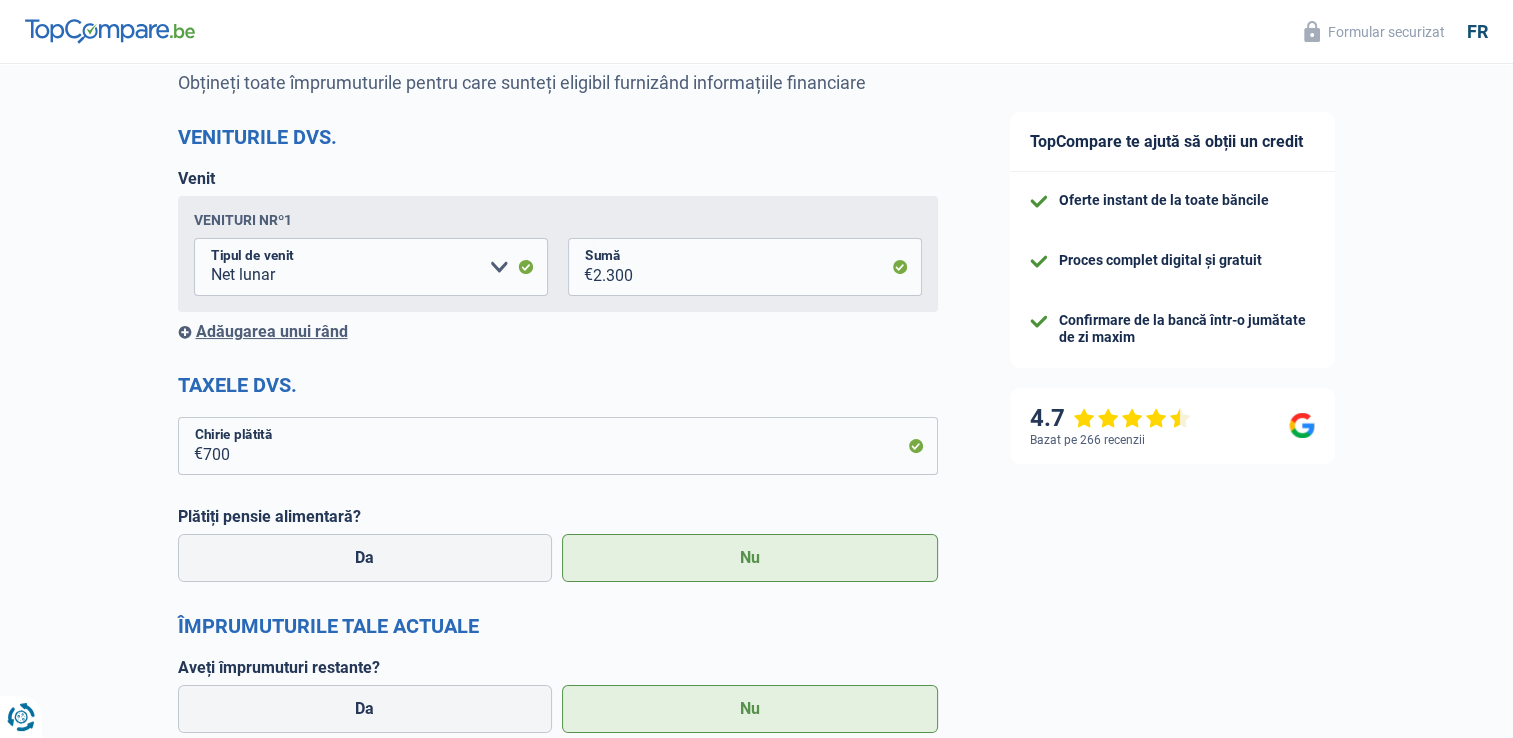 click on "TopCompare te ajută să obții un credit     Oferte instant de la toate băncile     Proces complet digital și gratuit     Confirmare de la bancă într-o jumătate de zi maxim    4.7    Bazat pe 266 recenzii
Formulaire sécurisé" at bounding box center [1244, 538] 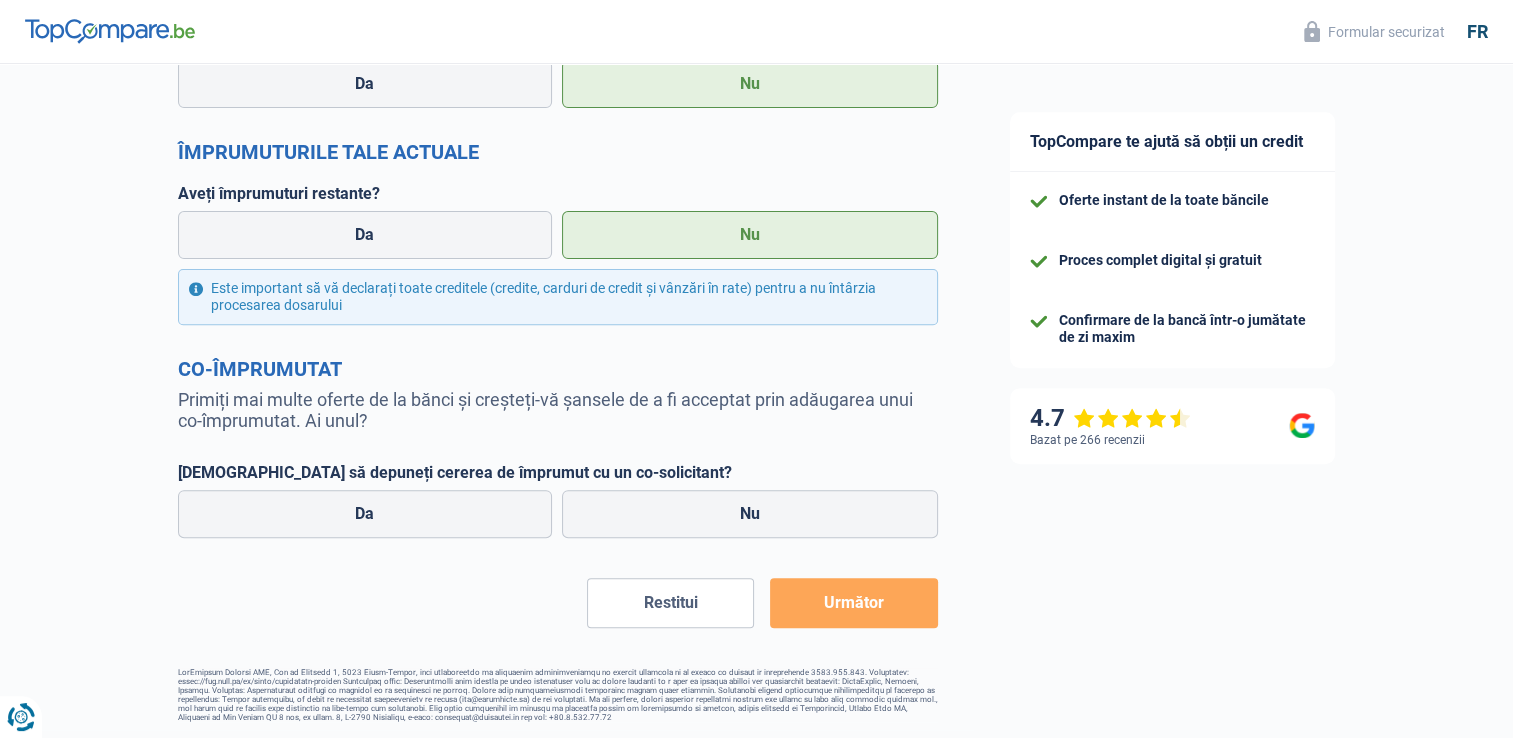 scroll, scrollTop: 684, scrollLeft: 0, axis: vertical 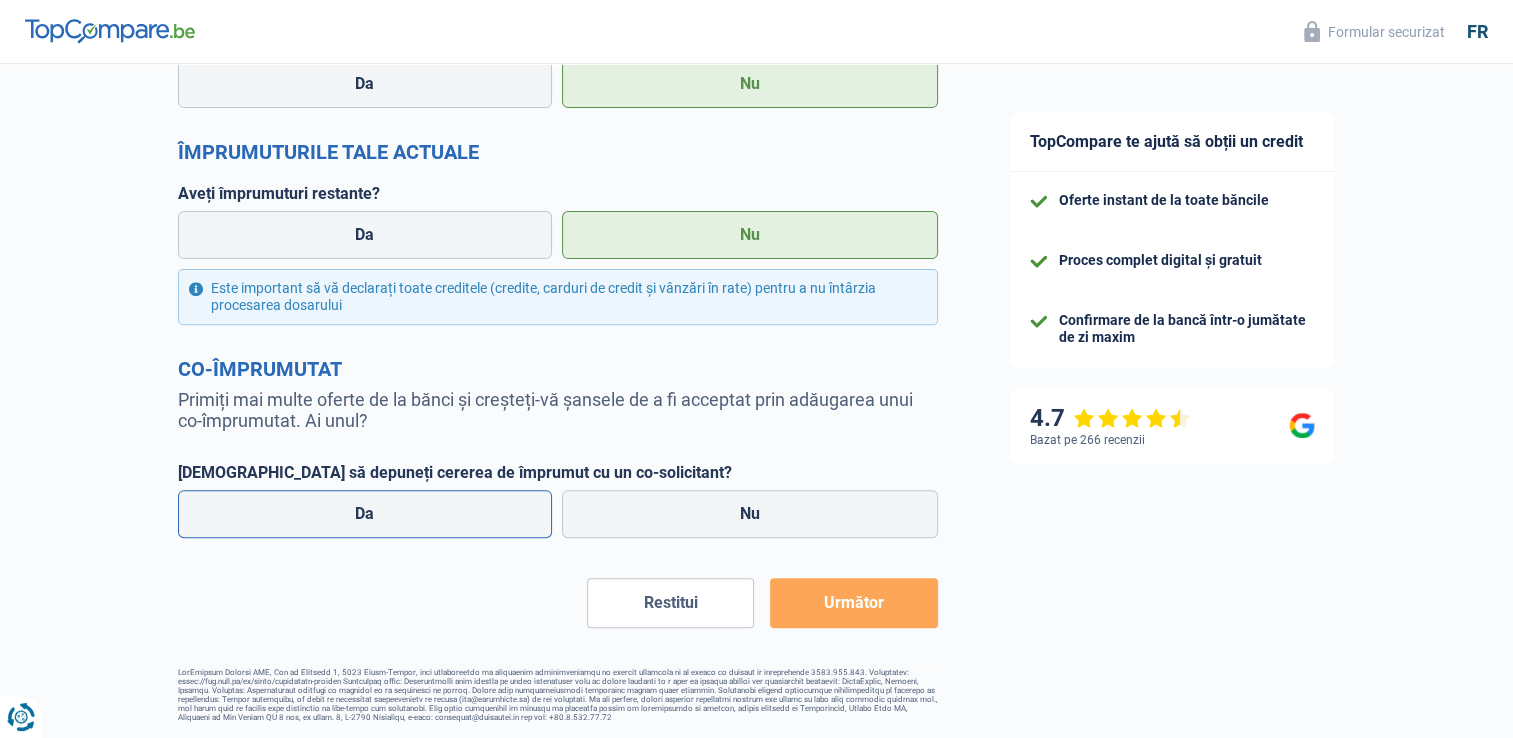 click on "Da" at bounding box center (365, 514) 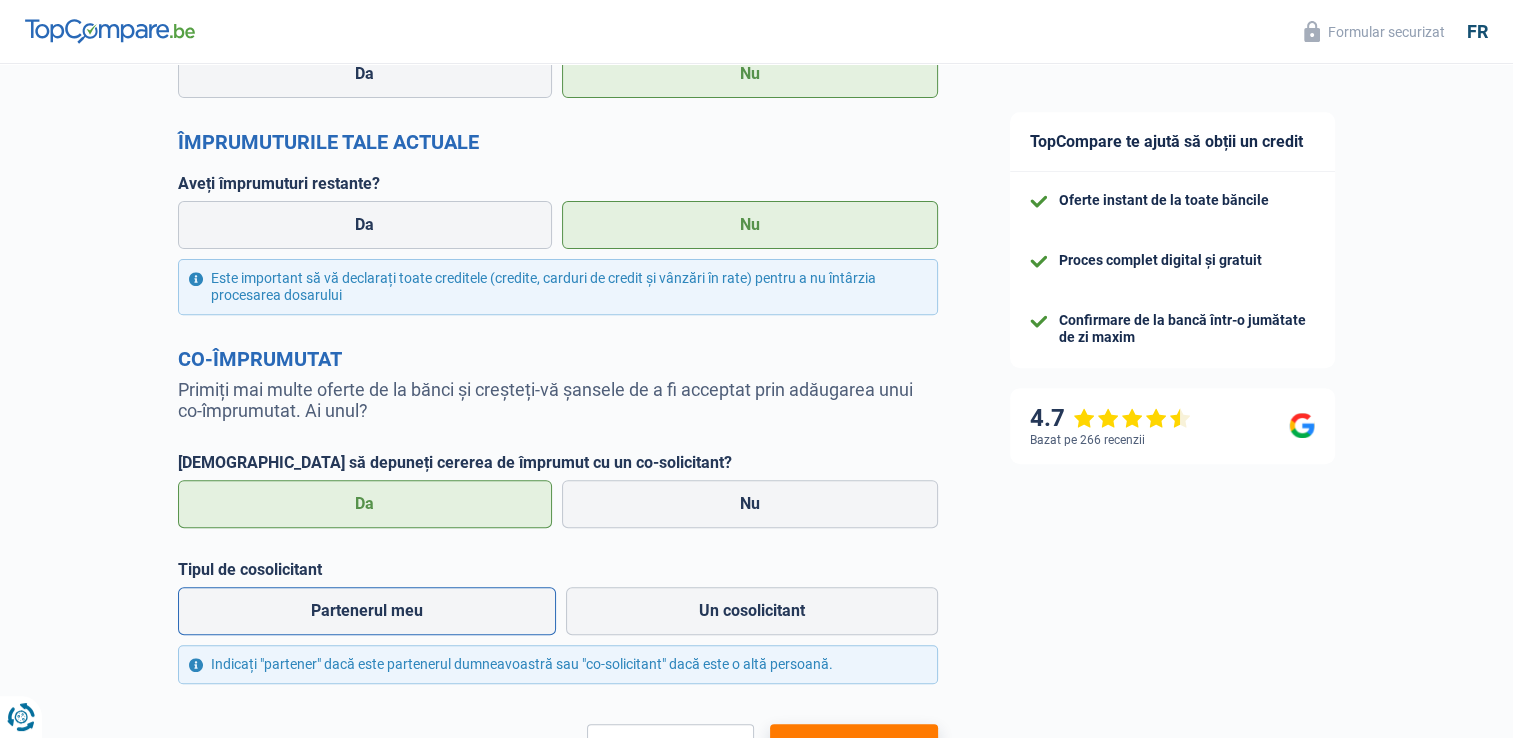 click on "Partenerul meu" at bounding box center [367, 611] 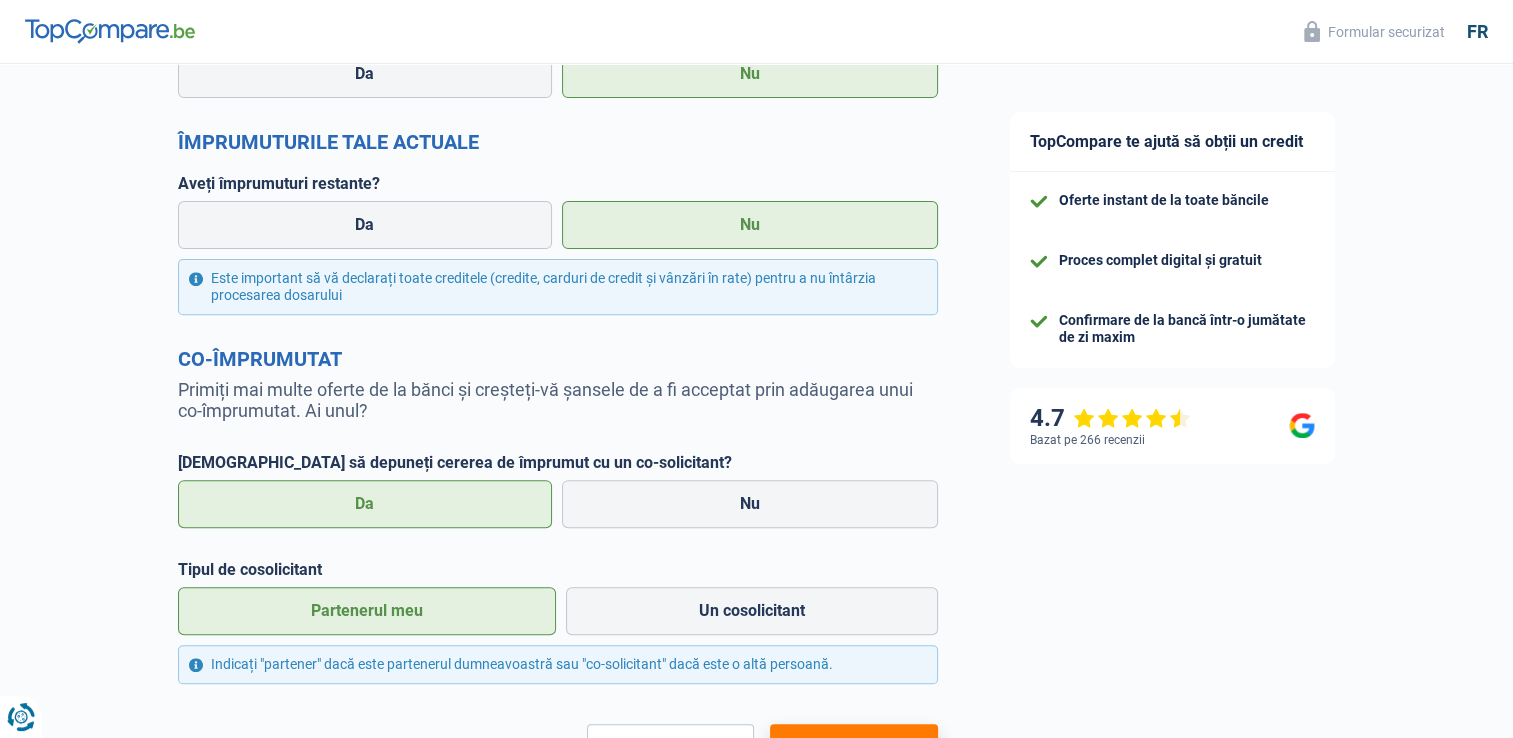 click on "TopCompare te ajută să obții un credit     Oferte instant de la toate băncile     Proces complet digital și gratuit     Confirmare de la bancă într-o jumătate de zi maxim    4.7    Bazat pe 266 recenzii
Formulaire sécurisé" at bounding box center [1244, 132] 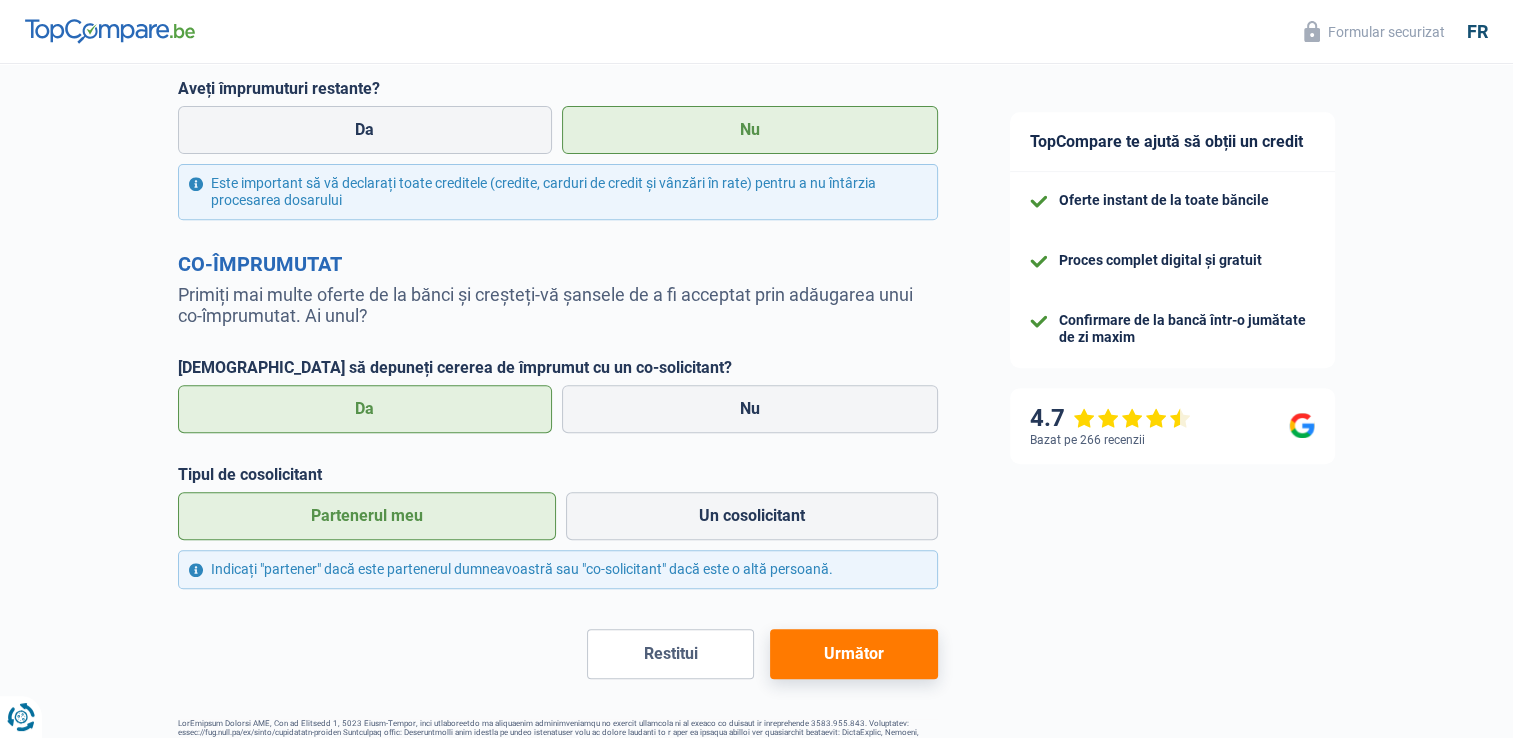 scroll, scrollTop: 804, scrollLeft: 0, axis: vertical 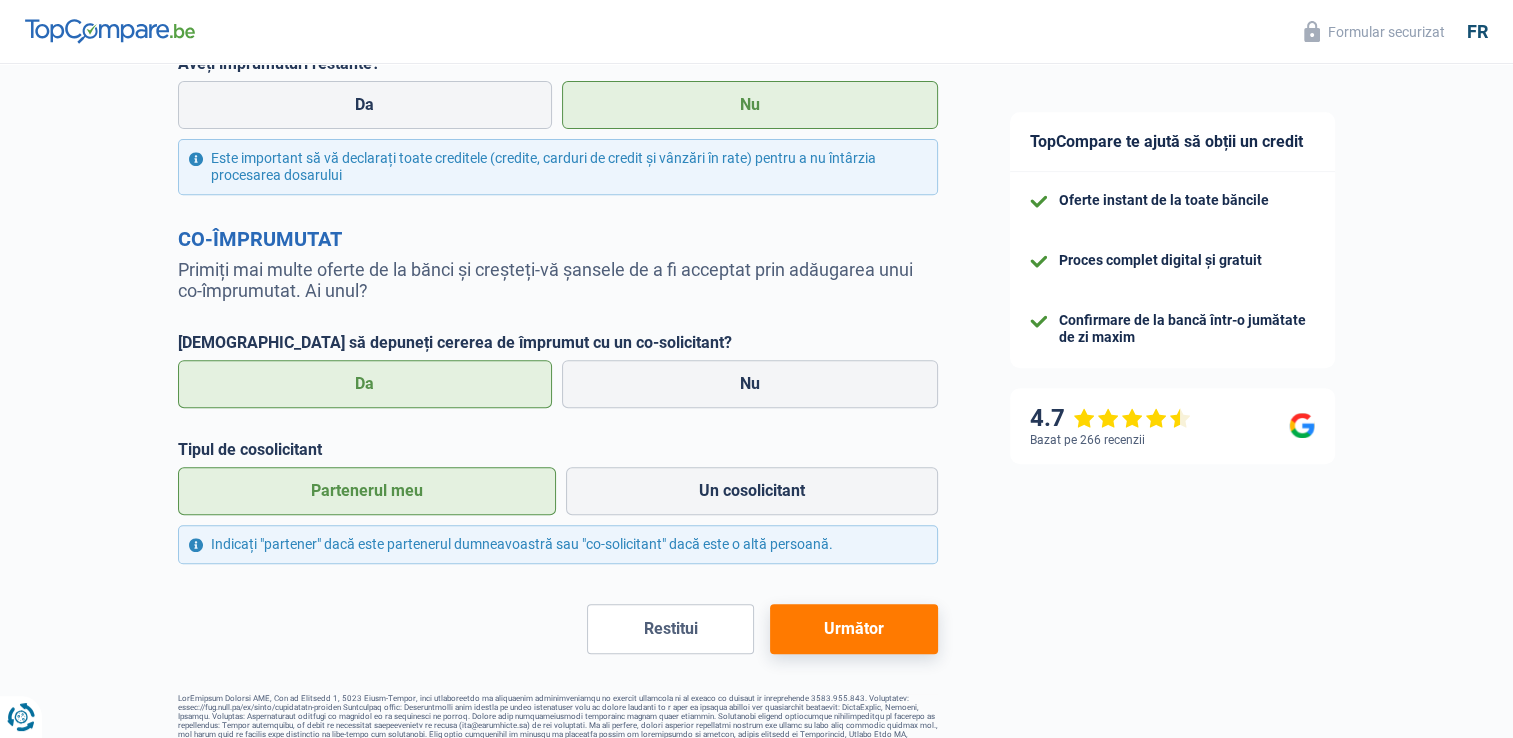 click on "Următor" at bounding box center (853, 629) 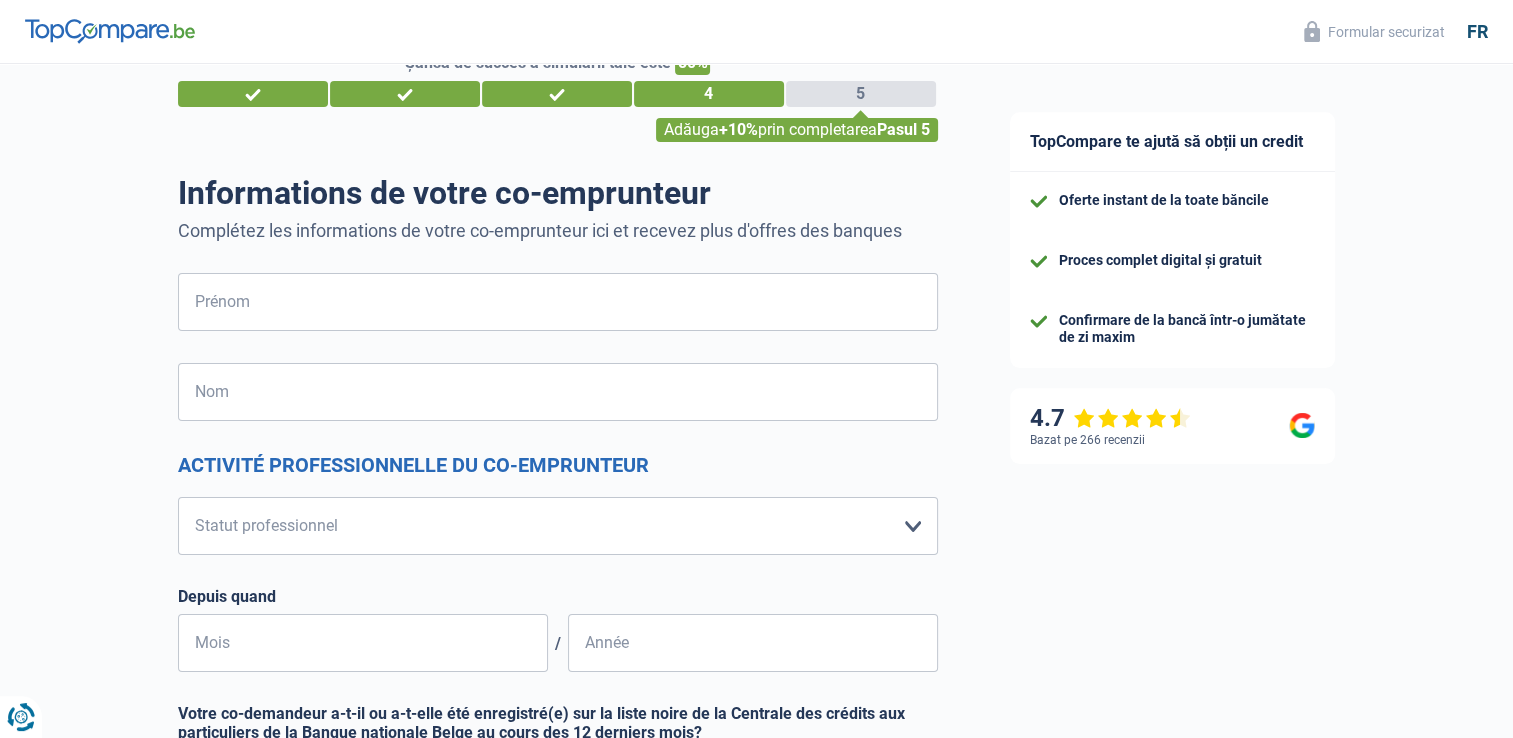 scroll, scrollTop: 0, scrollLeft: 0, axis: both 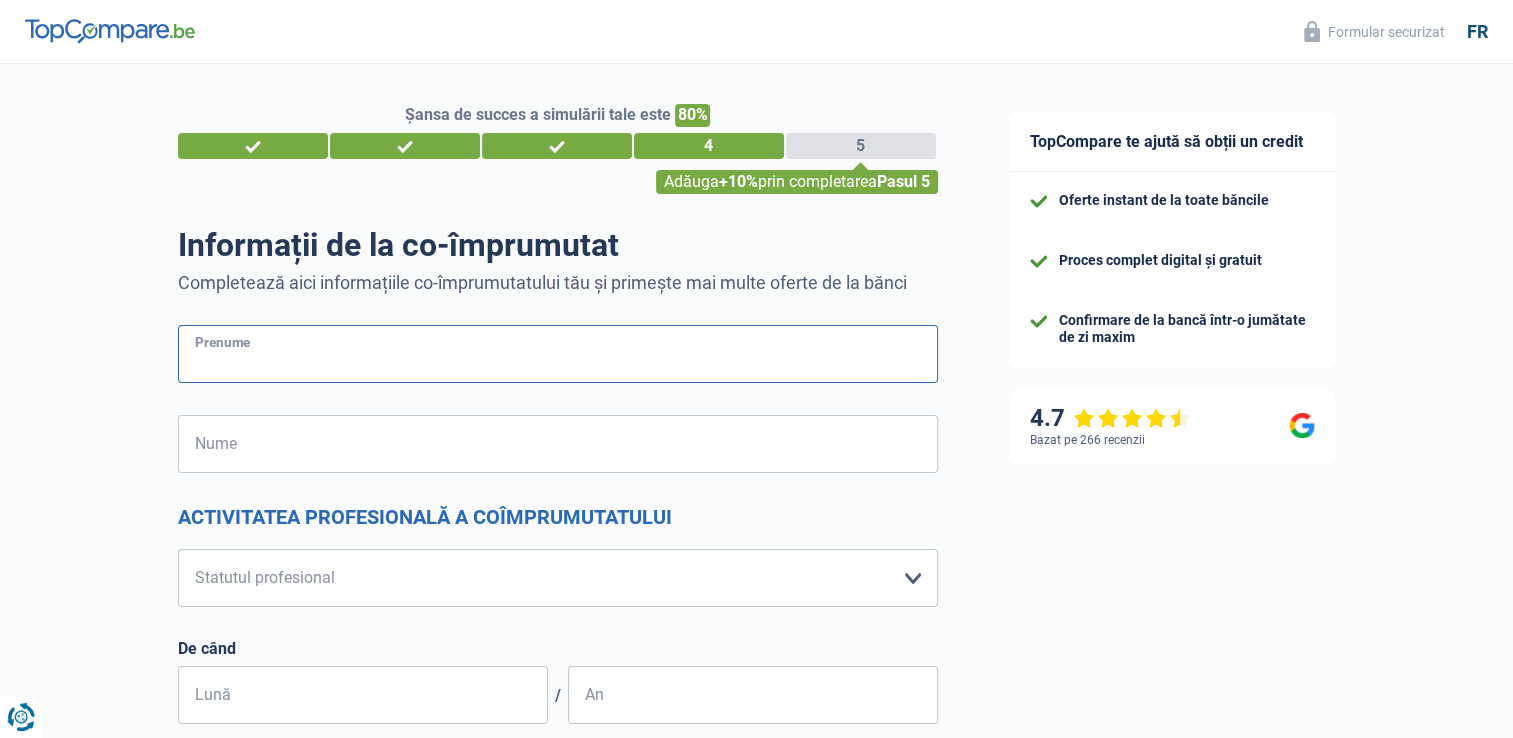 click on "Prenume" at bounding box center (558, 354) 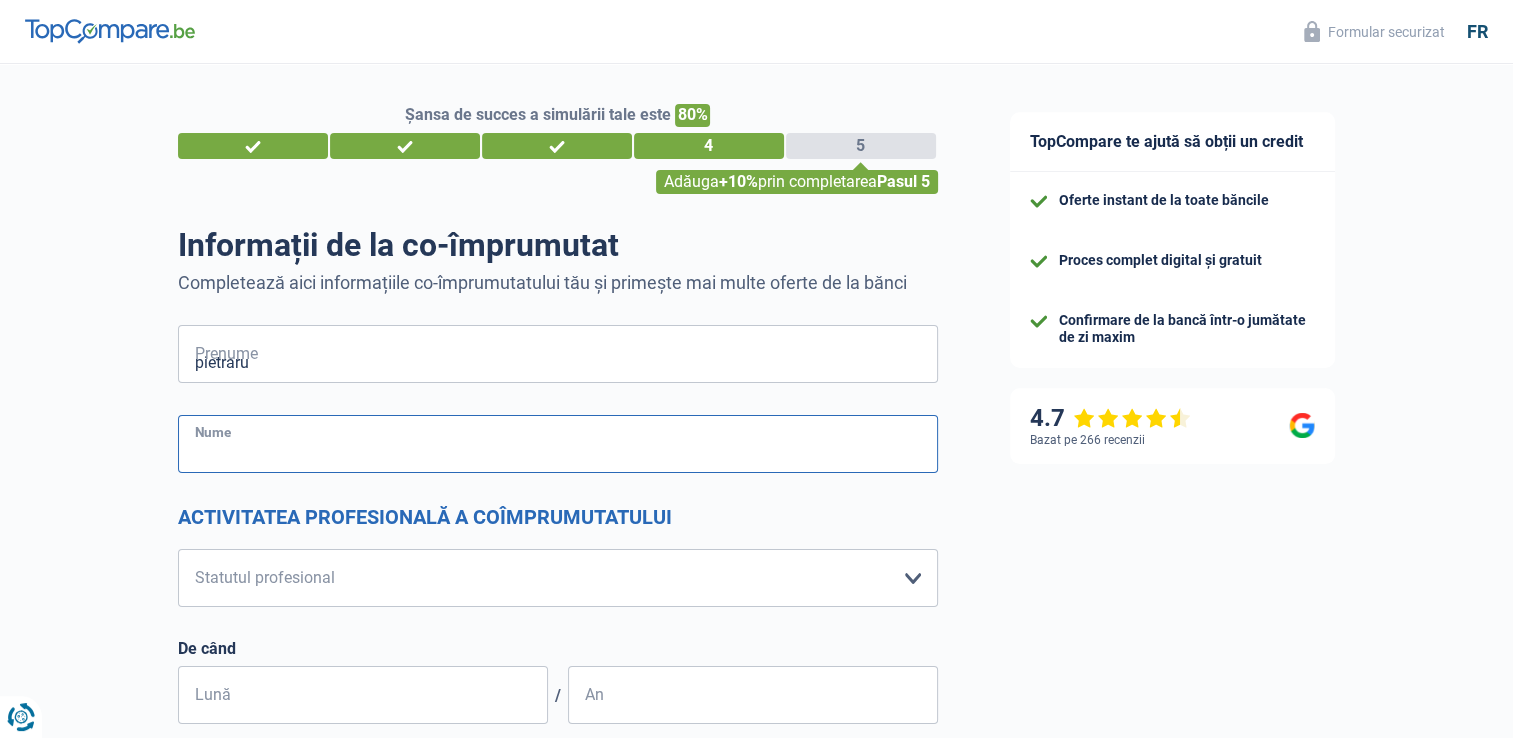type on "costin" 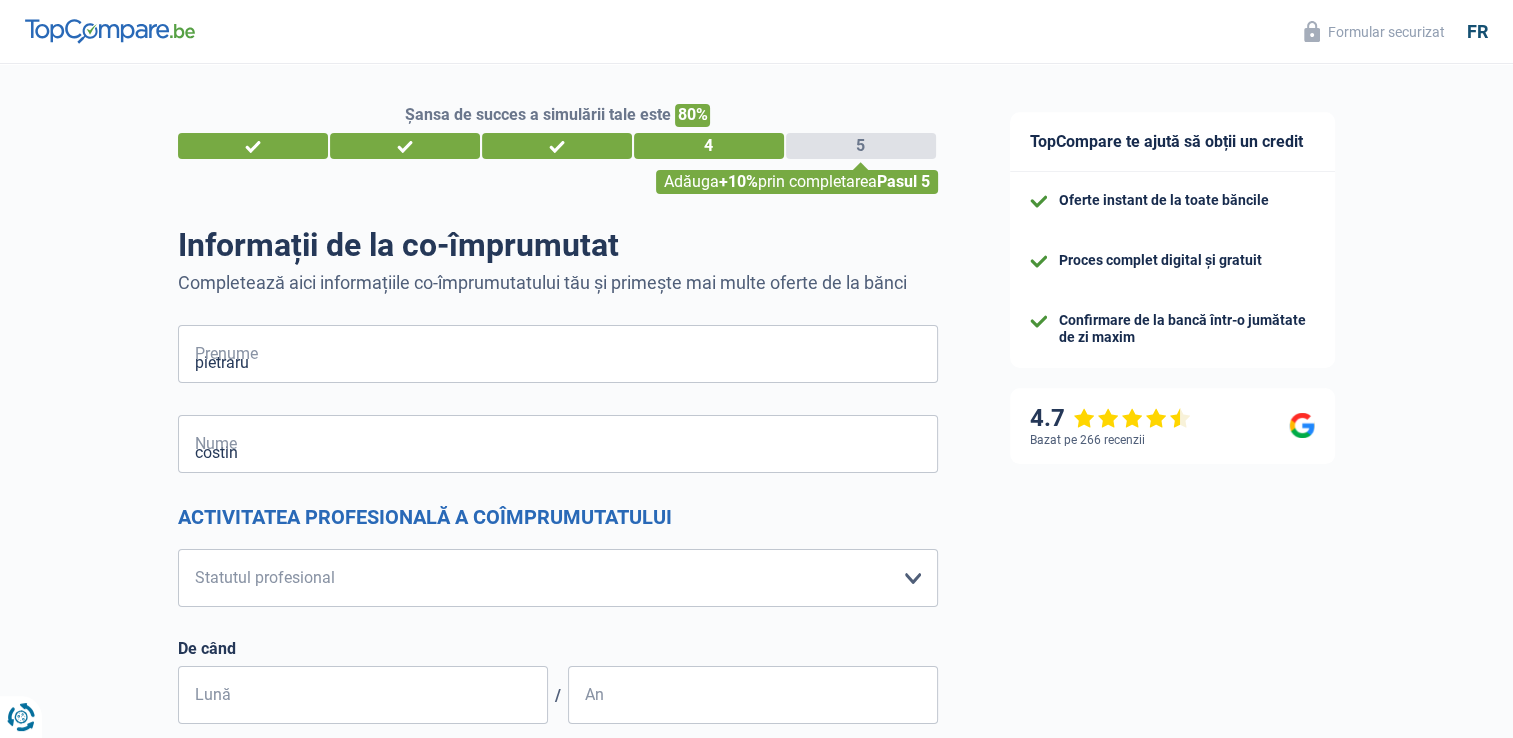 type on "Belgia" 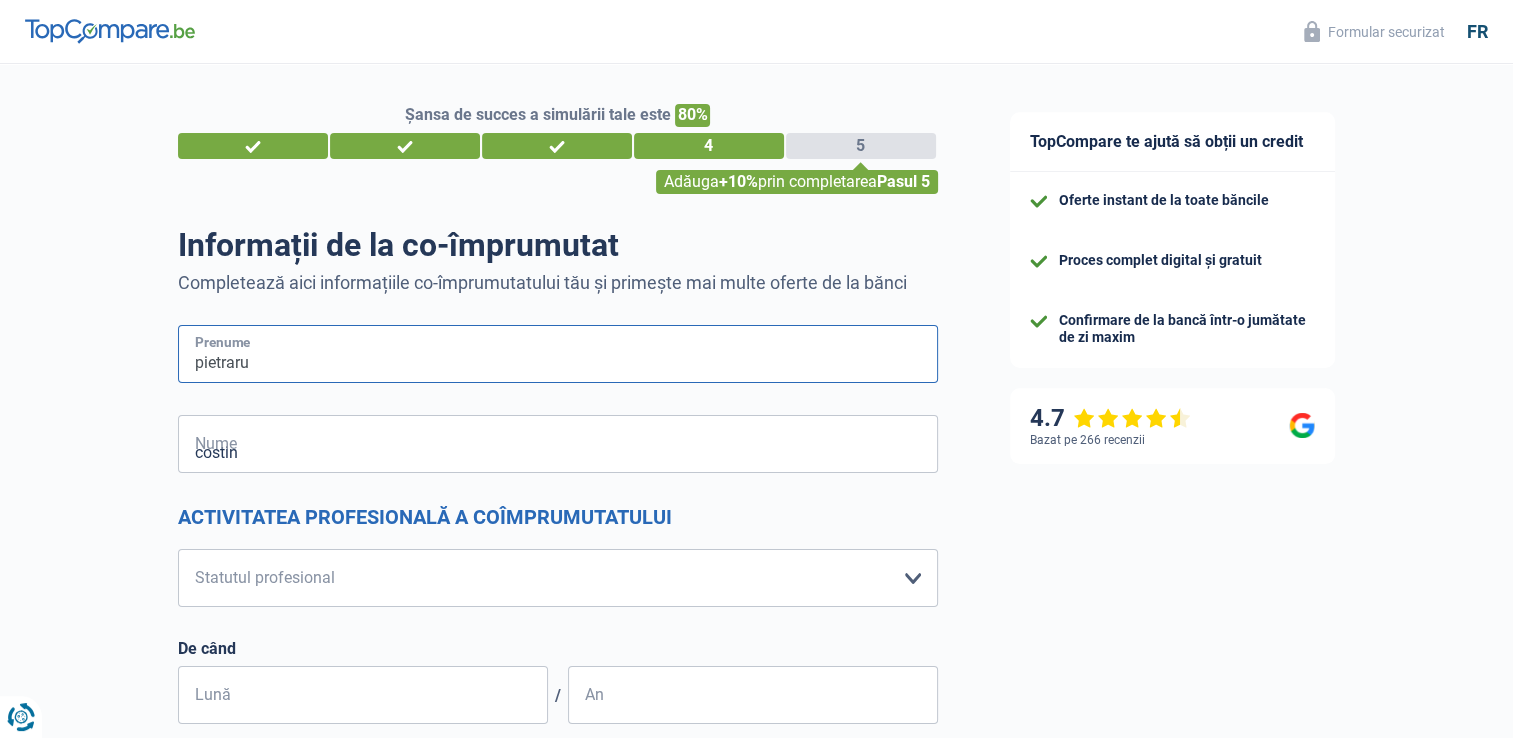 type 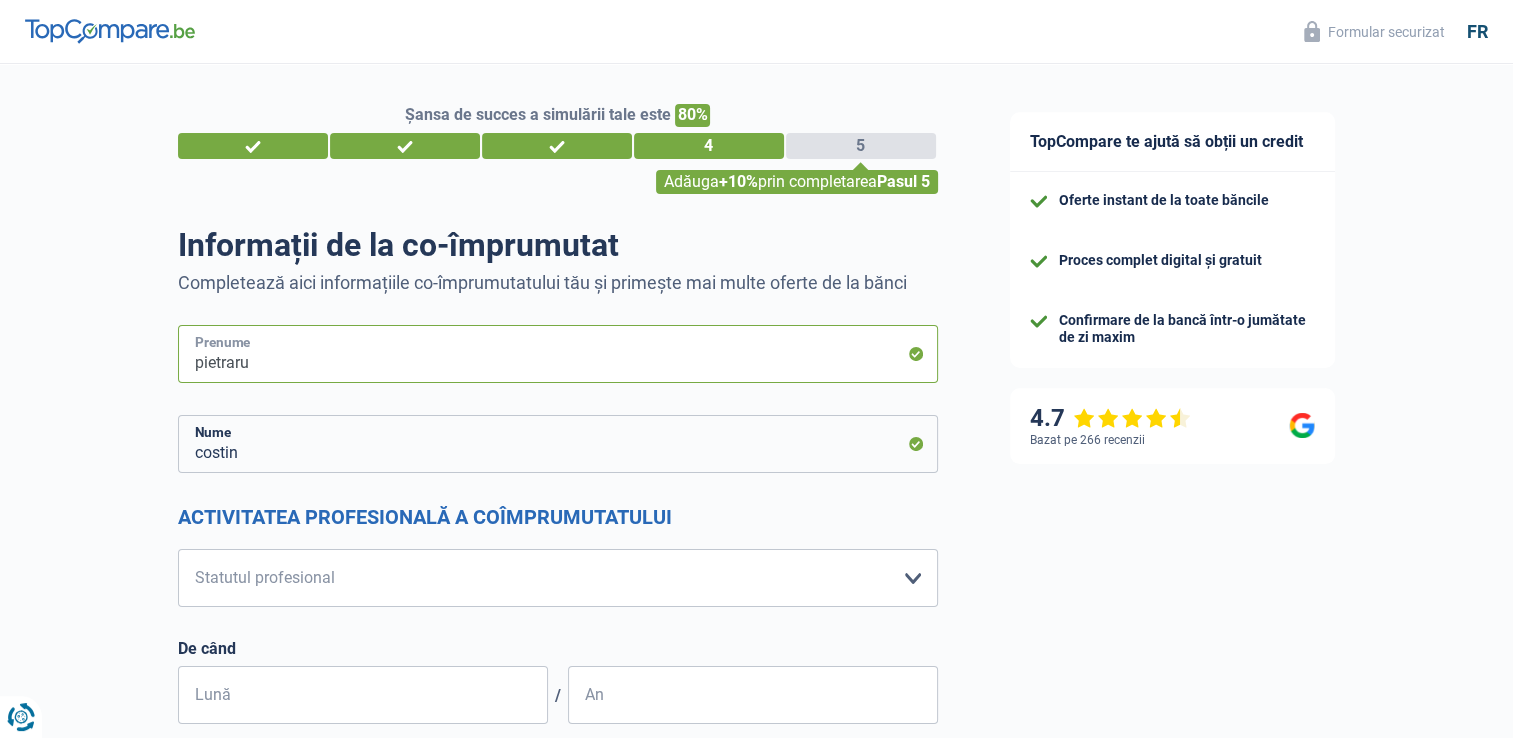 type on "paveliuc" 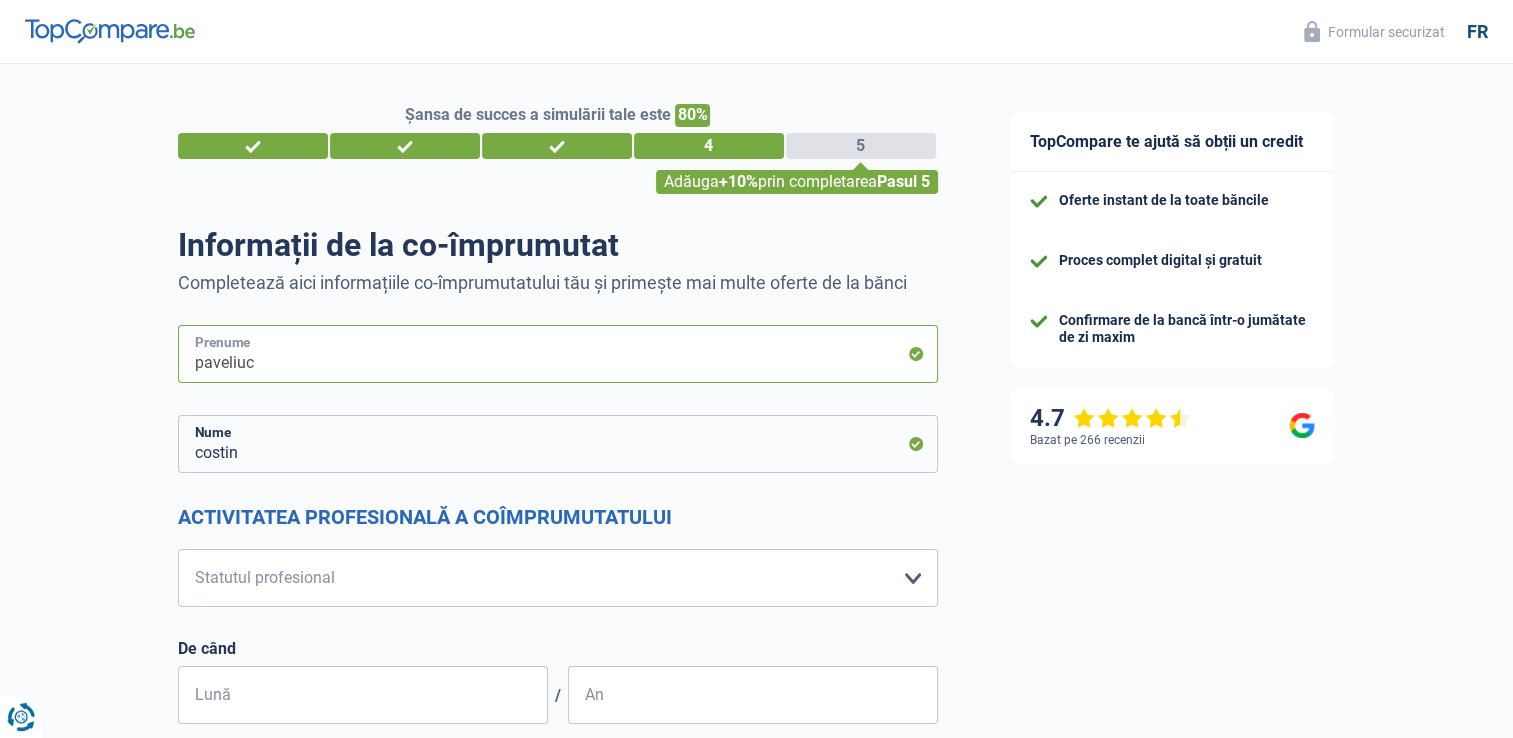 type on "Belgia" 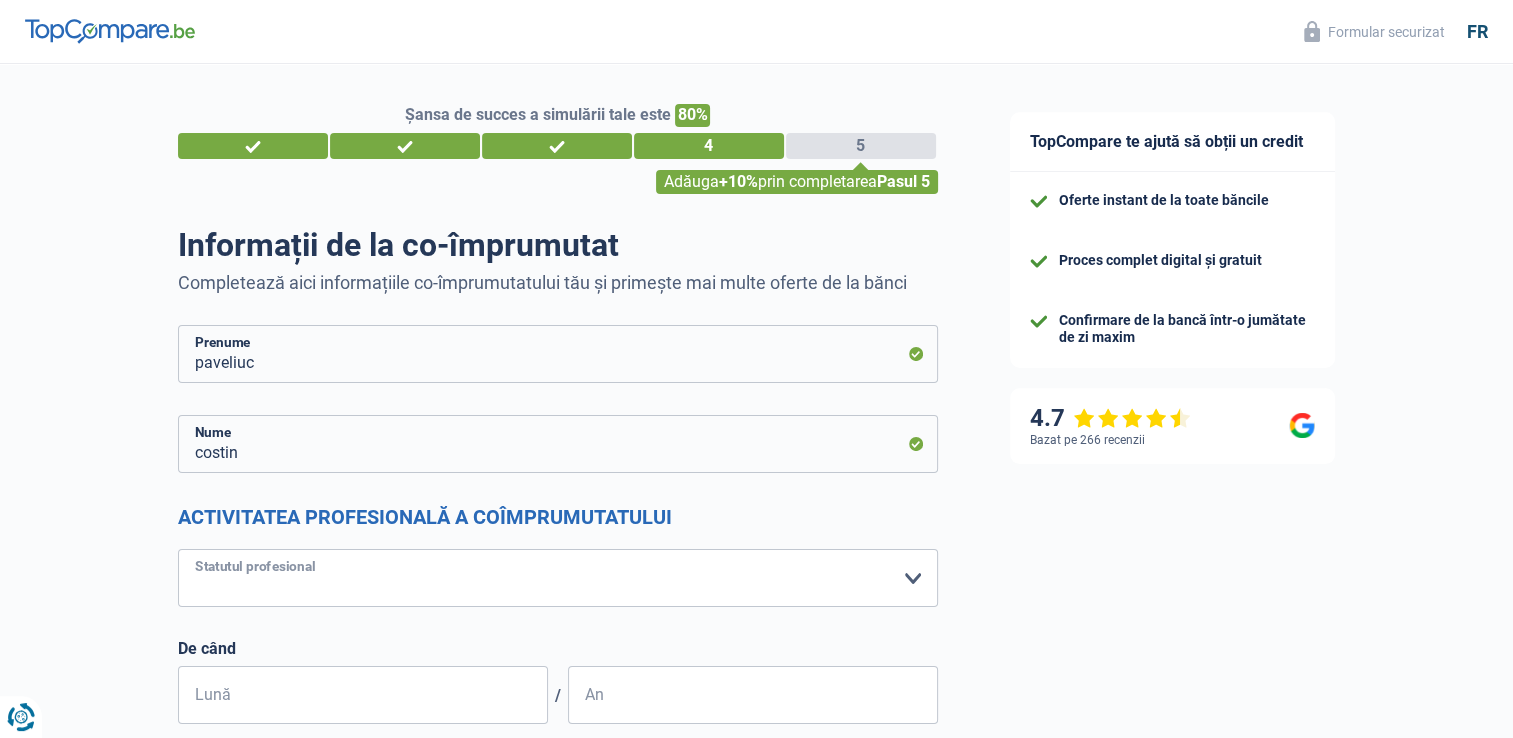 click on "Muncitor Angajat privat Angajat public Invalid Independent Pensionar Șomer Reciproc Casnică Fără profesie Beneficiar Securitate/Integrare Socială (FPS Securitate Socială, CPAS) Student Profesionist Comerciant Rentier Pensionar timpuriu  Vă rugăm să selectați o opțiune" at bounding box center [558, 578] 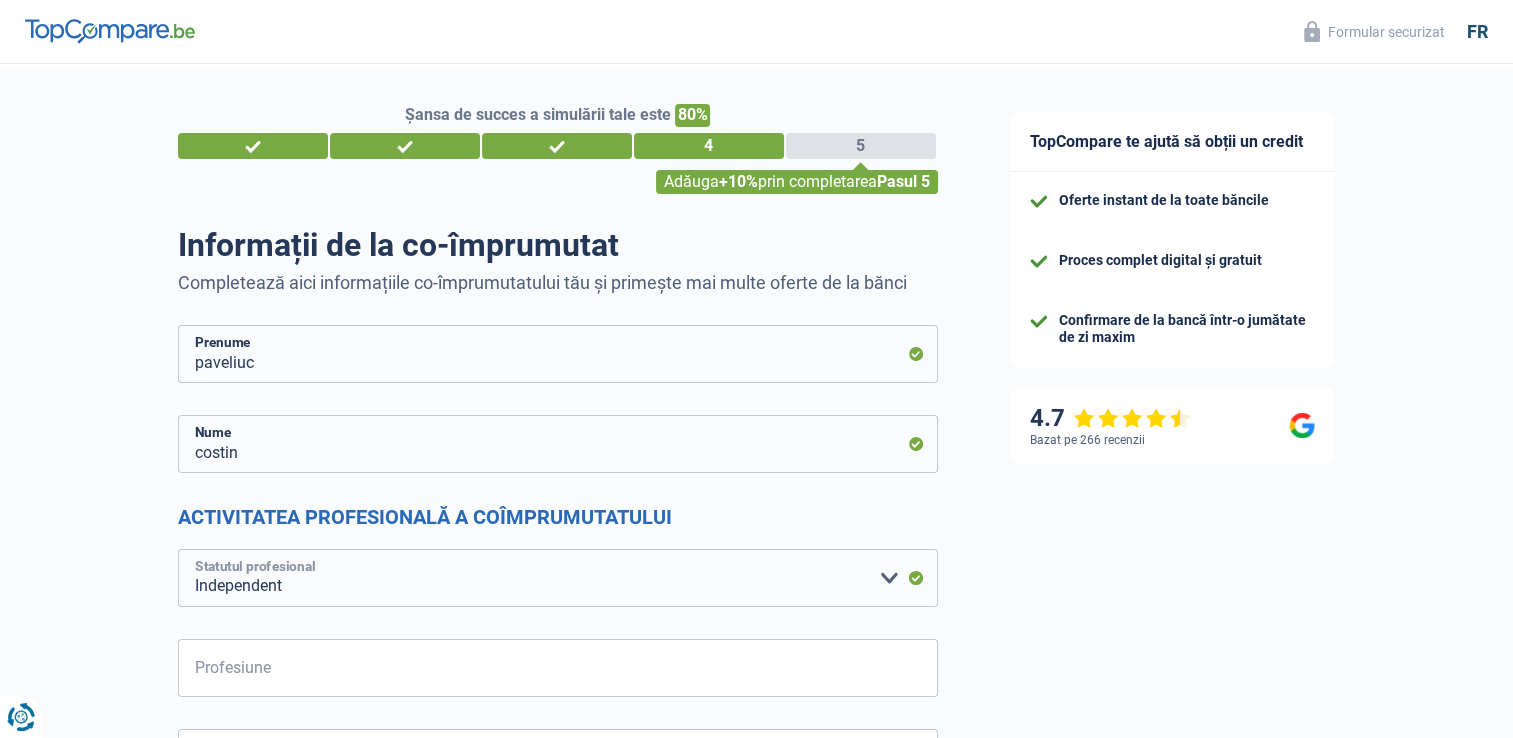 select on "retired" 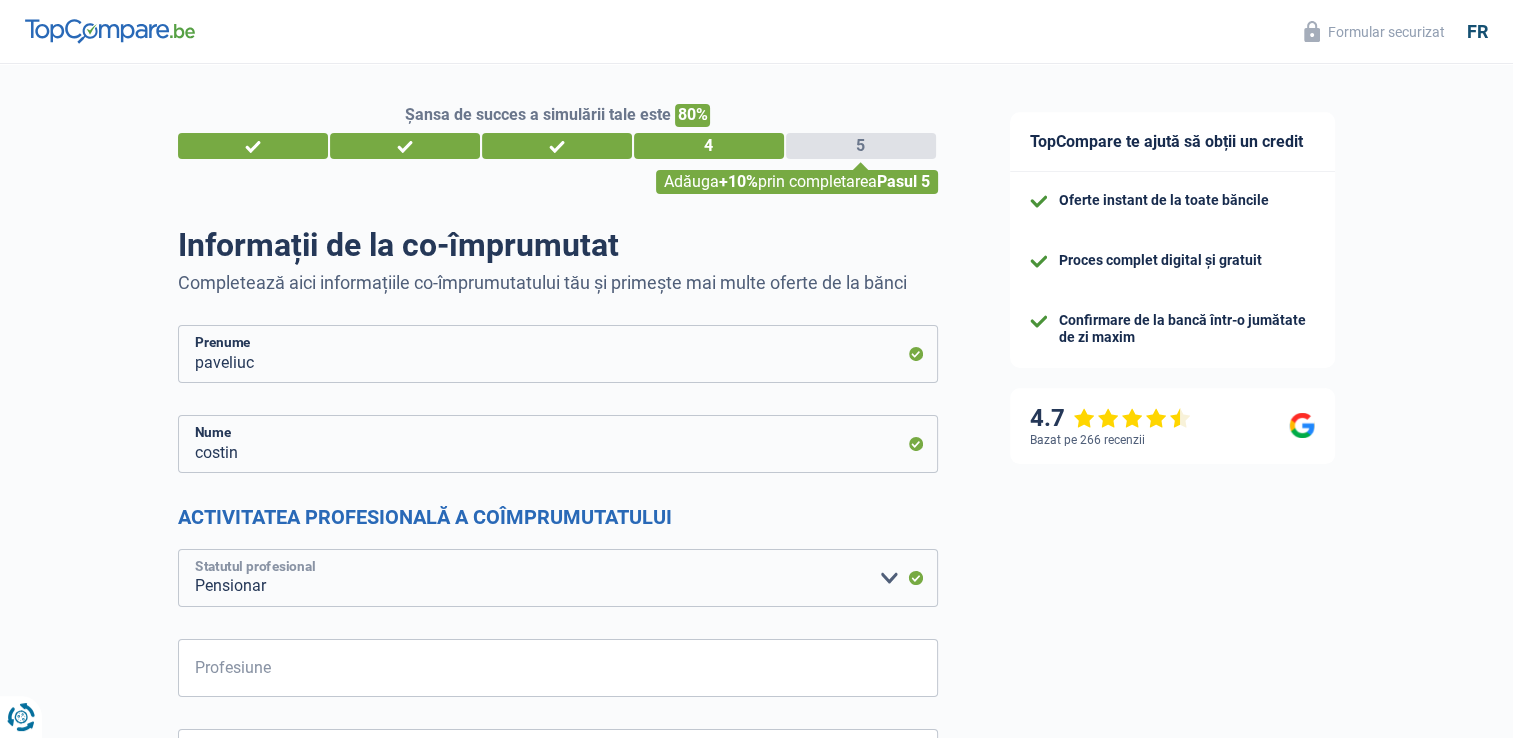 select on "pension" 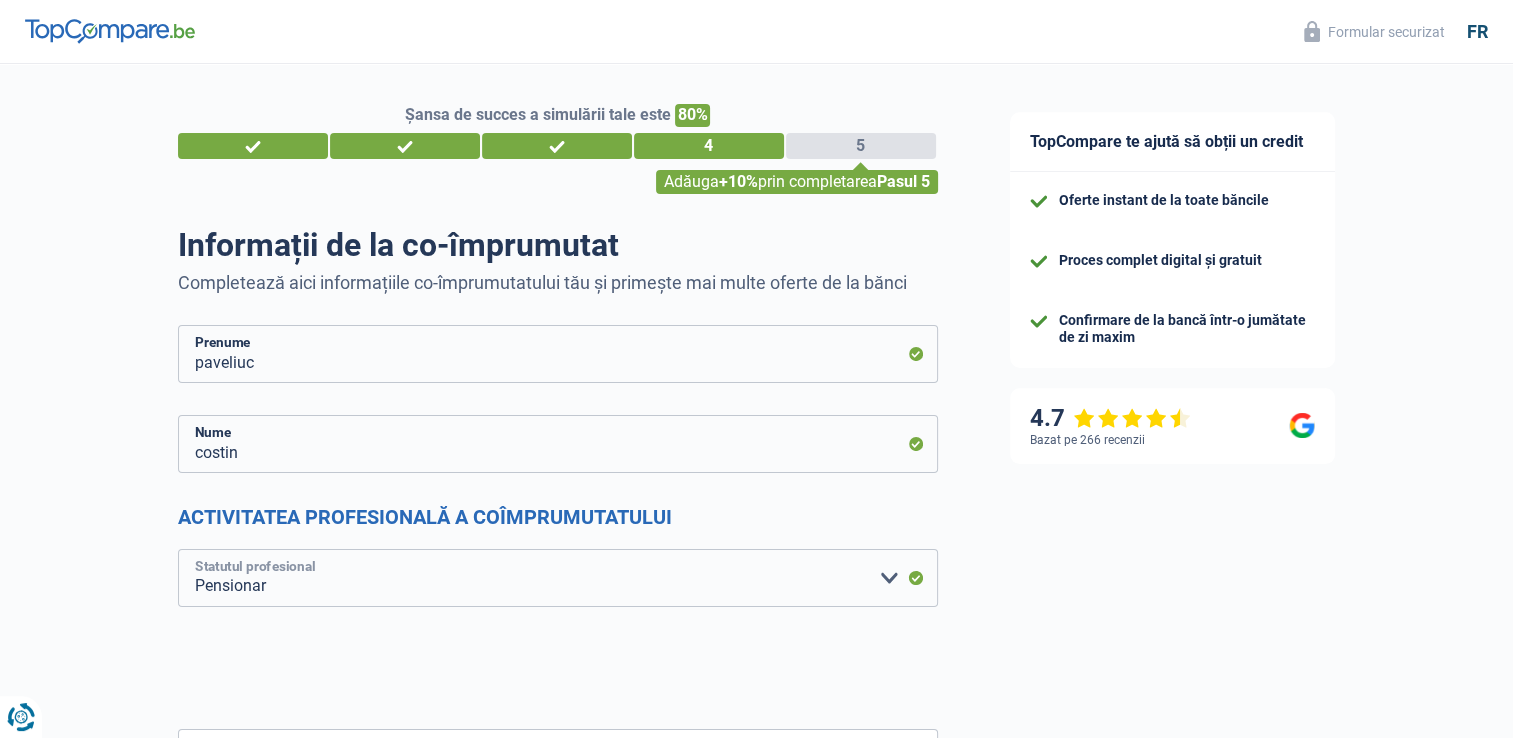 select on "unemployed" 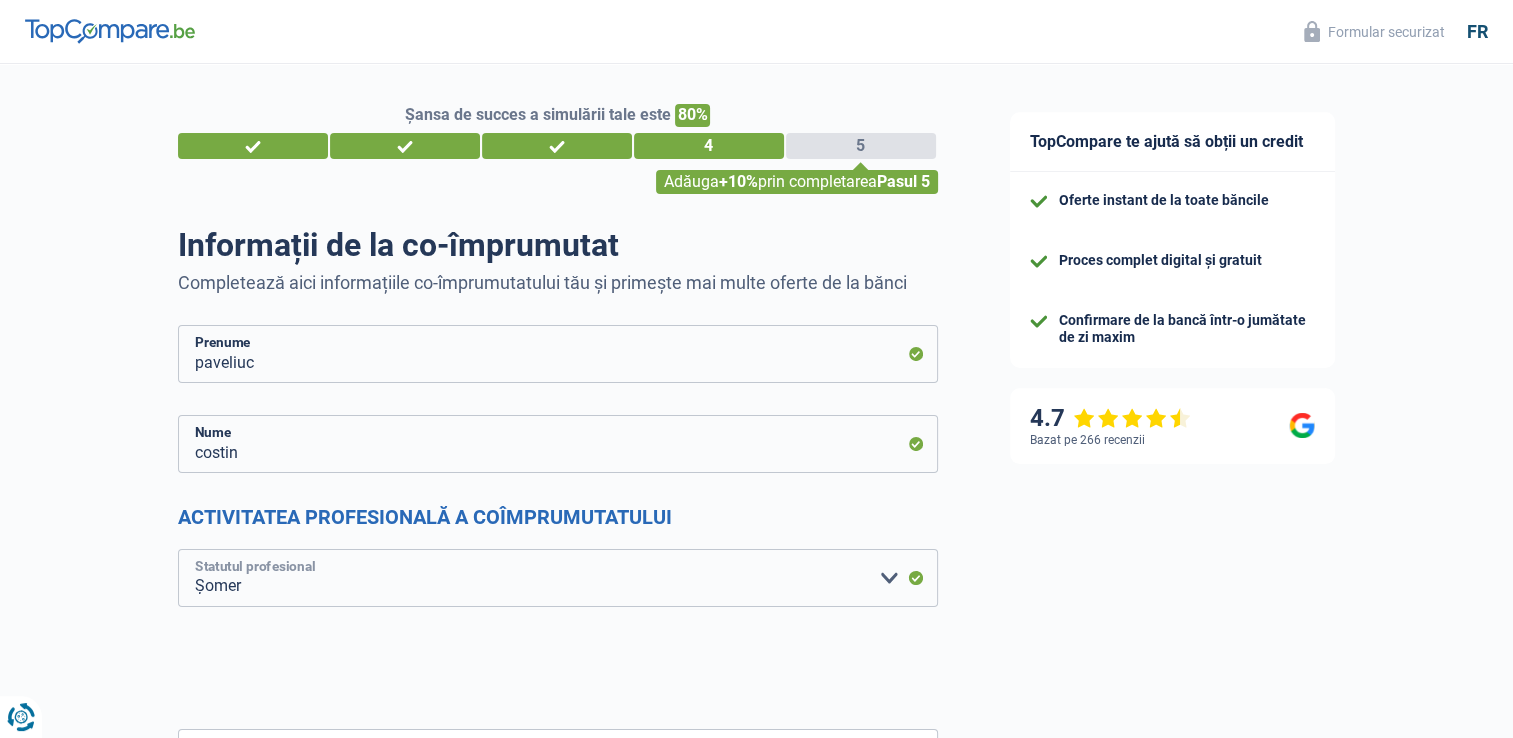 select on "unemployment" 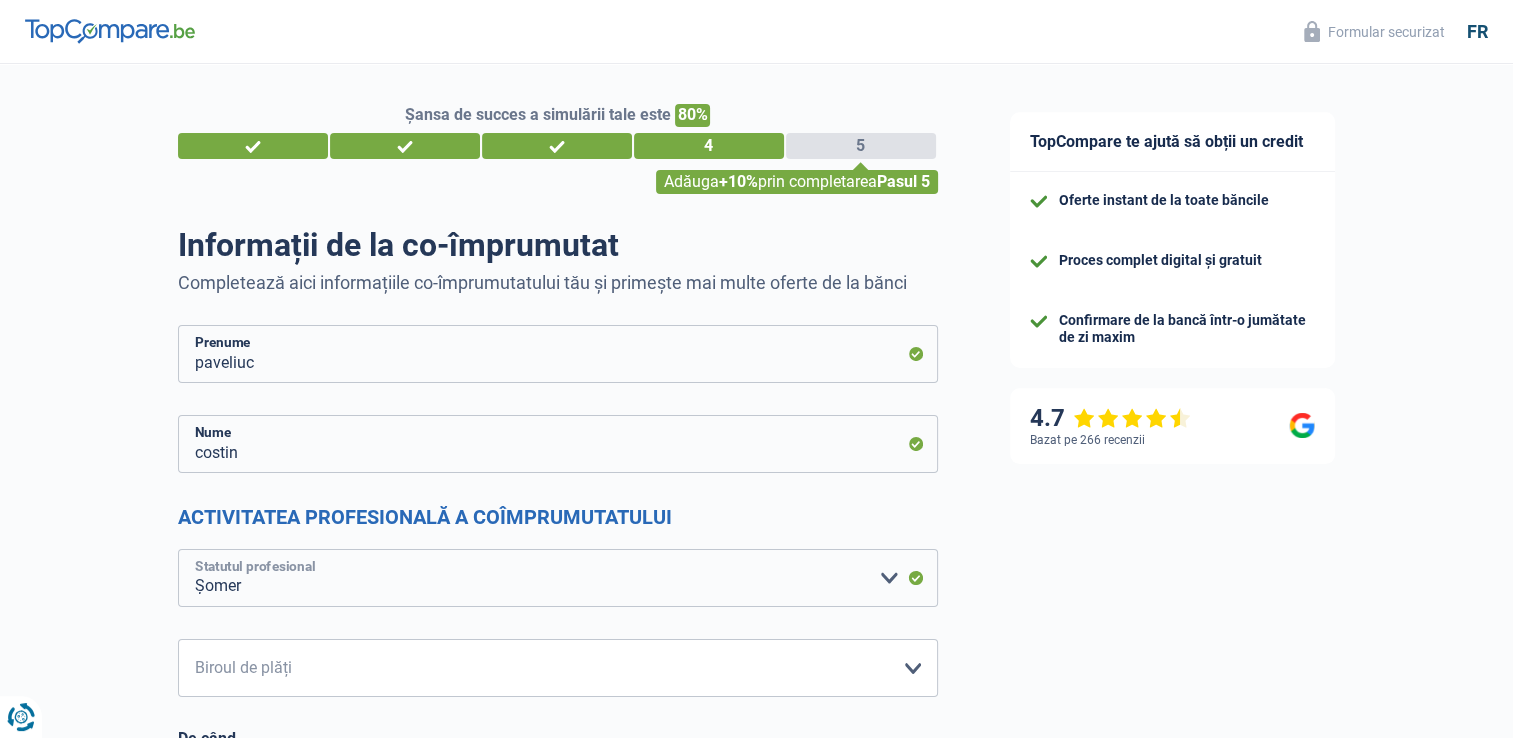 select on "retired" 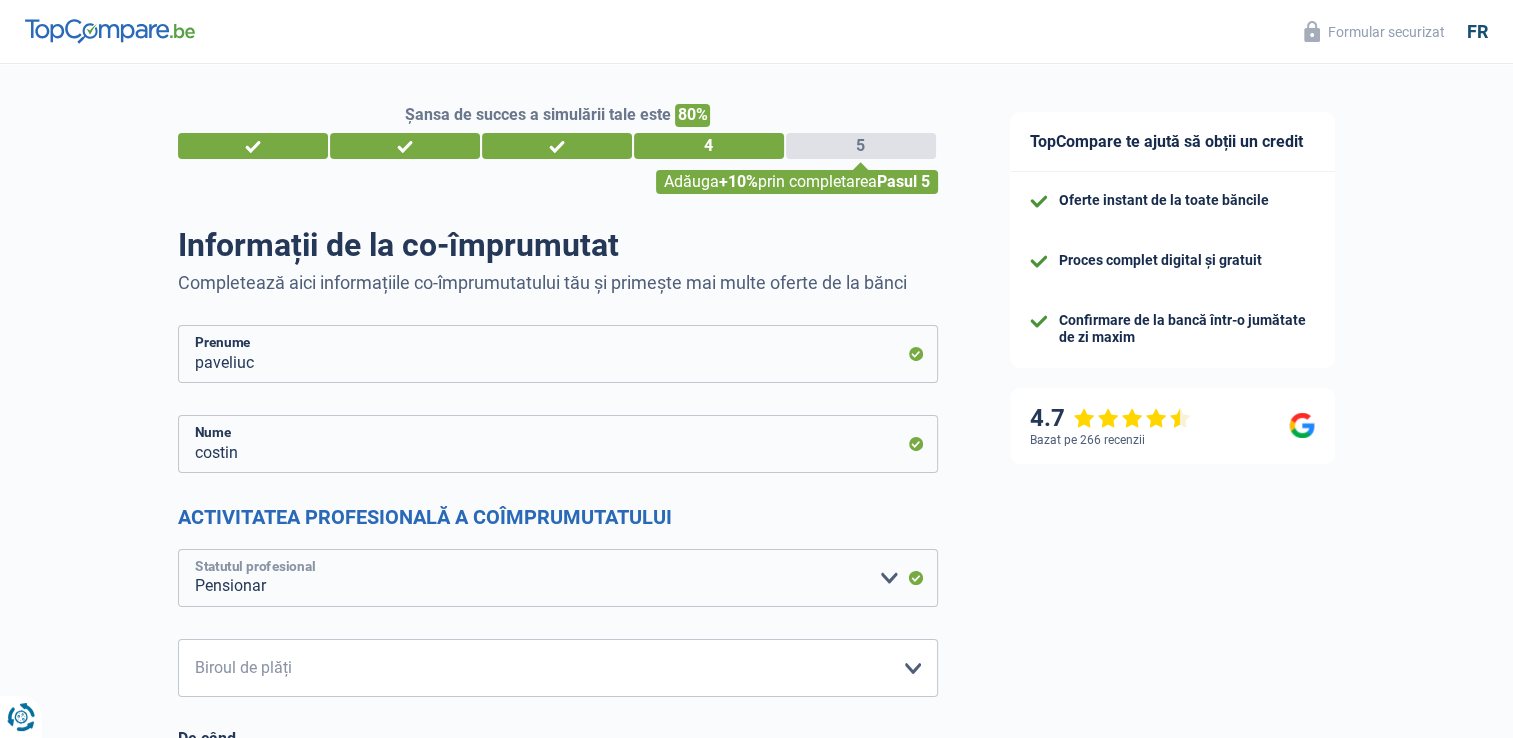select on "pension" 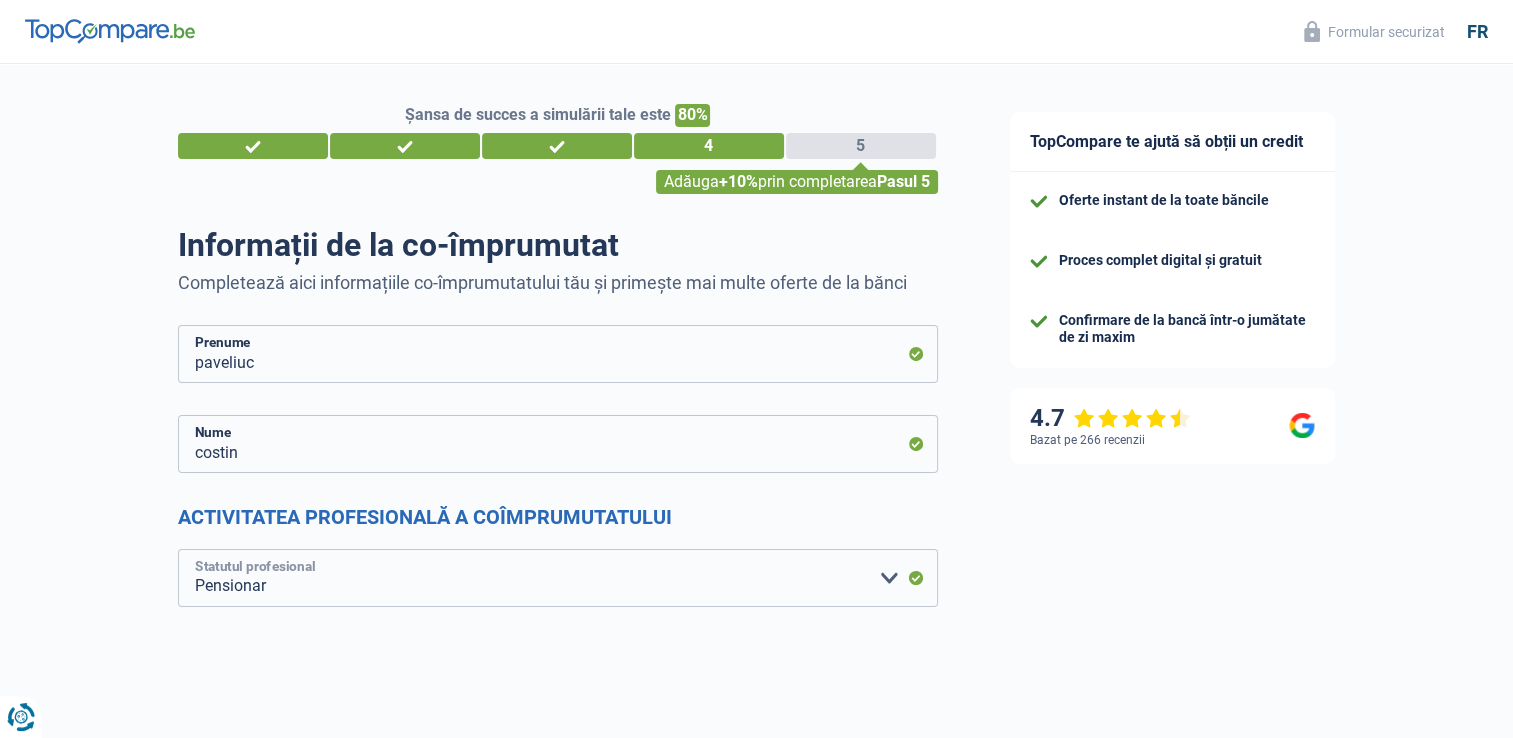 select on "independent" 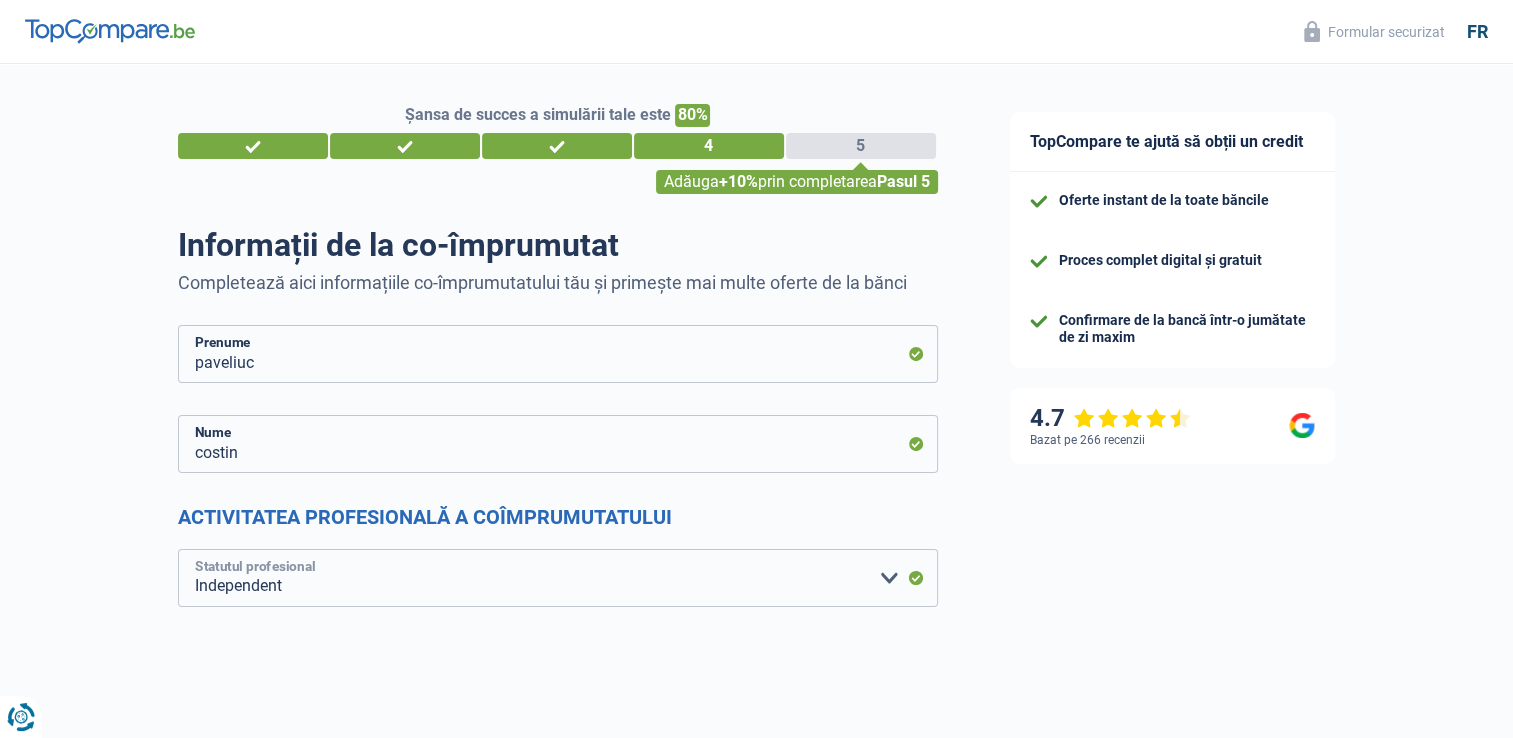 select on "netSalary" 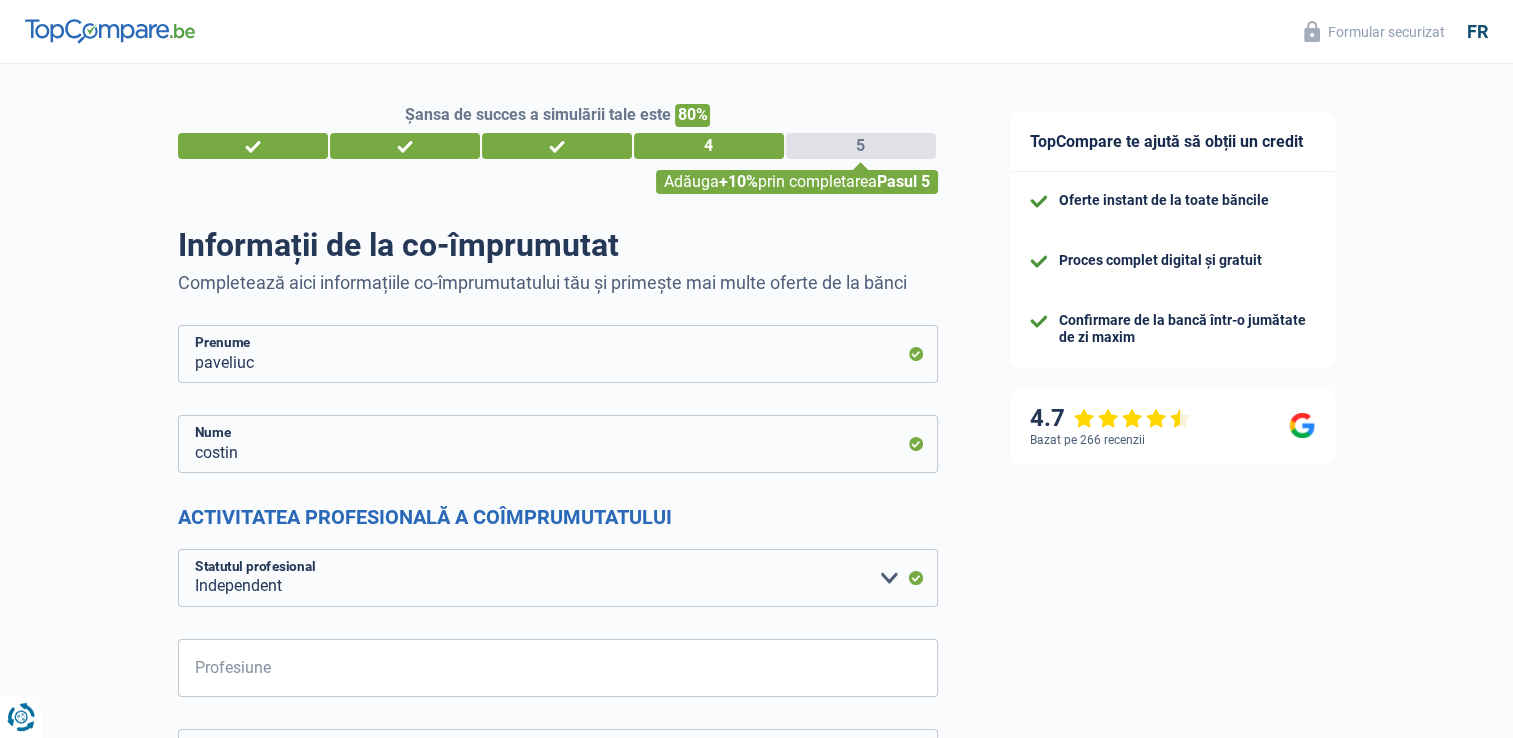 click on "Șansa de succes a simulării tale este
80%
1
2
3
4
5
Adăuga  +10%  prin completarea Pasul 5    Informații de la co-împrumutat     Completează aici informațiile co-împrumutatului tău și primește mai multe oferte de la bănci    paveliuc      Prenume          costin      Nume           Activitatea profesională a coîmprumutatului      Muncitor Angajat privat Angajat public Invalid Independent Pensionar Șomer Reciproc Casnică Fără profesie Beneficiar Securitate/Integrare Socială (FPS Securitate Socială, CPAS) Student Profesionist Comerciant Rentier Pensionar timpuriu  Vă rugăm să selectați o opțiune     Statutul profesional               Profesiune            SFP : Service Federal des Pensions      Angajator" at bounding box center (487, 1516) 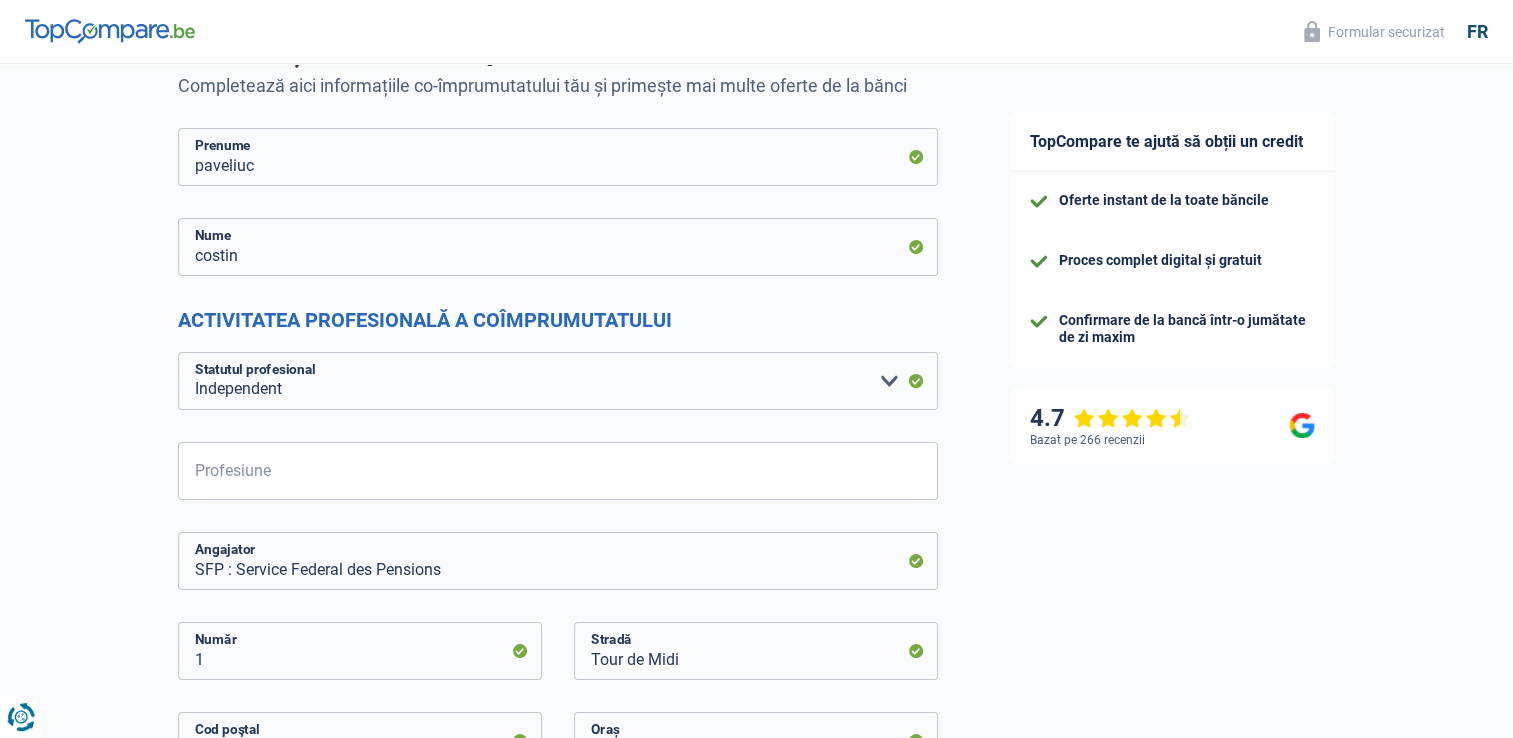 scroll, scrollTop: 200, scrollLeft: 0, axis: vertical 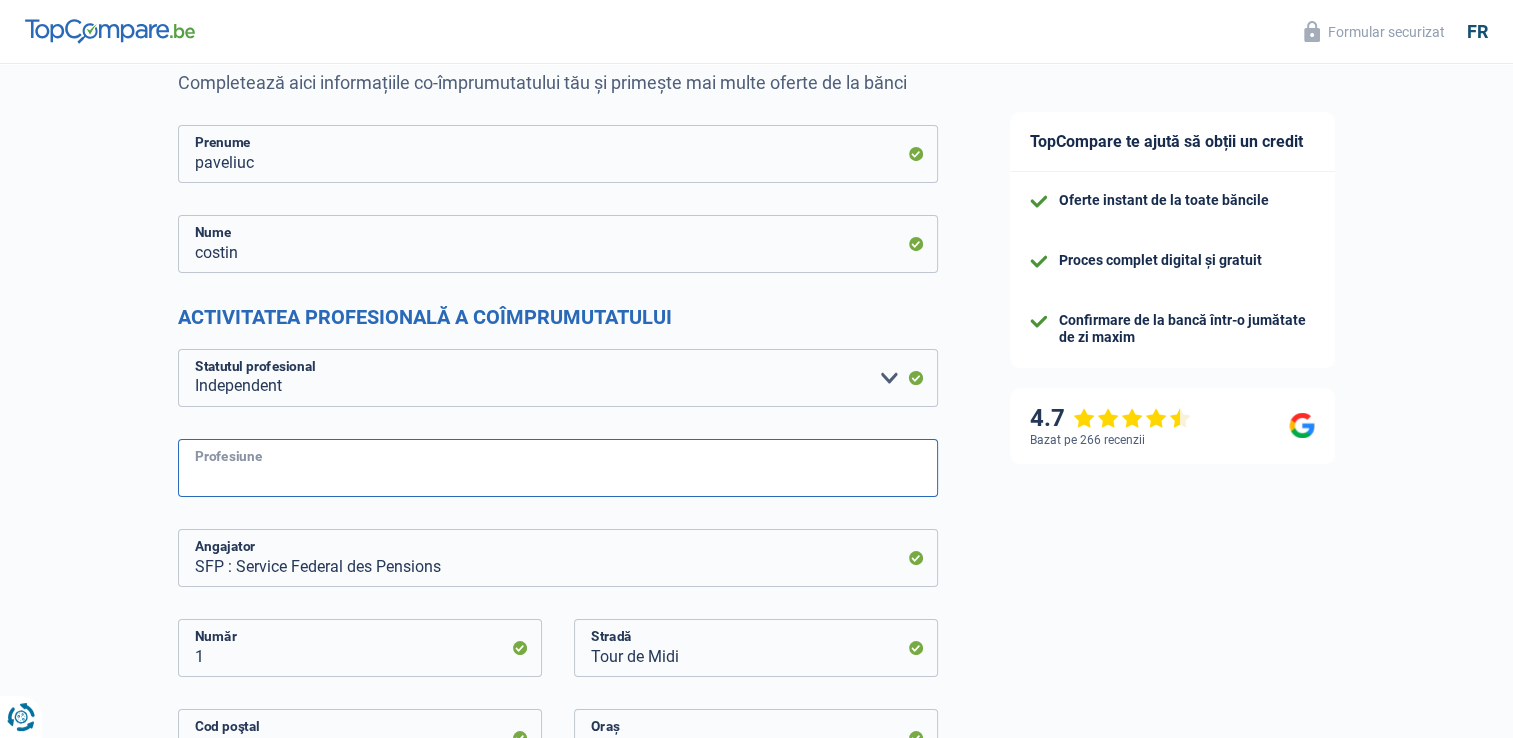 click on "Profesiune" at bounding box center (558, 468) 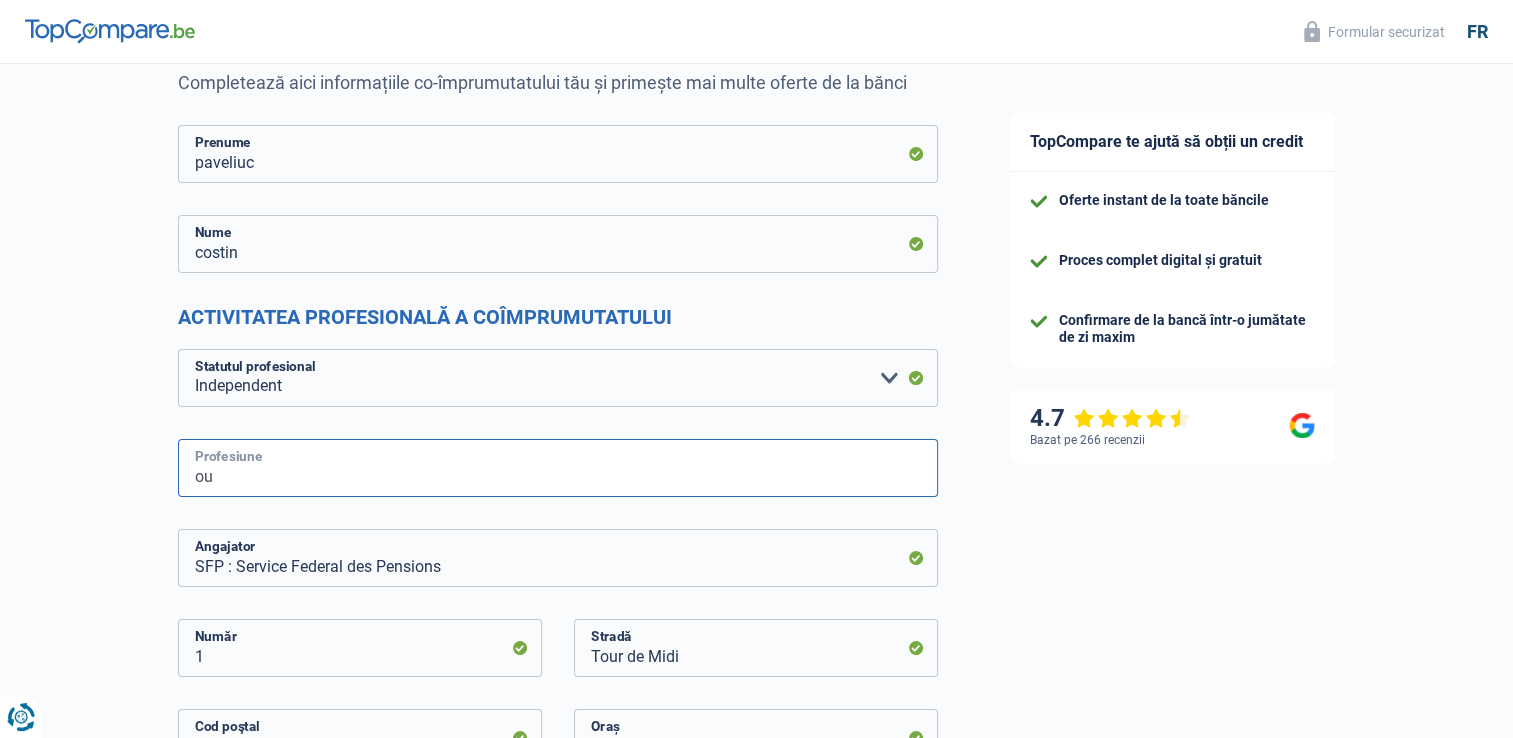 type on "o" 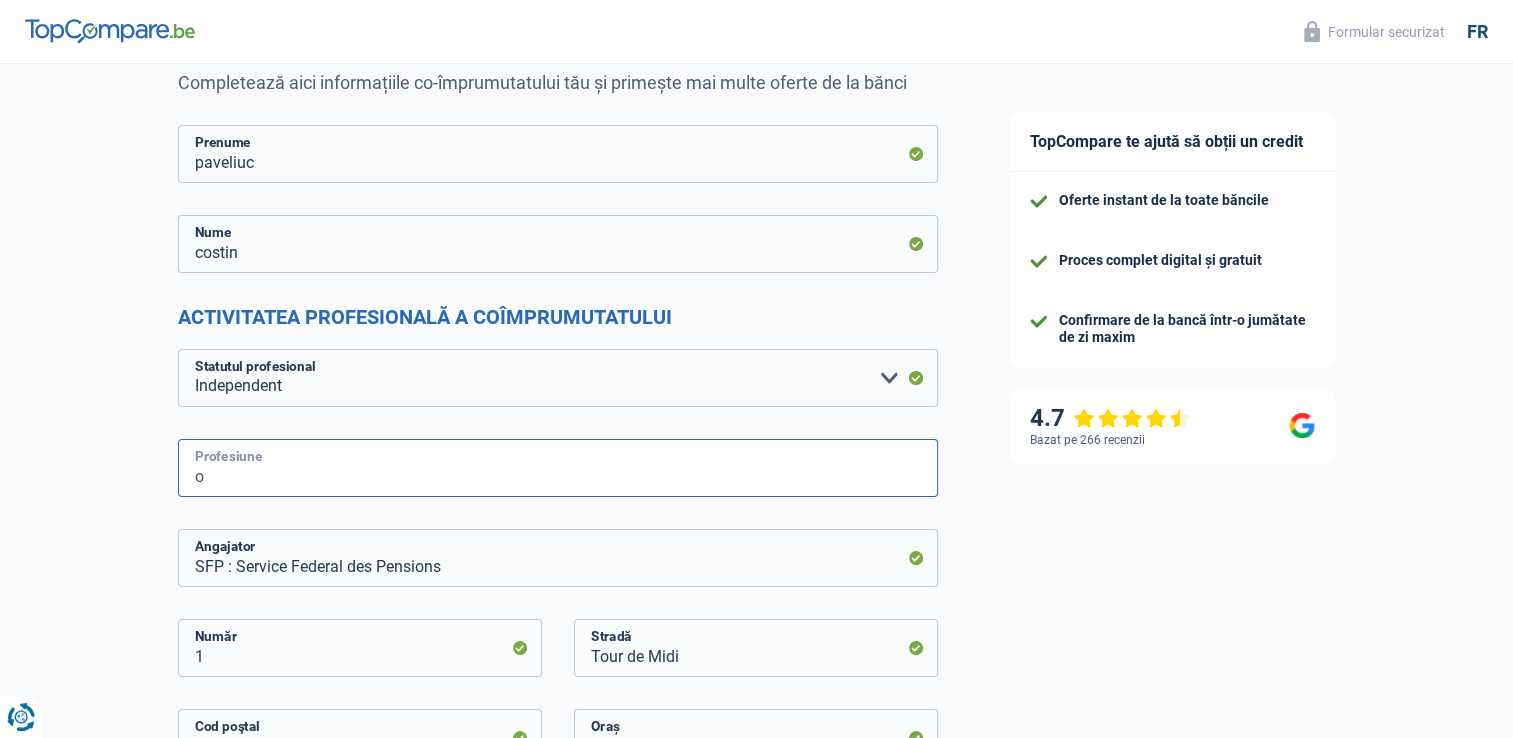 type 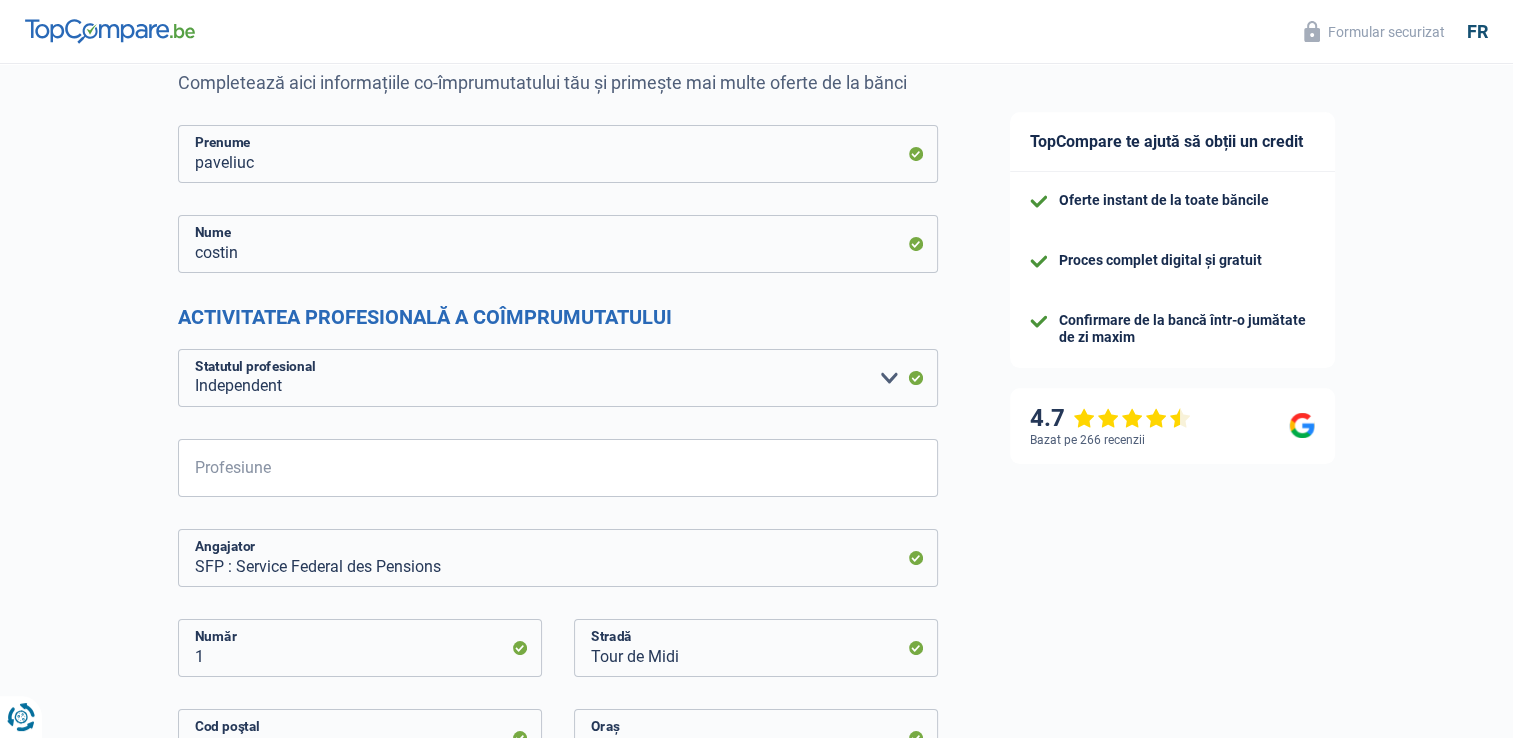 select on "netSalary" 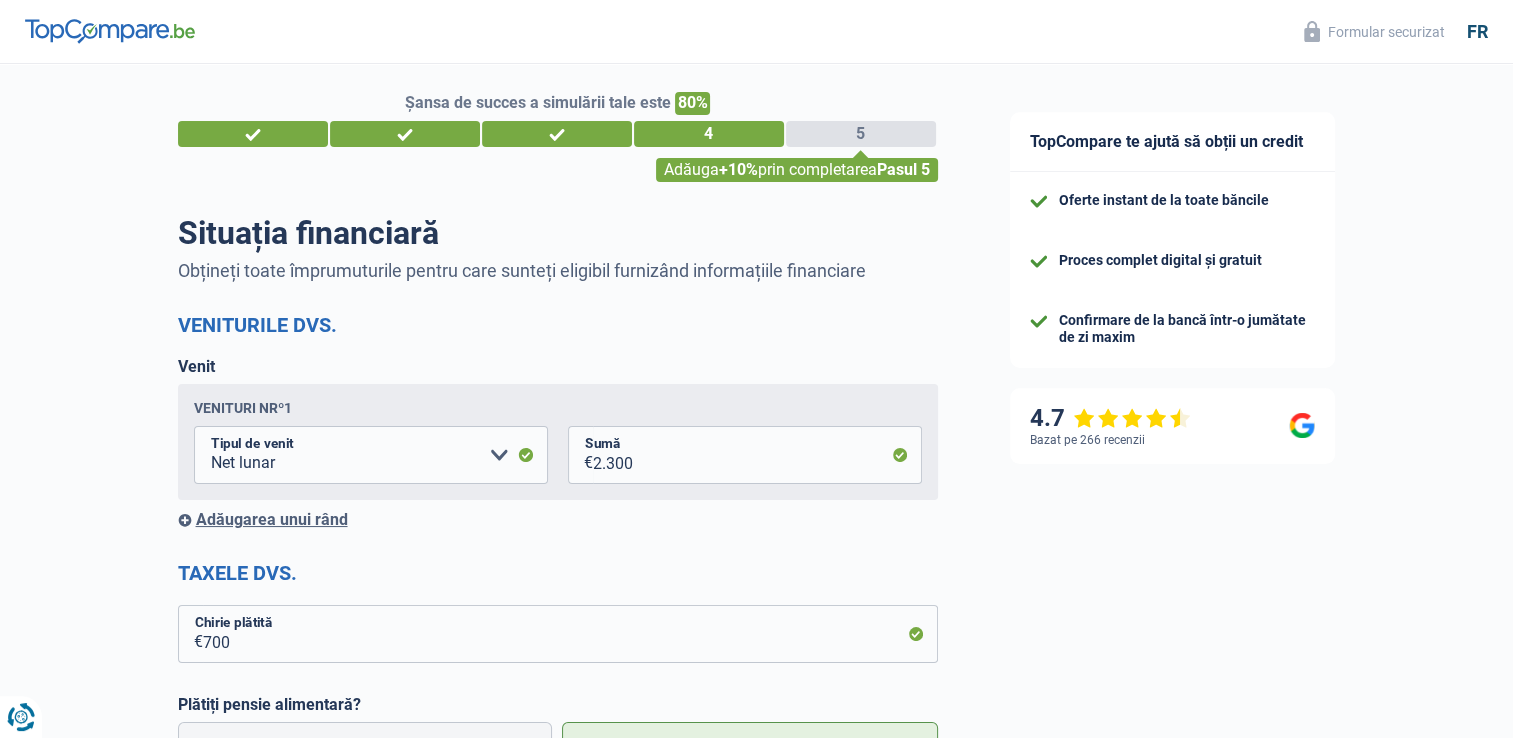 scroll, scrollTop: 0, scrollLeft: 0, axis: both 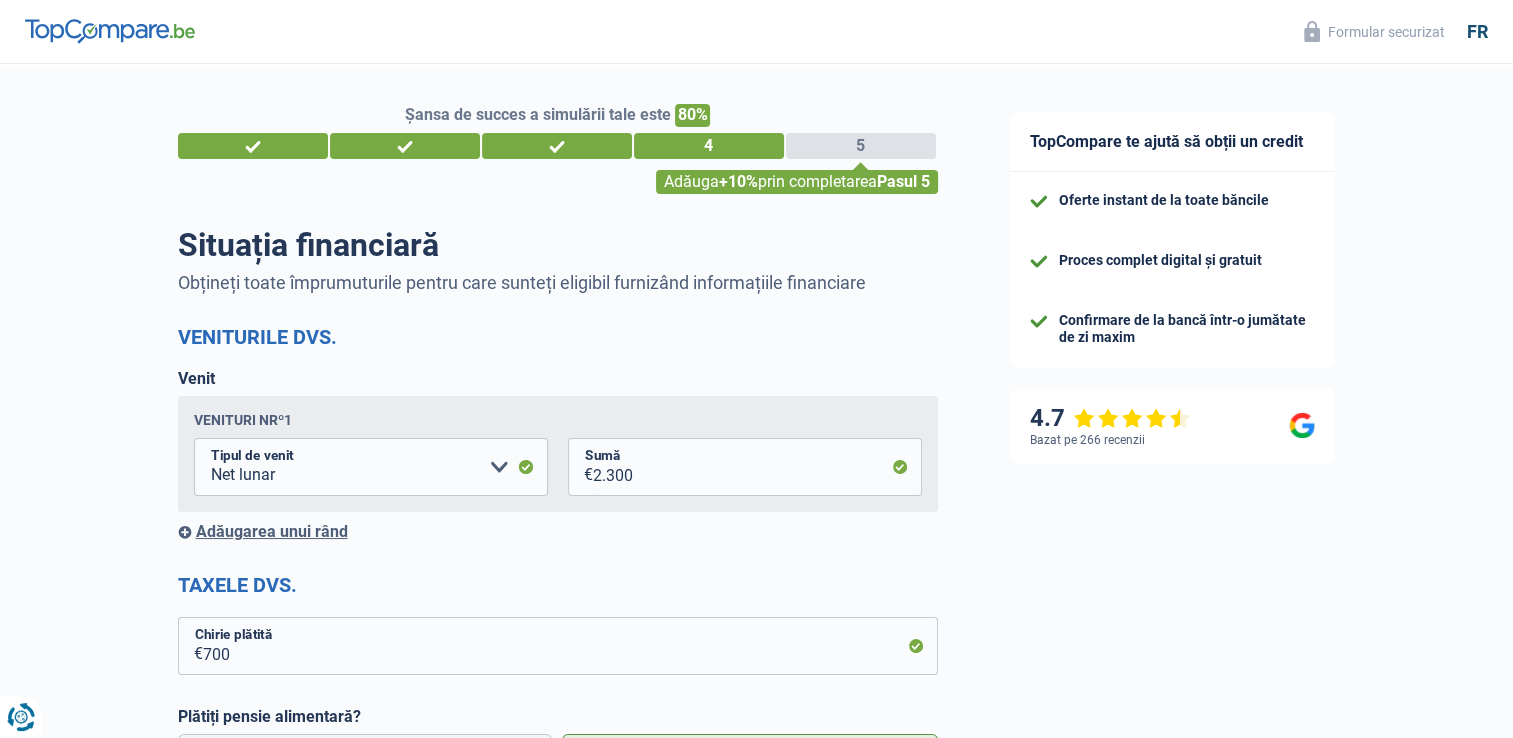 click on "Veniturile dvs." at bounding box center (558, 337) 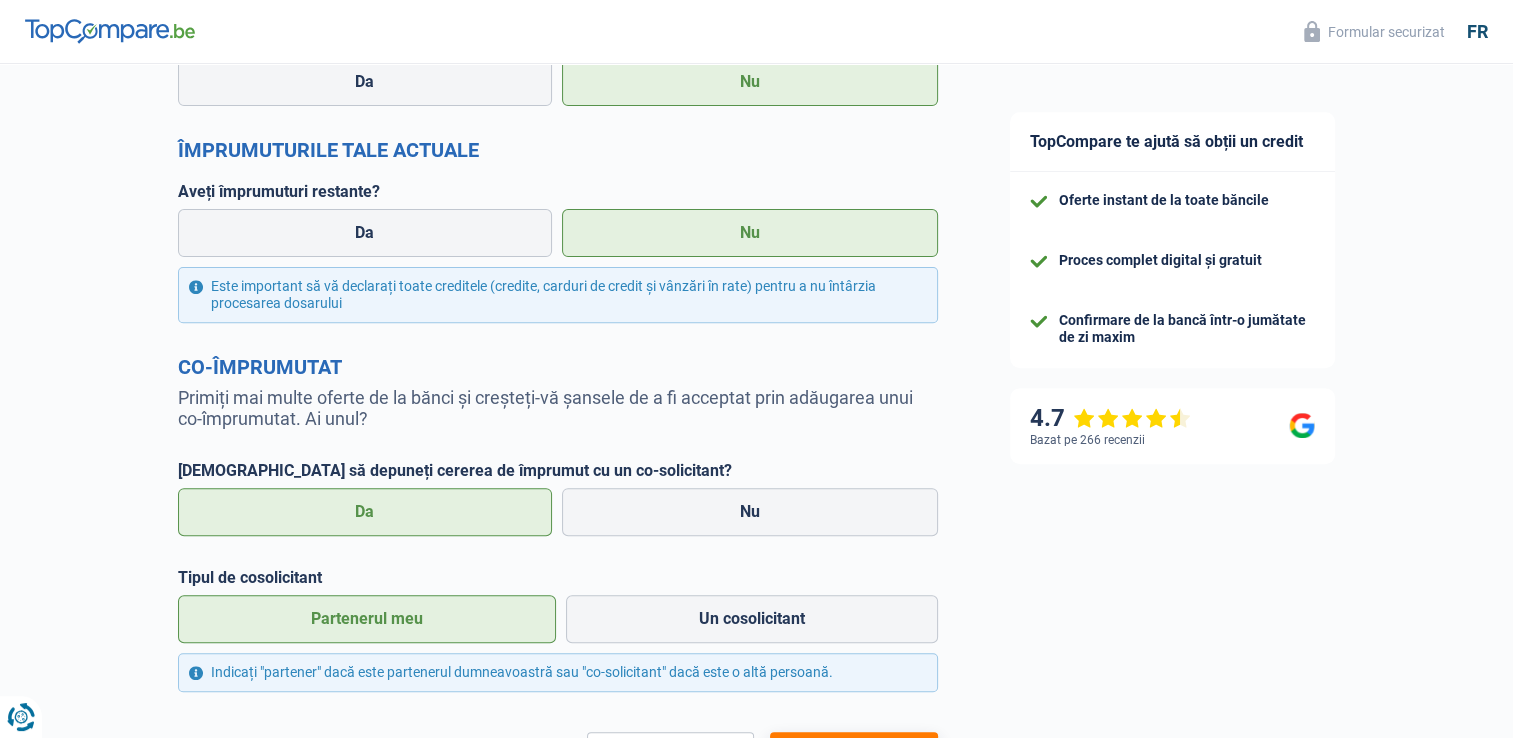 scroll, scrollTop: 680, scrollLeft: 0, axis: vertical 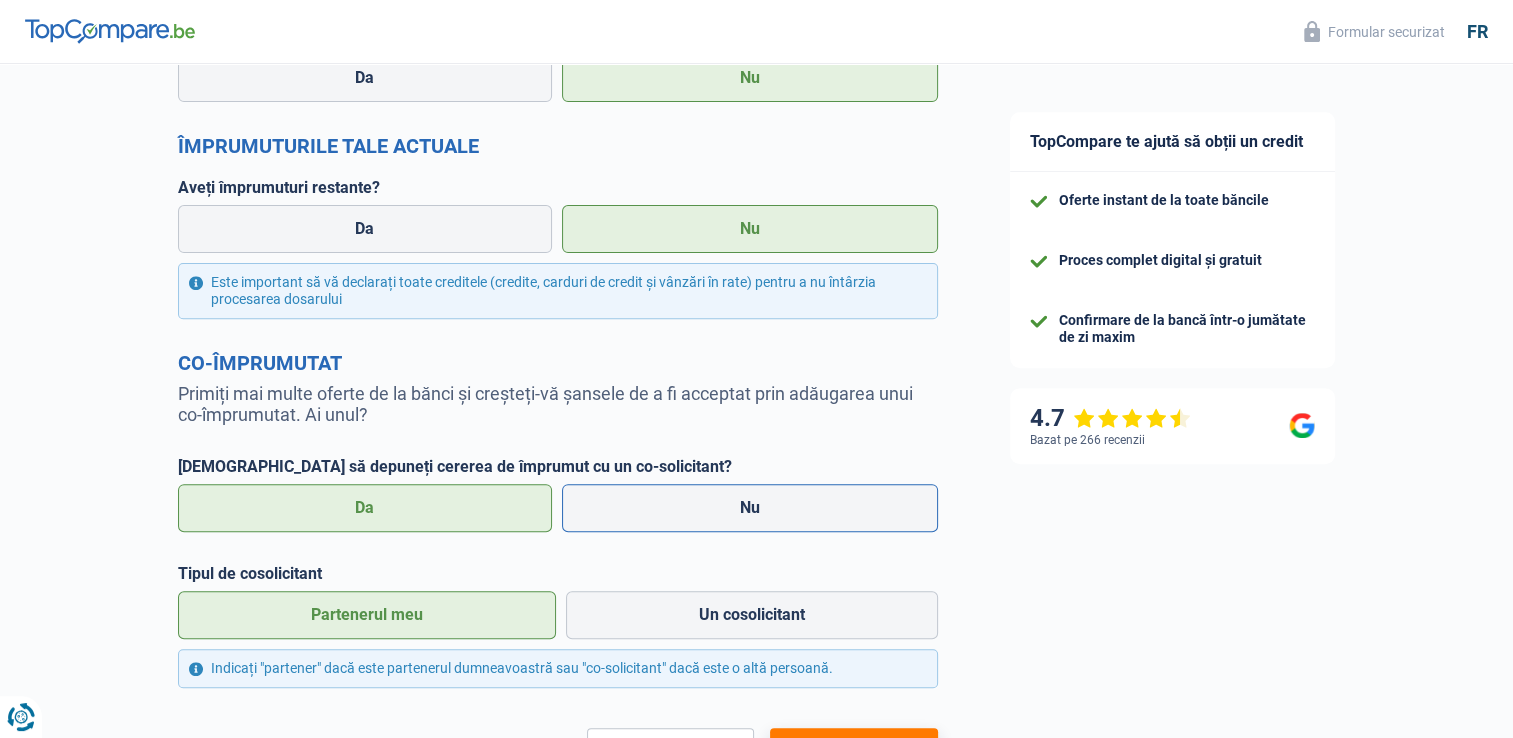 click on "Nu" at bounding box center [750, 508] 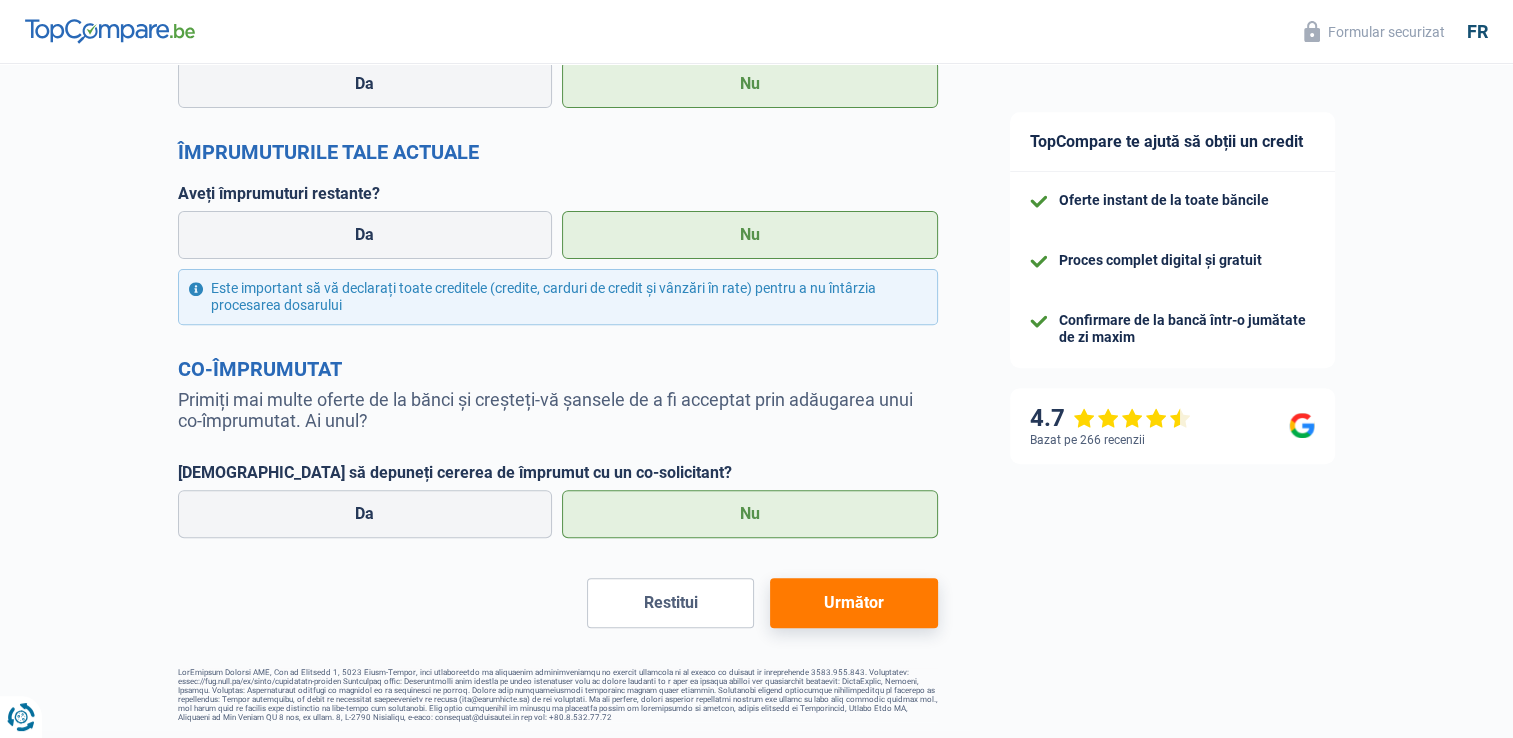 click on "Șansa de succes a simulării tale este
80%
1
2
3
4
5
Adăuga  +10%  prin completarea Pasul 5    Situația financiară     Obțineți toate împrumuturile pentru care sunteți eligibil furnizând informațiile financiare     Veniturile dvs.     Venit     Venituri nrº1      Indemnizație de invaliditate Șomaj Alocație familială Tichete de masă Supliment companie Despăgubire reciprocă Lucrători independenți complementari Net lunar Pensie Pensia alimentară Pensia de invaliditate Venituri de integrare socială Venituri din chirii Alte venituri  Vă rugăm să selectați o opțiune     Tipul de venit    Tous les champs sont obligatoires. Veuillez fournir une réponse plus longue   2.300   €    Sumă             Taxele dvs." at bounding box center [558, 76] 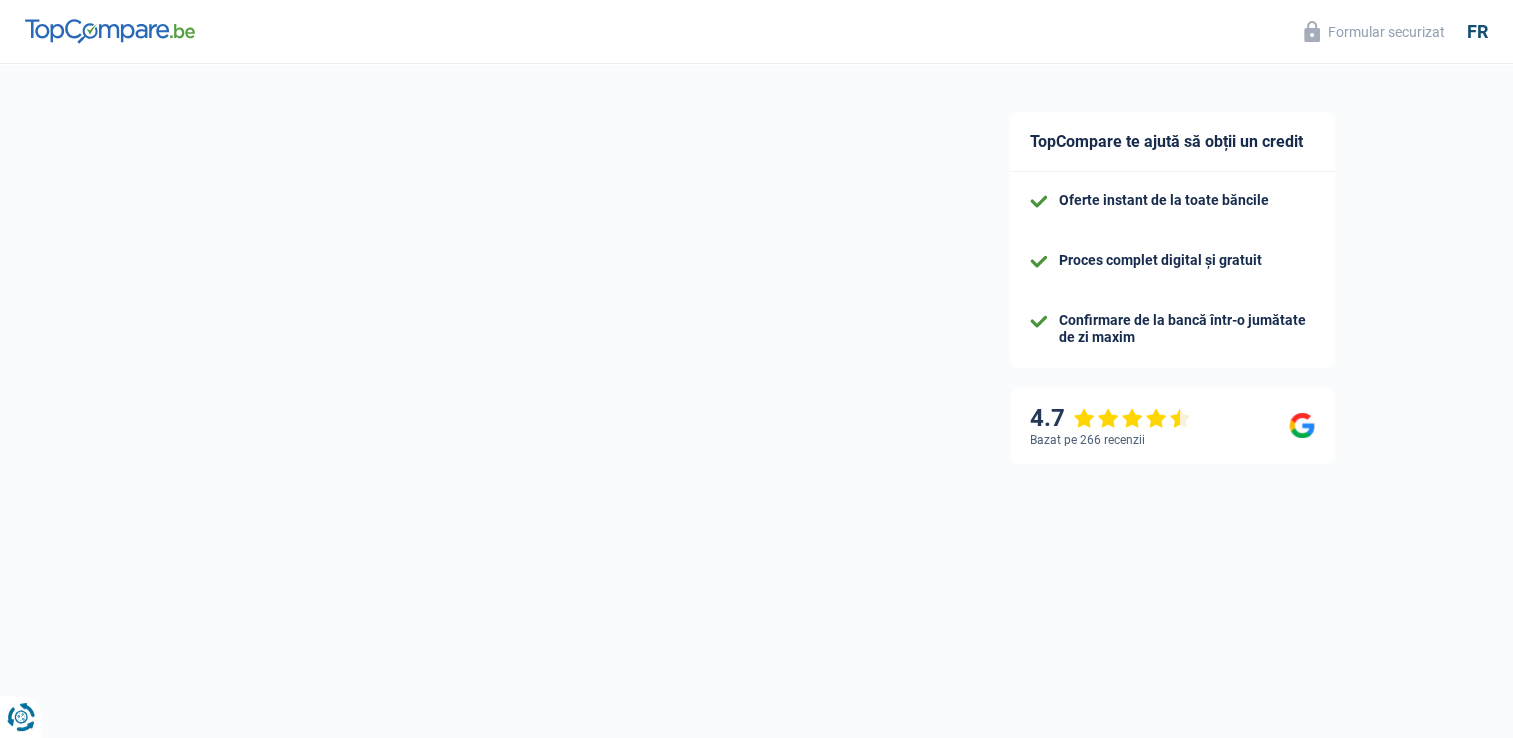 select on "120" 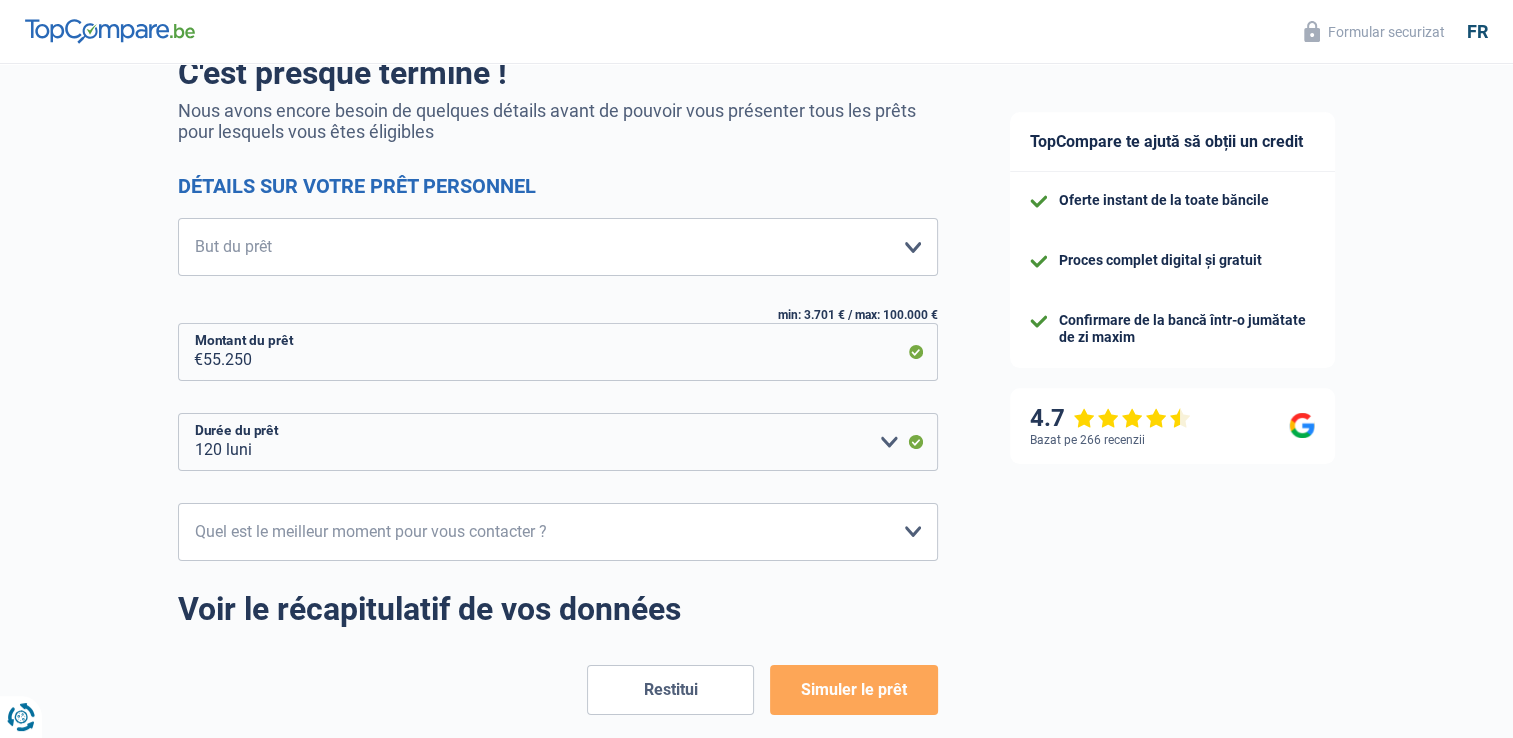 scroll, scrollTop: 0, scrollLeft: 0, axis: both 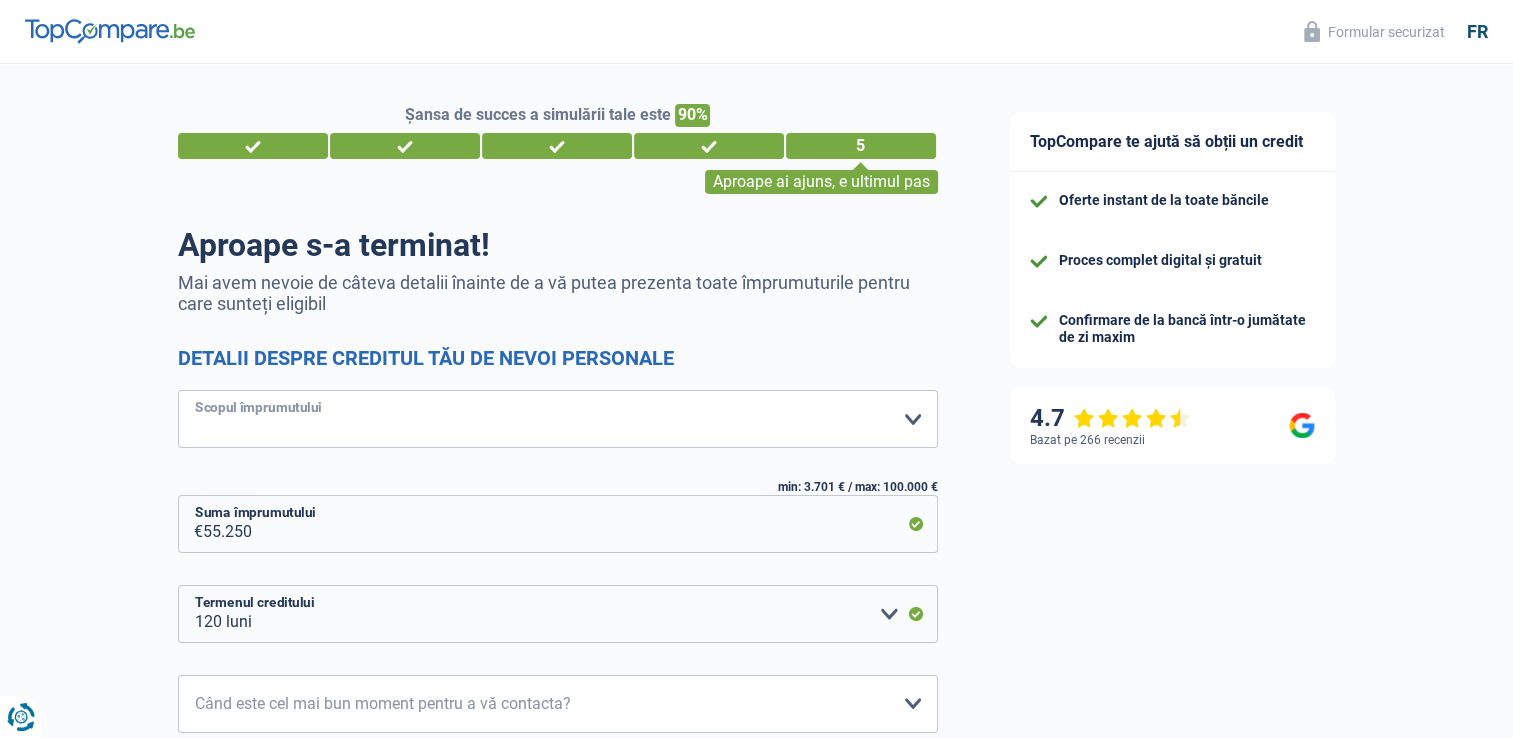 click on "Confortul casei: mobilier, textile, vopsea, electrocasnice, unelte neprofesionale Hi-fi, multimedia, telefon mobil, computer Fitinguri: costuri de instalare, mutare Eveniment familial: naștere, căsătorie, divorț, împărtășanie, deces Cheltuieli medicale Costuri de educație Taxe pentru permisul de conducere Hobby-uri: călătorii, sport, muzică Băuturi răcoritoare: lucrări mici în casă și grădină Cheltuieli de judecată Reparații auto Credit auto Renovare în străinătate Alt  Vă rugăm să selectați o opțiune" at bounding box center [558, 419] 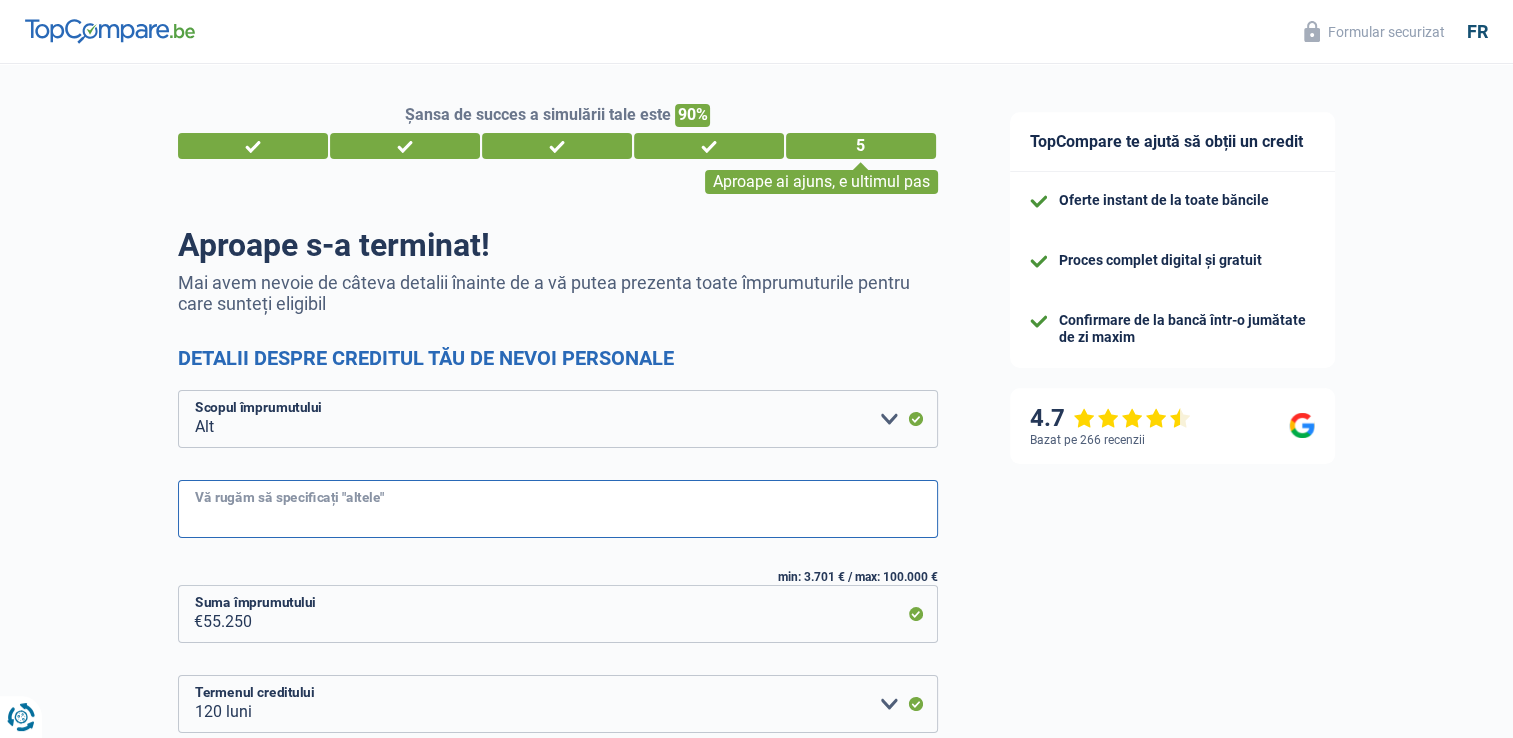 click on "Vă rugăm să specificați "altele"" at bounding box center (558, 509) 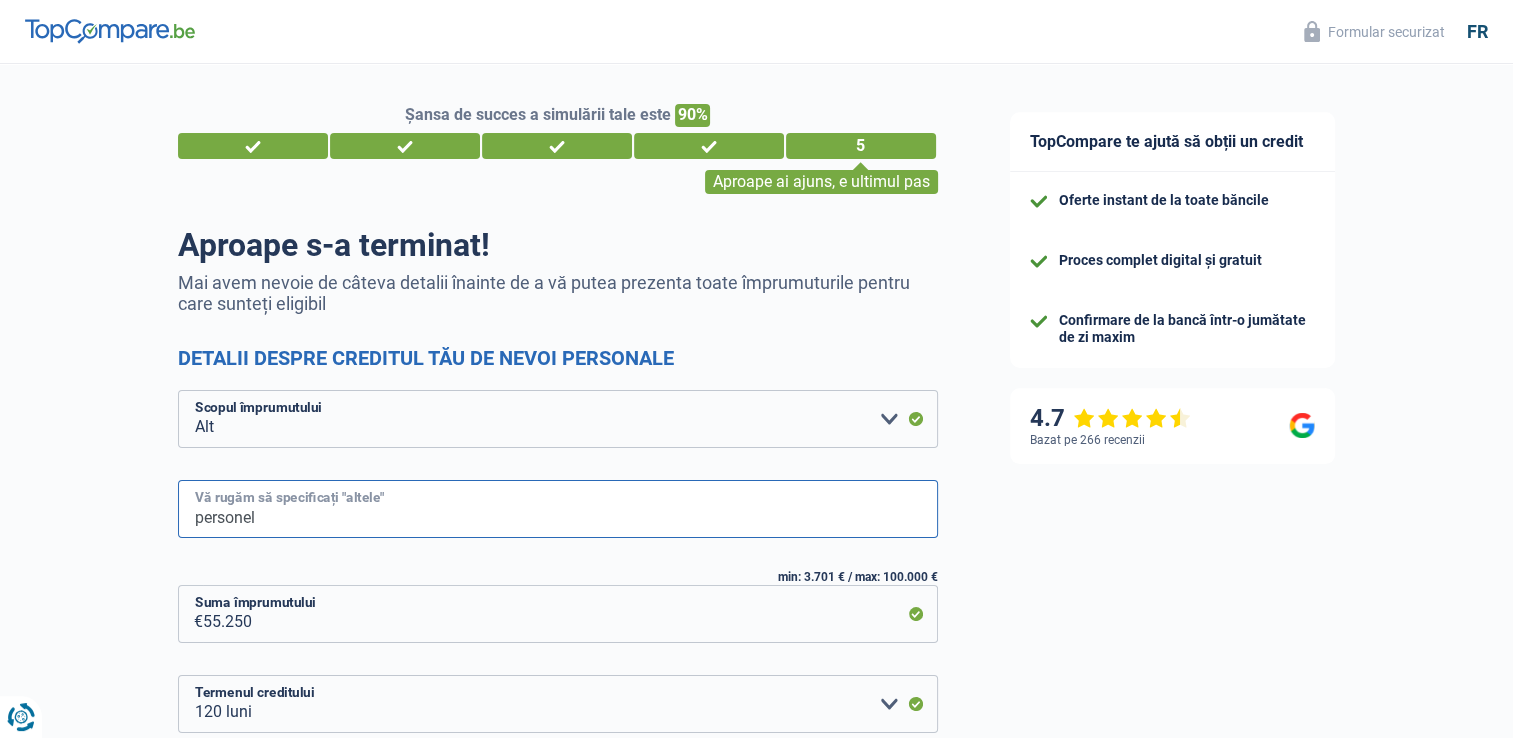 type on "personel" 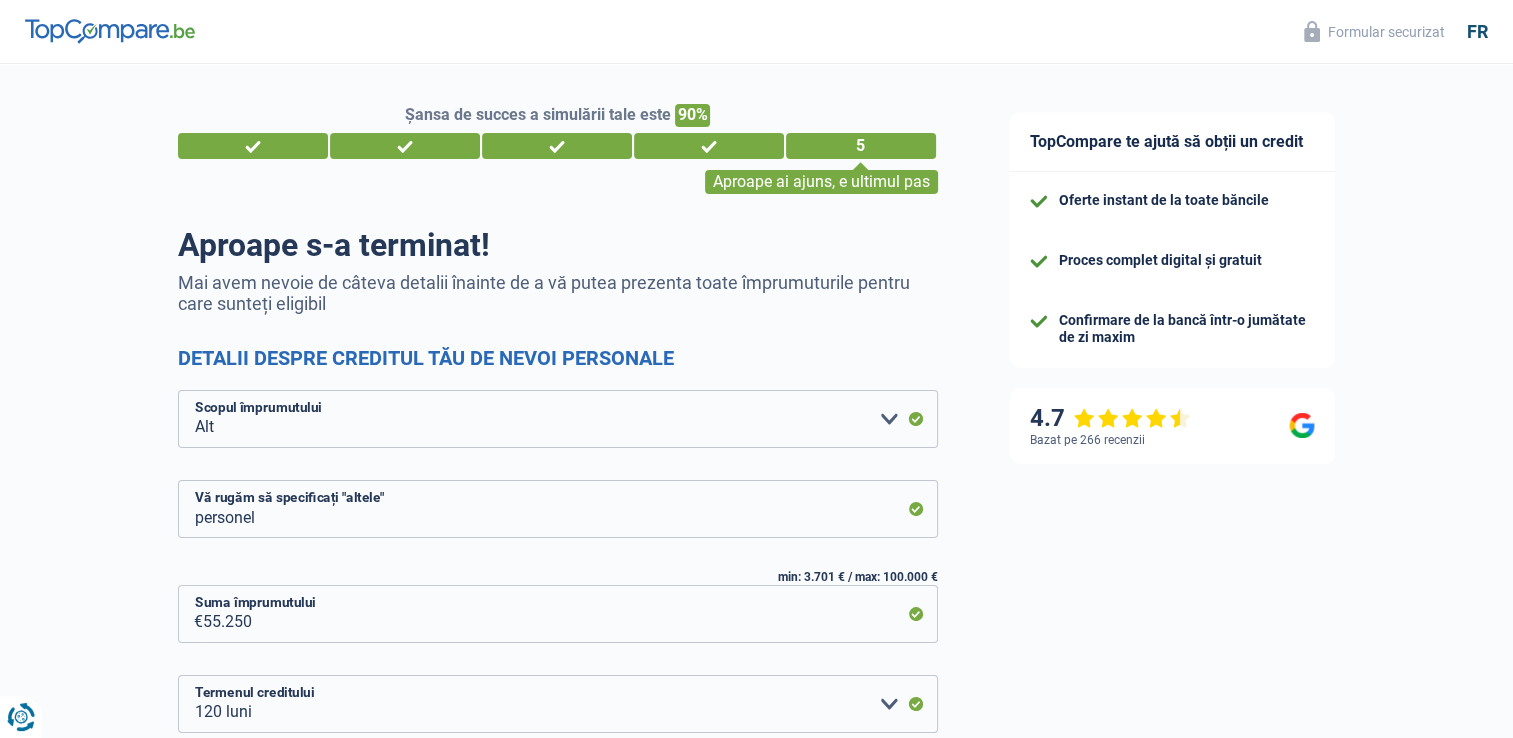click on "Șansa de succes a simulării tale este
90%
1
2
3
4
5
Aproape ai ajuns, e ultimul pas    Aproape s-a terminat!     Mai avem nevoie de câteva detalii înainte de a vă putea prezenta toate împrumuturile pentru care sunteți eligibil     Detalii despre creditul tău de nevoi personale      Confortul casei: mobilier, textile, vopsea, electrocasnice, unelte neprofesionale Hi-fi, multimedia, telefon mobil, computer Fitinguri: costuri de instalare, mutare Eveniment familial: naștere, căsătorie, divorț, împărtășanie, deces Cheltuieli medicale Costuri de educație Taxe pentru permisul de conducere Hobby-uri: călătorii, sport, muzică Băuturi răcoritoare: lucrări mici în casă și grădină Cheltuieli de judecată Credit auto" at bounding box center [487, 567] 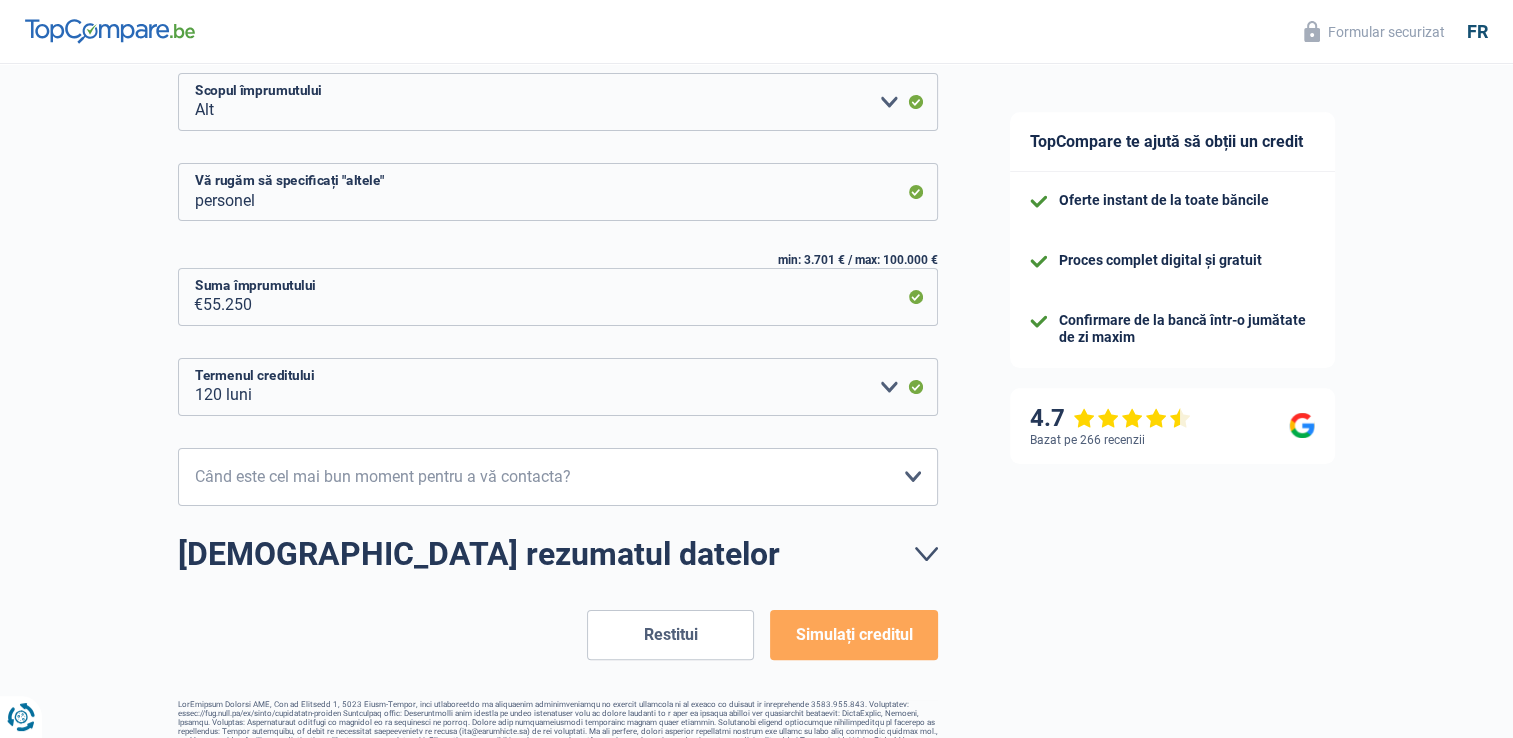 scroll, scrollTop: 320, scrollLeft: 0, axis: vertical 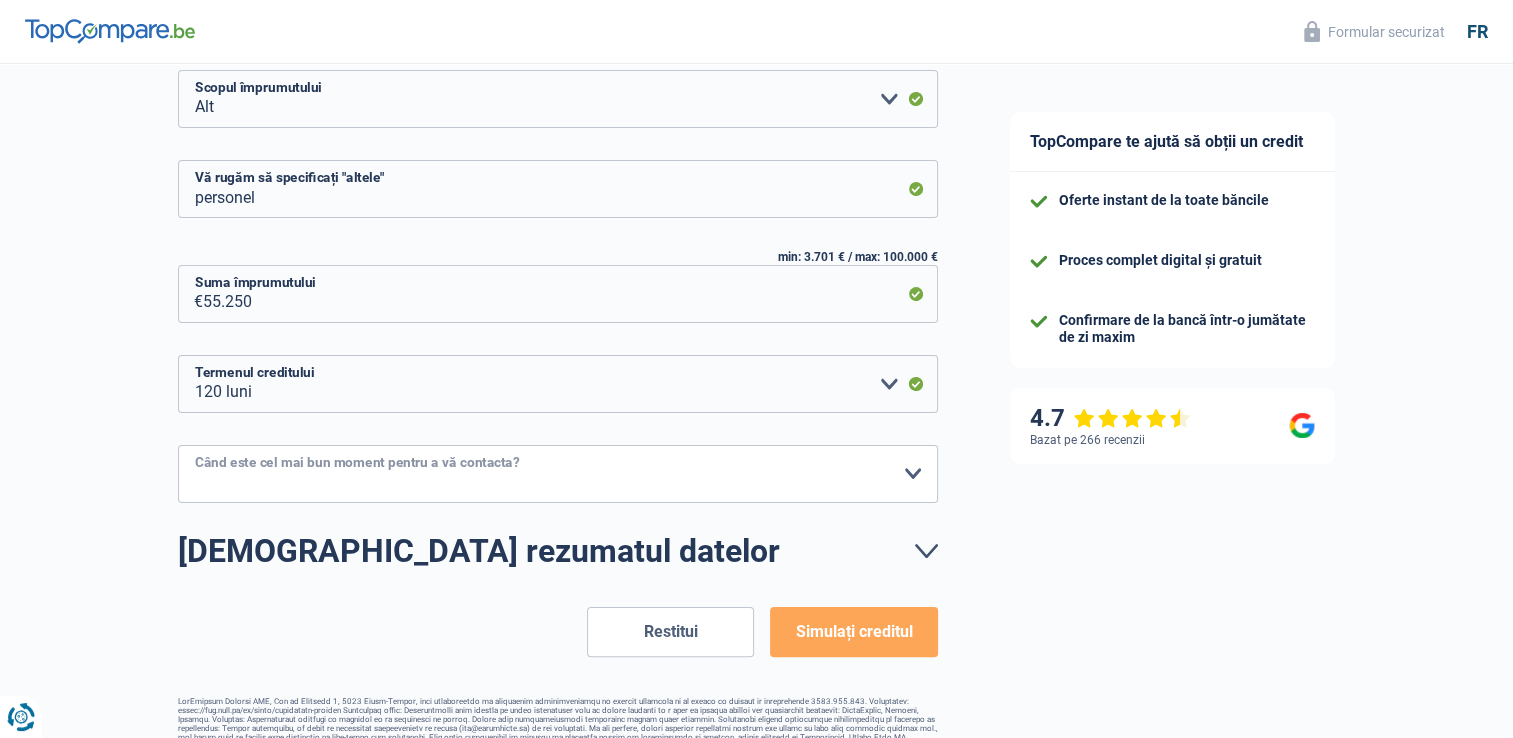 click on "10am-12pm 12pm-2pm 14-16 16-18  Vă rugăm să selectați o opțiune" at bounding box center (558, 474) 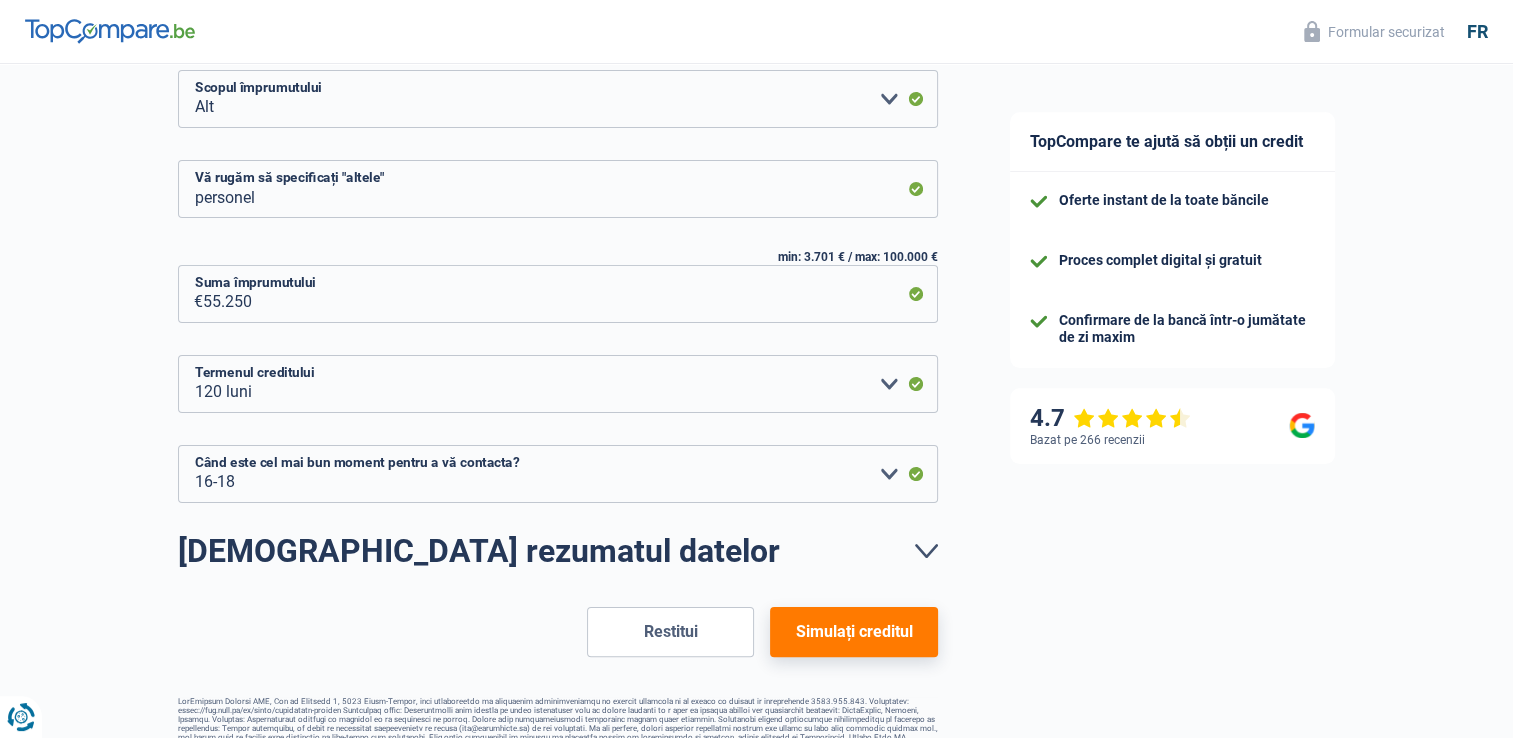 click on "Simulați creditul" at bounding box center (853, 632) 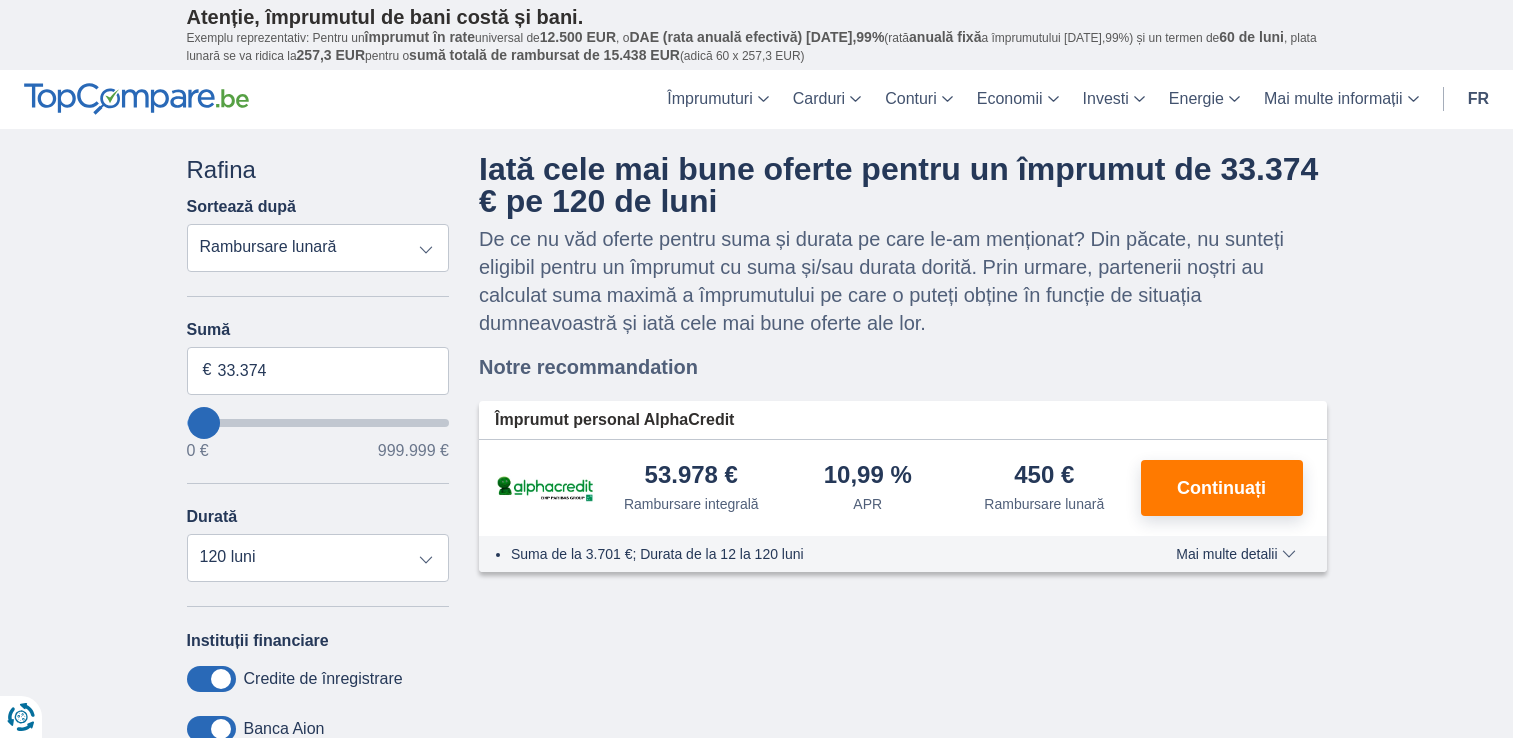 scroll, scrollTop: 0, scrollLeft: 0, axis: both 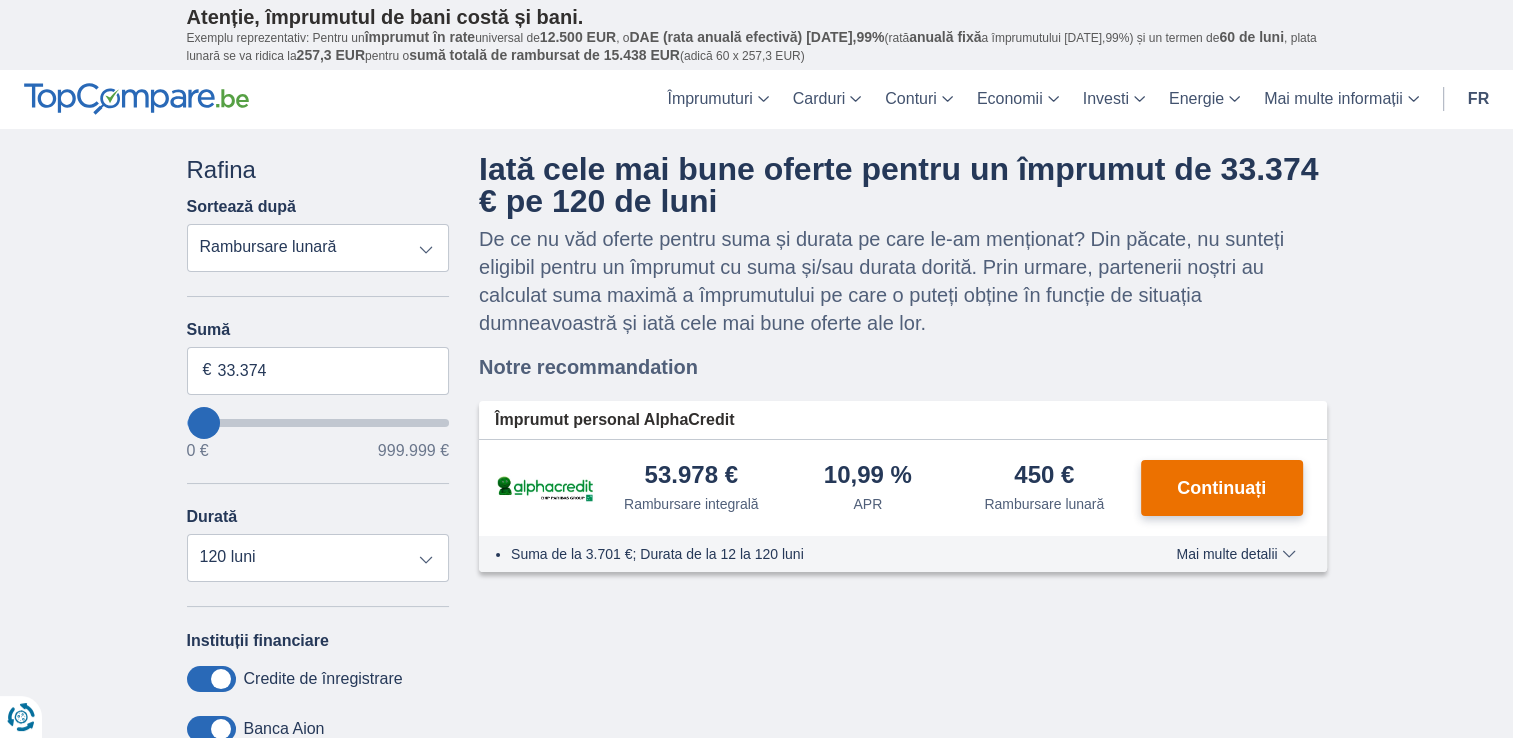 click on "Continuați" at bounding box center [1221, 488] 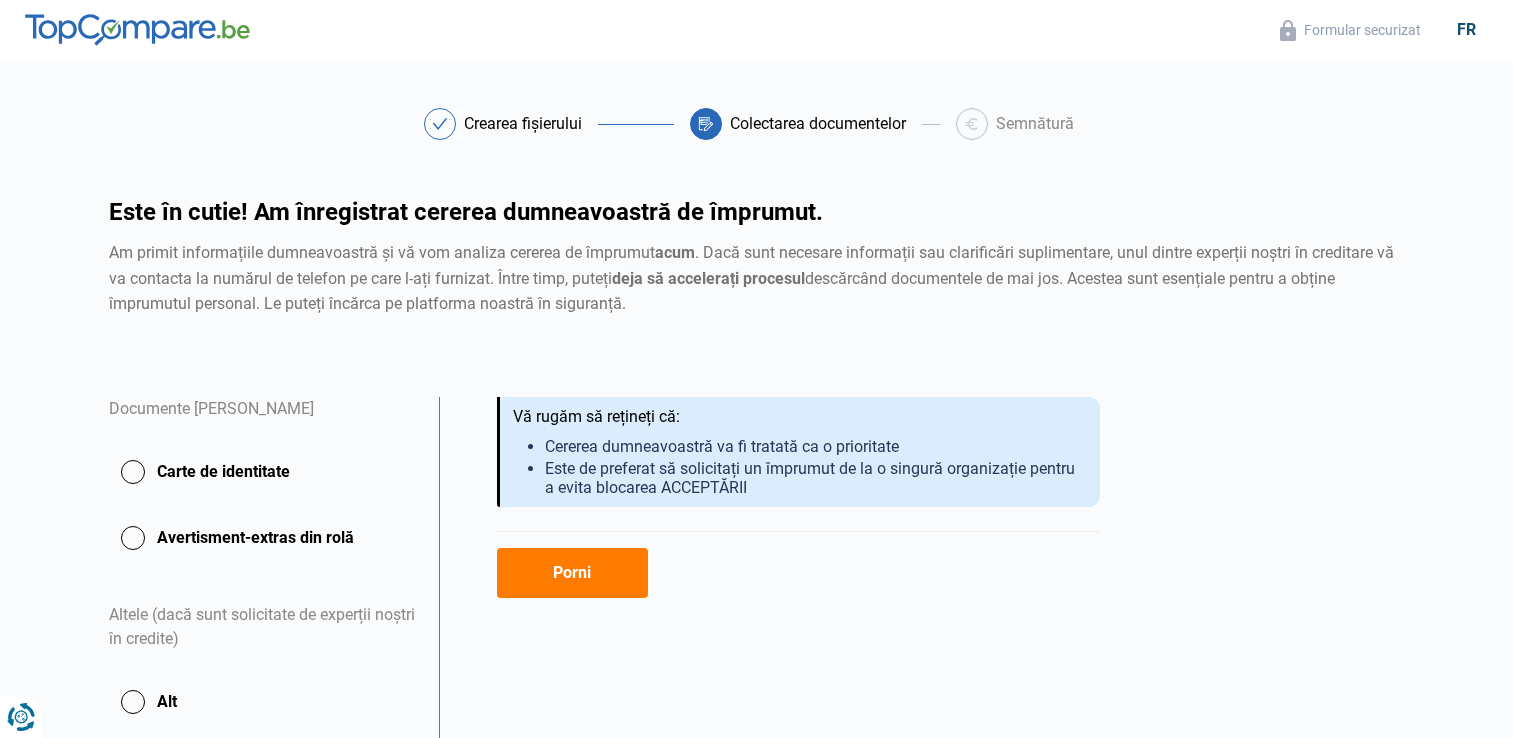 scroll, scrollTop: 0, scrollLeft: 0, axis: both 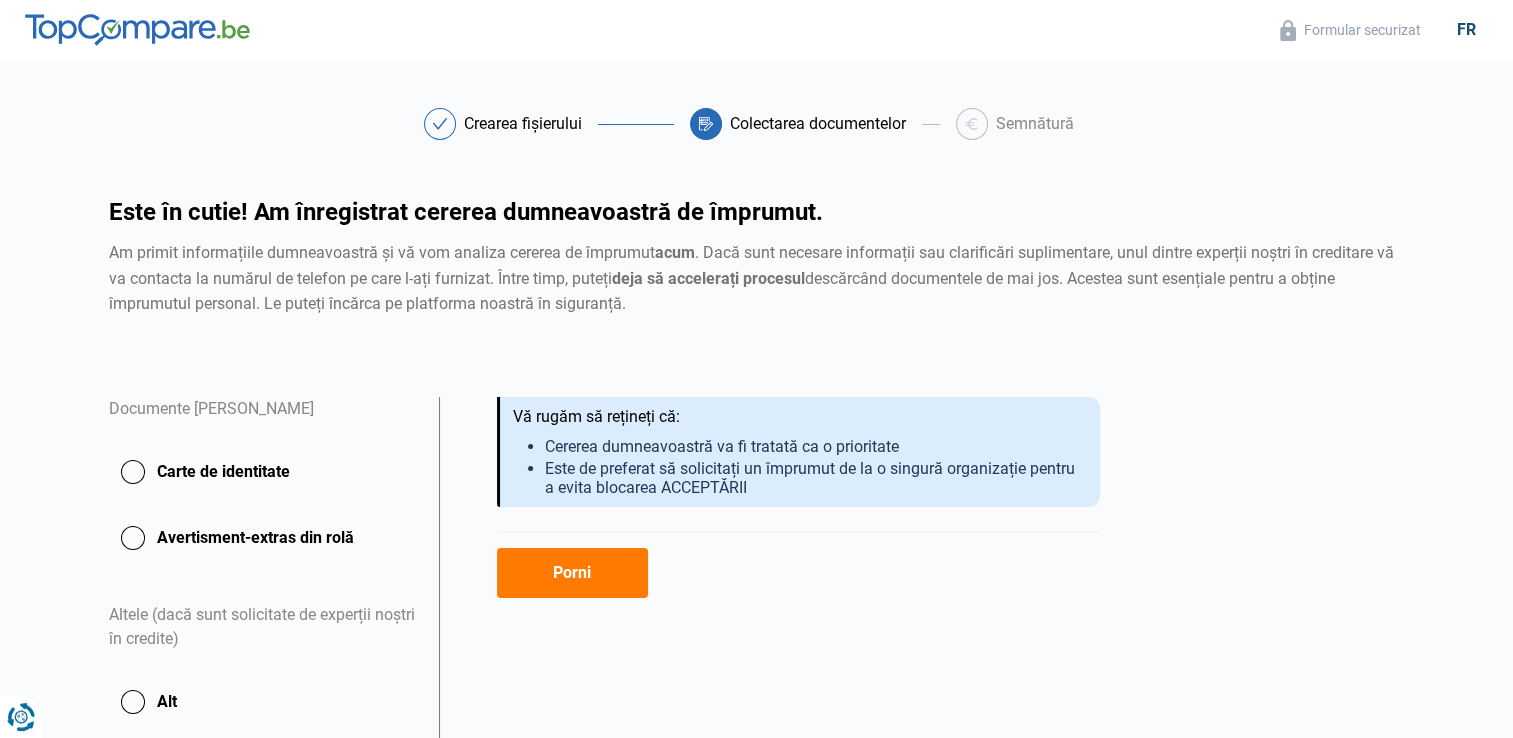 click on "Carte de identitate" 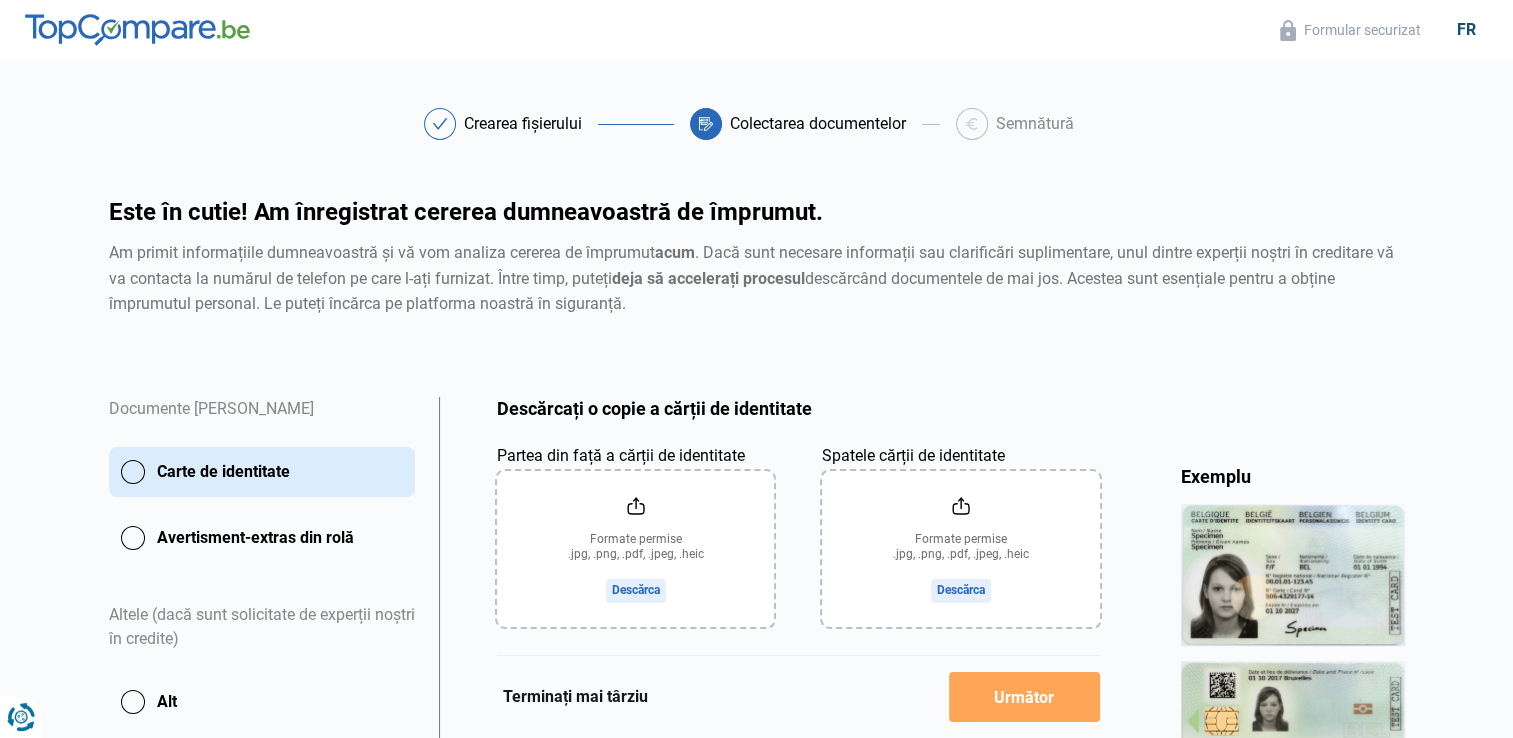 click on "Este în cutie! Am înregistrat cererea dumneavoastră de împrumut. Am primit informațiile dumneavoastră și vă vom analiza cererea de împrumut  acum . Dacă sunt necesare informații sau clarificări suplimentare, unul dintre experții noștri în creditare vă va contacta la numărul de telefon pe care l-ați furnizat. Între timp, puteți  deja să accelerați procesul  descărcând documentele de mai jos. Acestea sunt esențiale pentru a obține împrumutul personal. Le puteți încărca pe platforma noastră în siguranță." at bounding box center (757, 298) 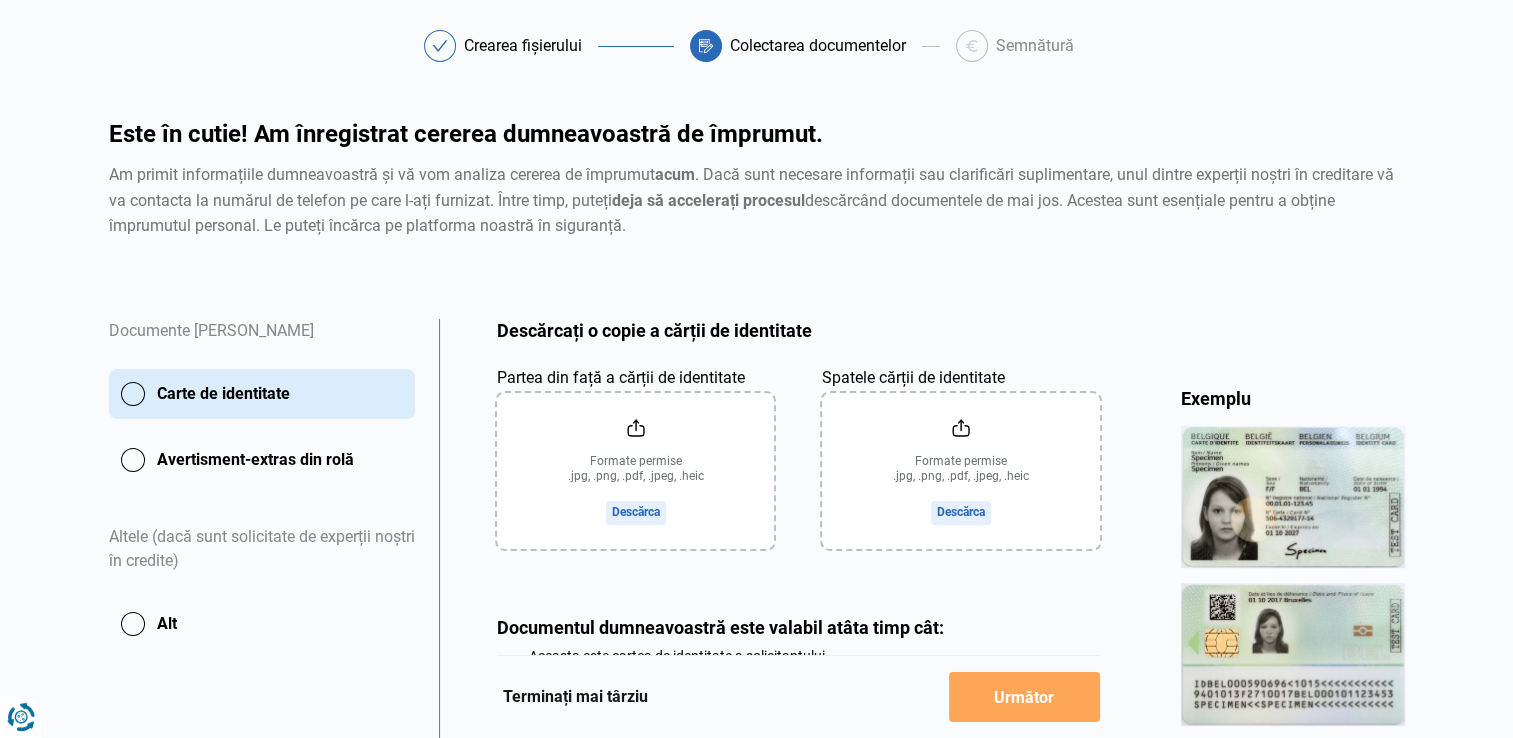 scroll, scrollTop: 80, scrollLeft: 0, axis: vertical 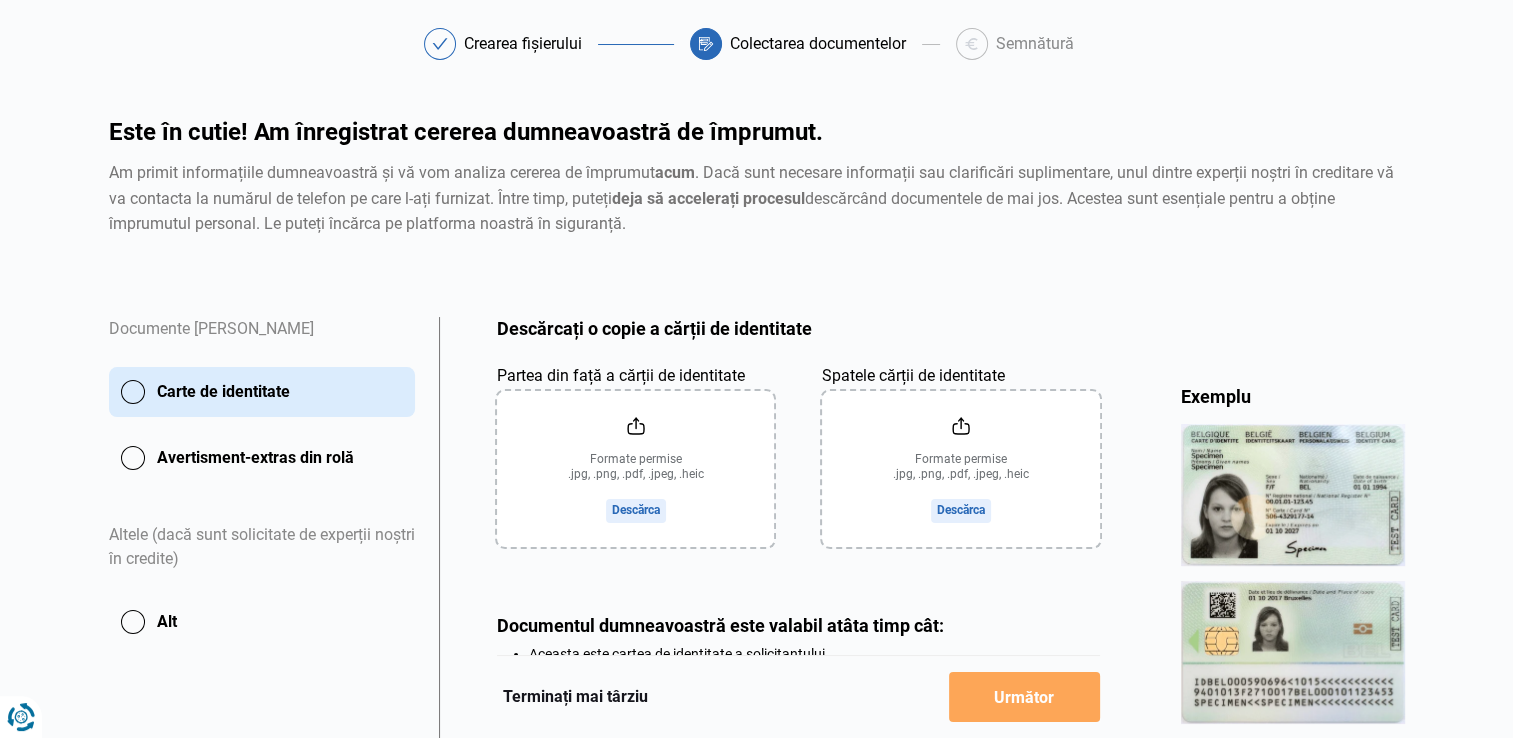 click on "Partea din față a cărții de identitate" 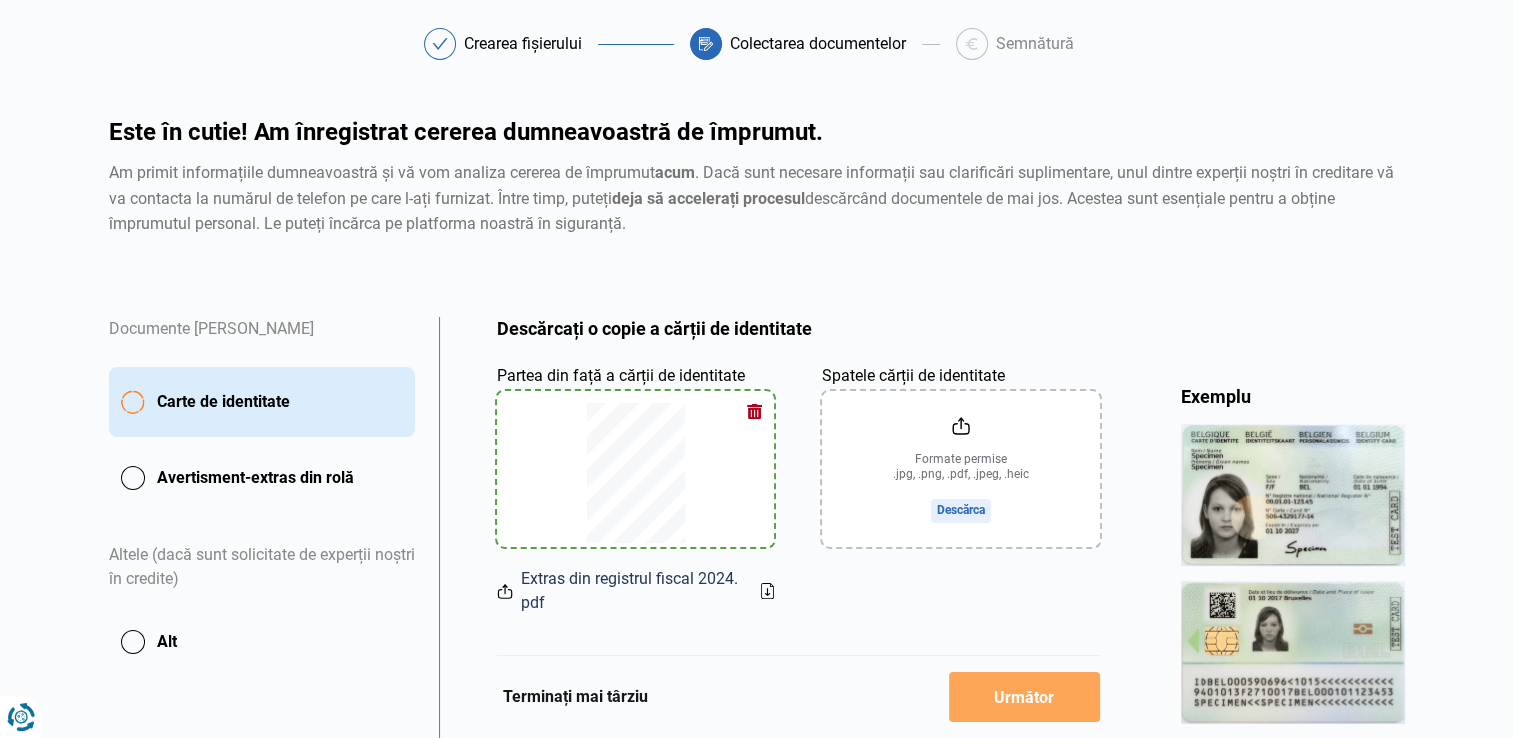 click 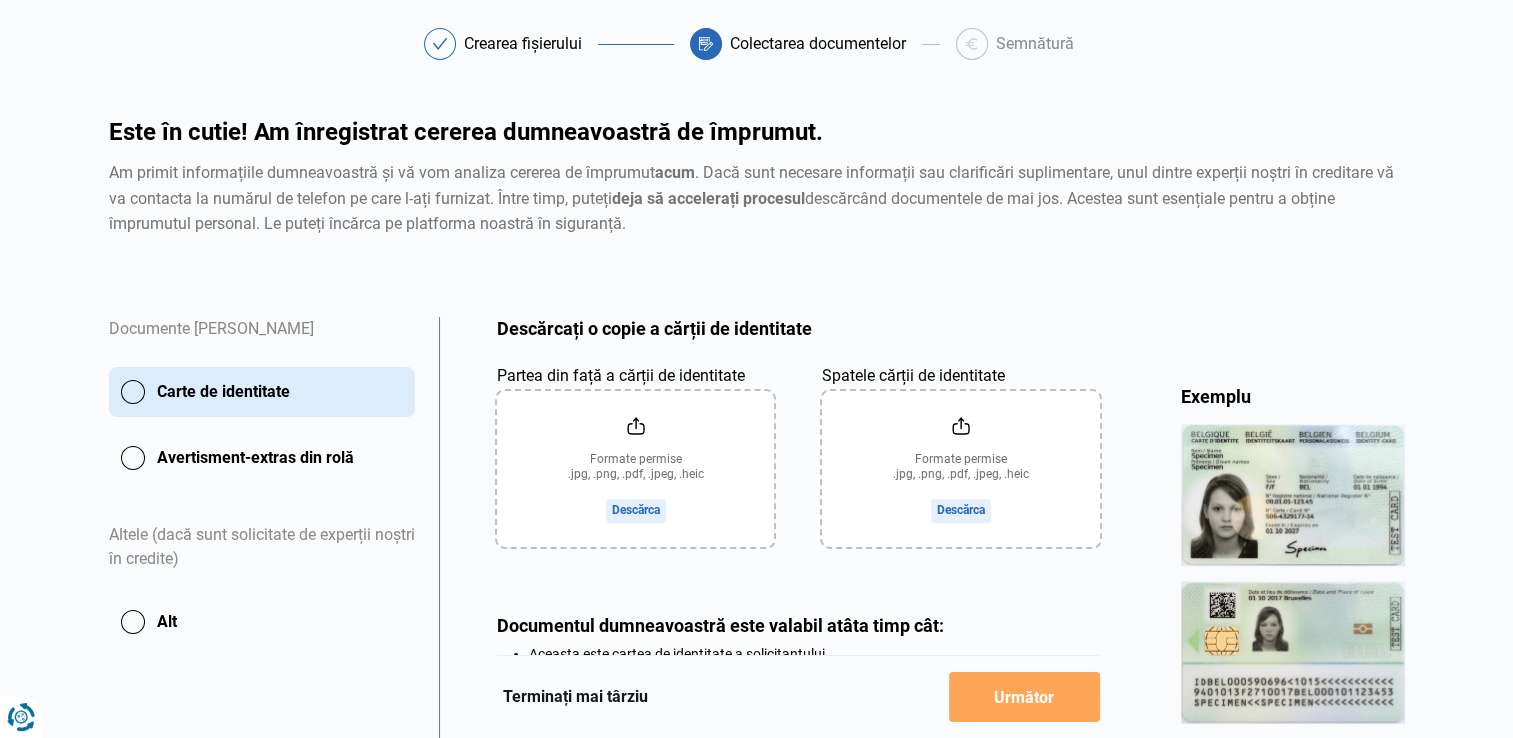 click on "Avertisment-extras din rolă" 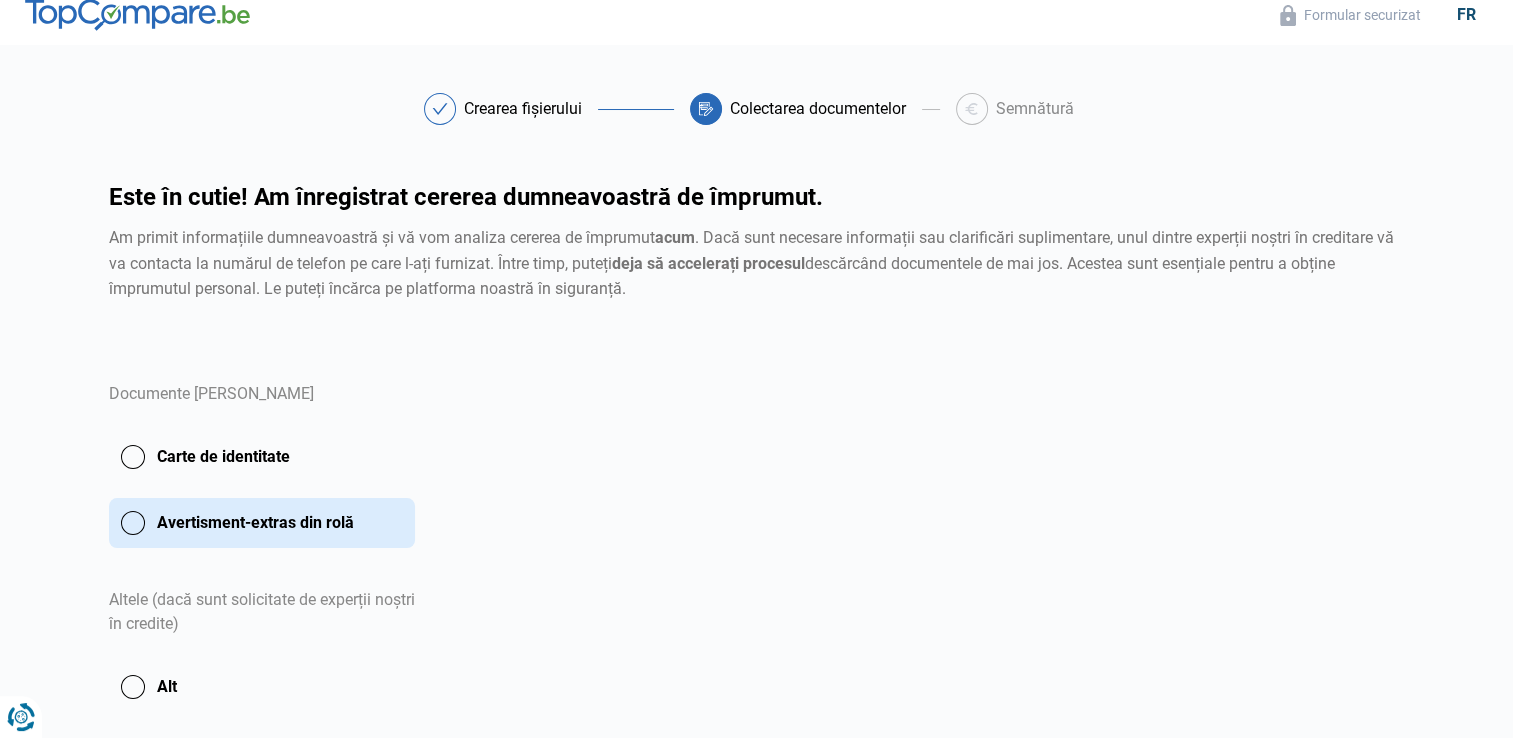 scroll, scrollTop: 0, scrollLeft: 0, axis: both 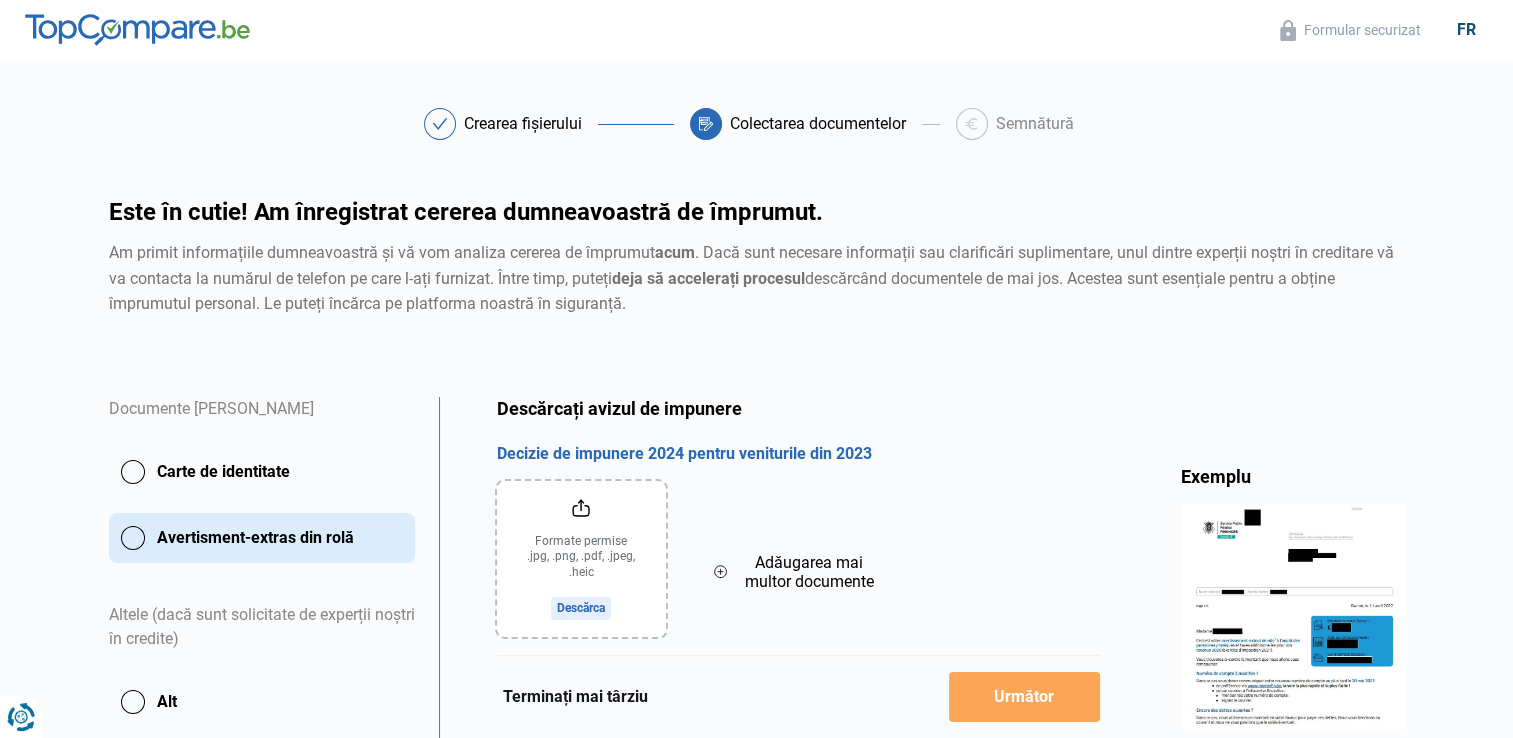 click 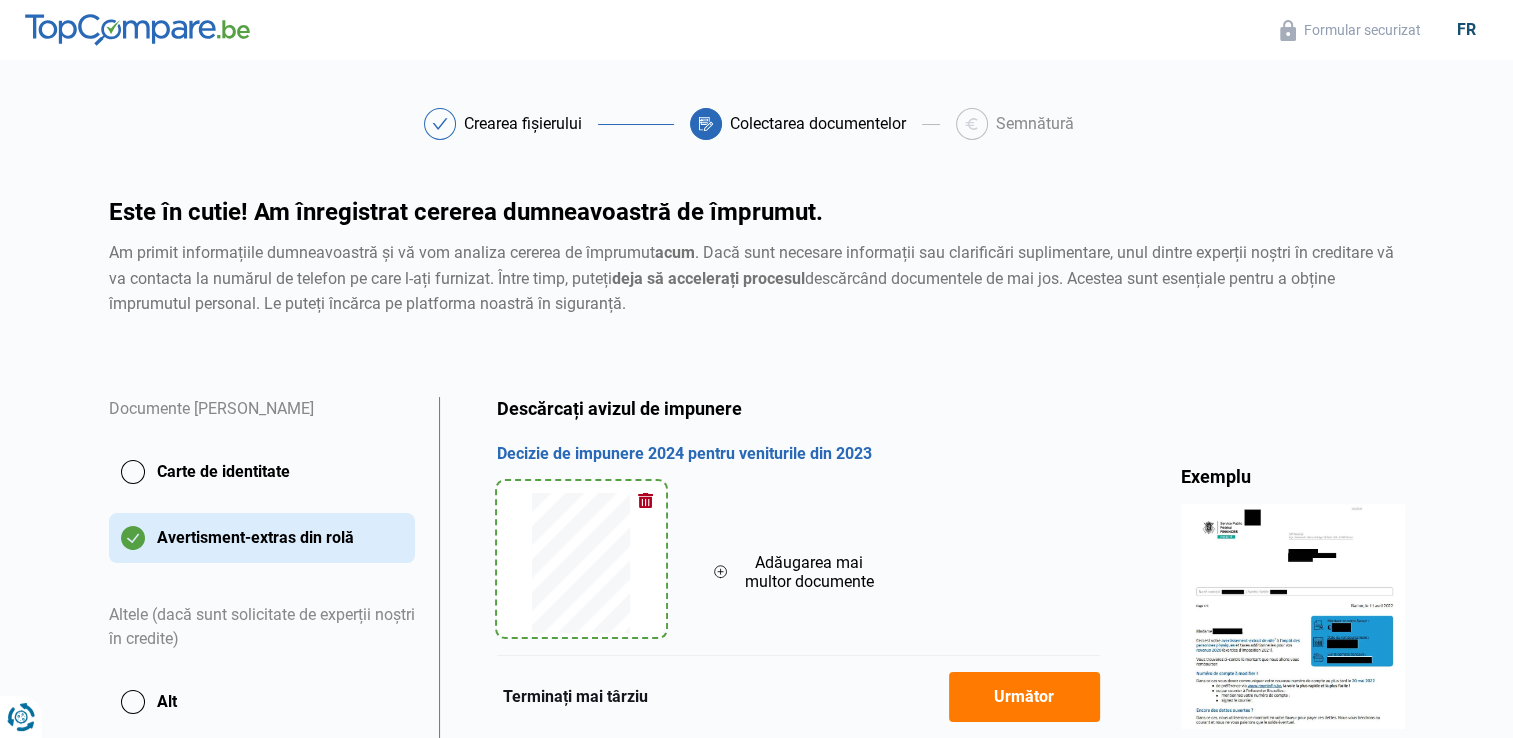click on "Carte de identitate" 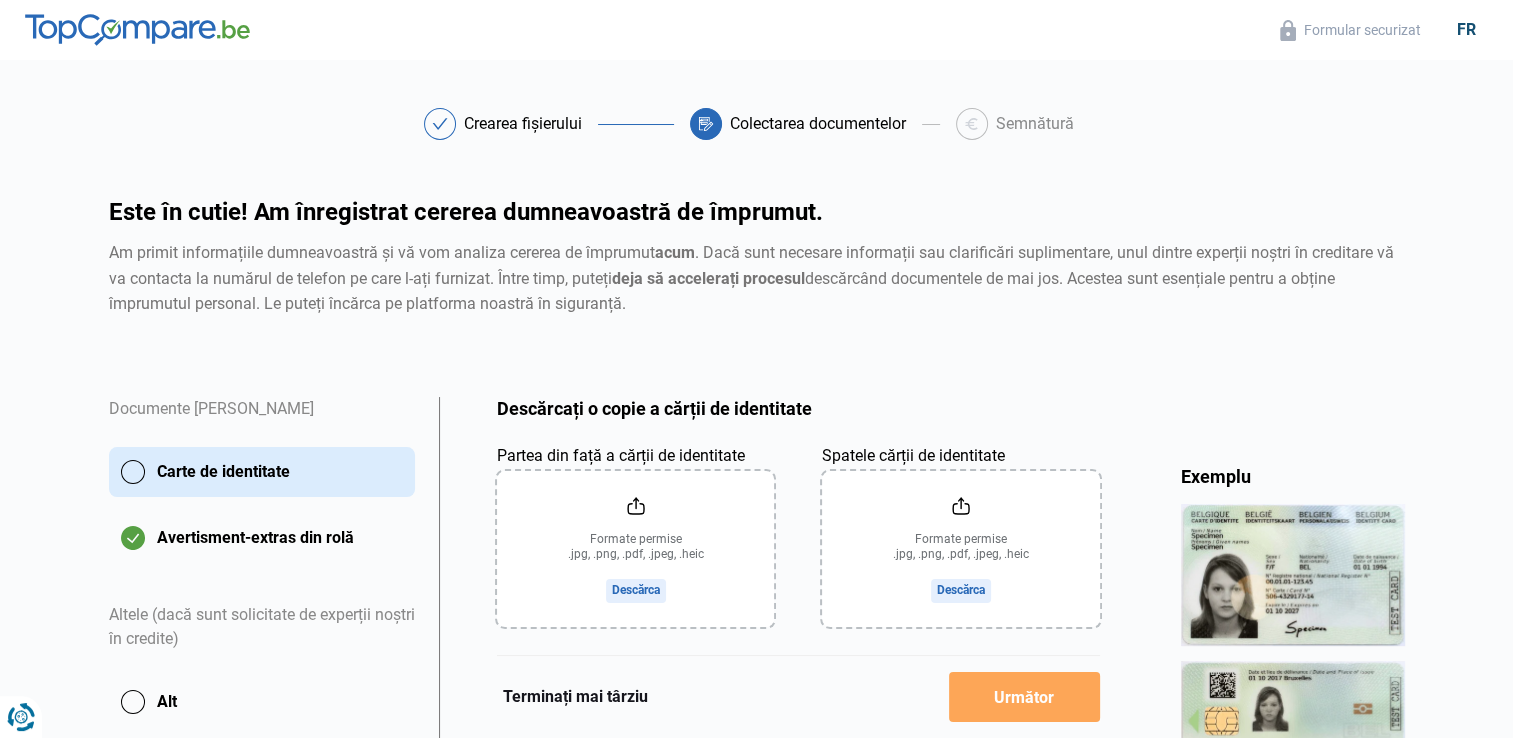 click on "Carte de identitate" 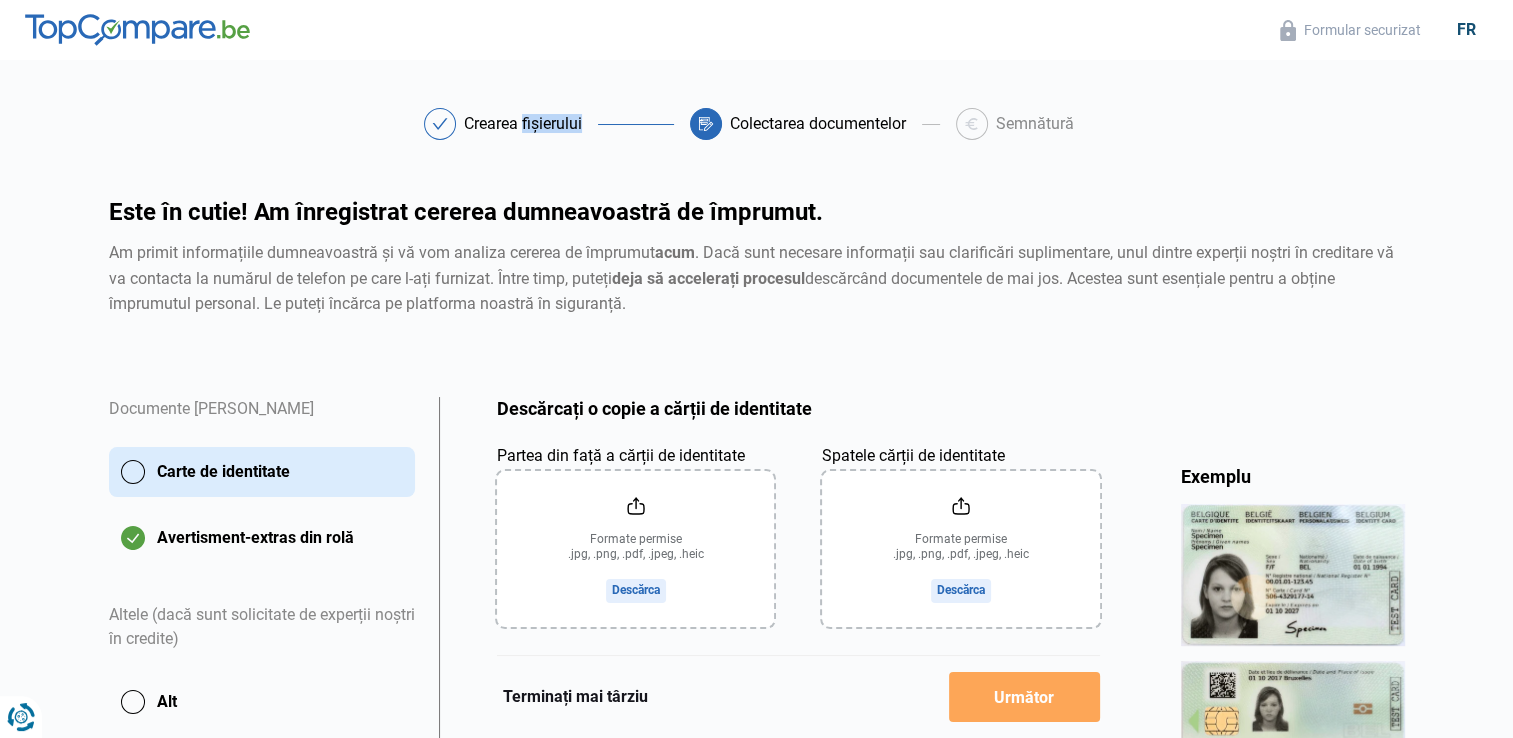 click on "Crearea fișierului" at bounding box center (523, 124) 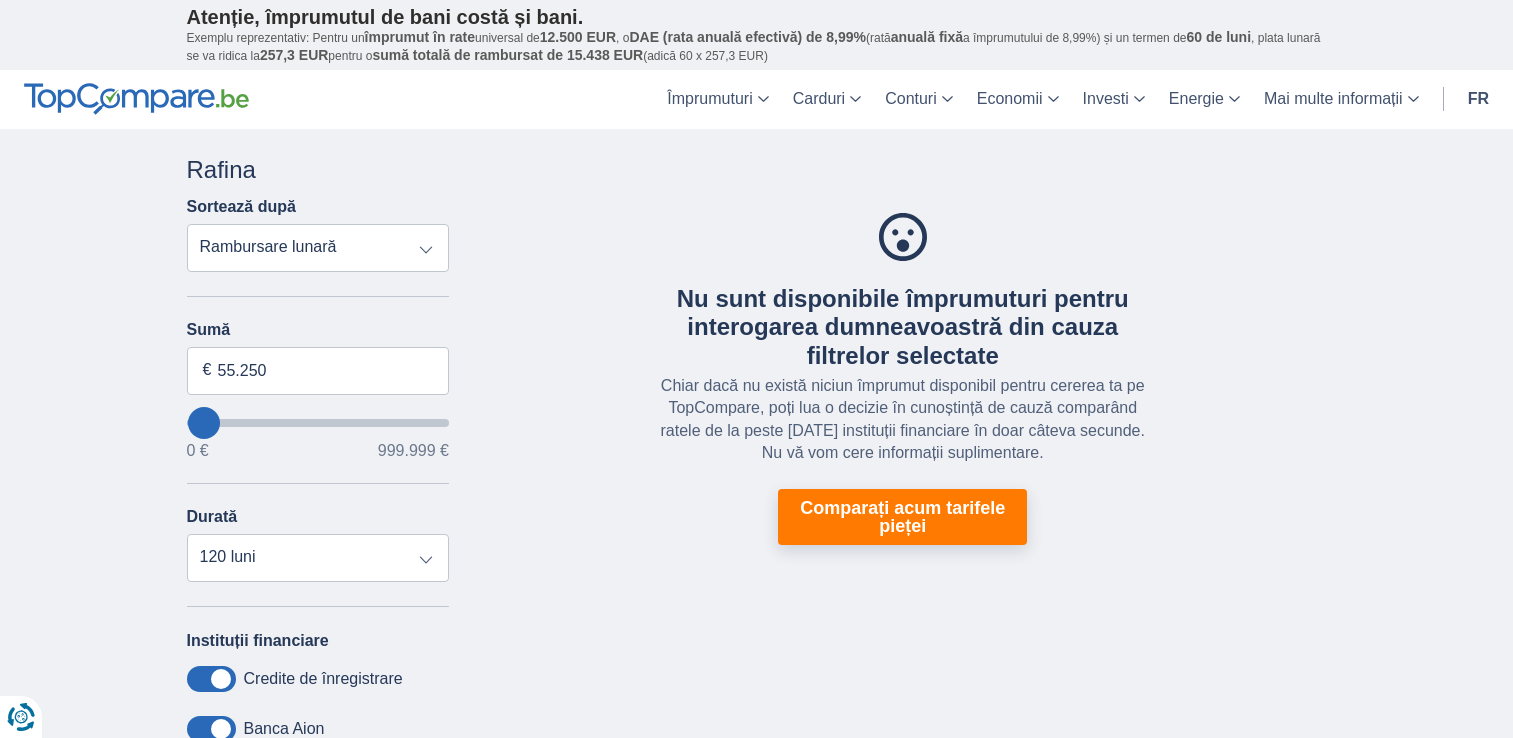 scroll, scrollTop: 0, scrollLeft: 0, axis: both 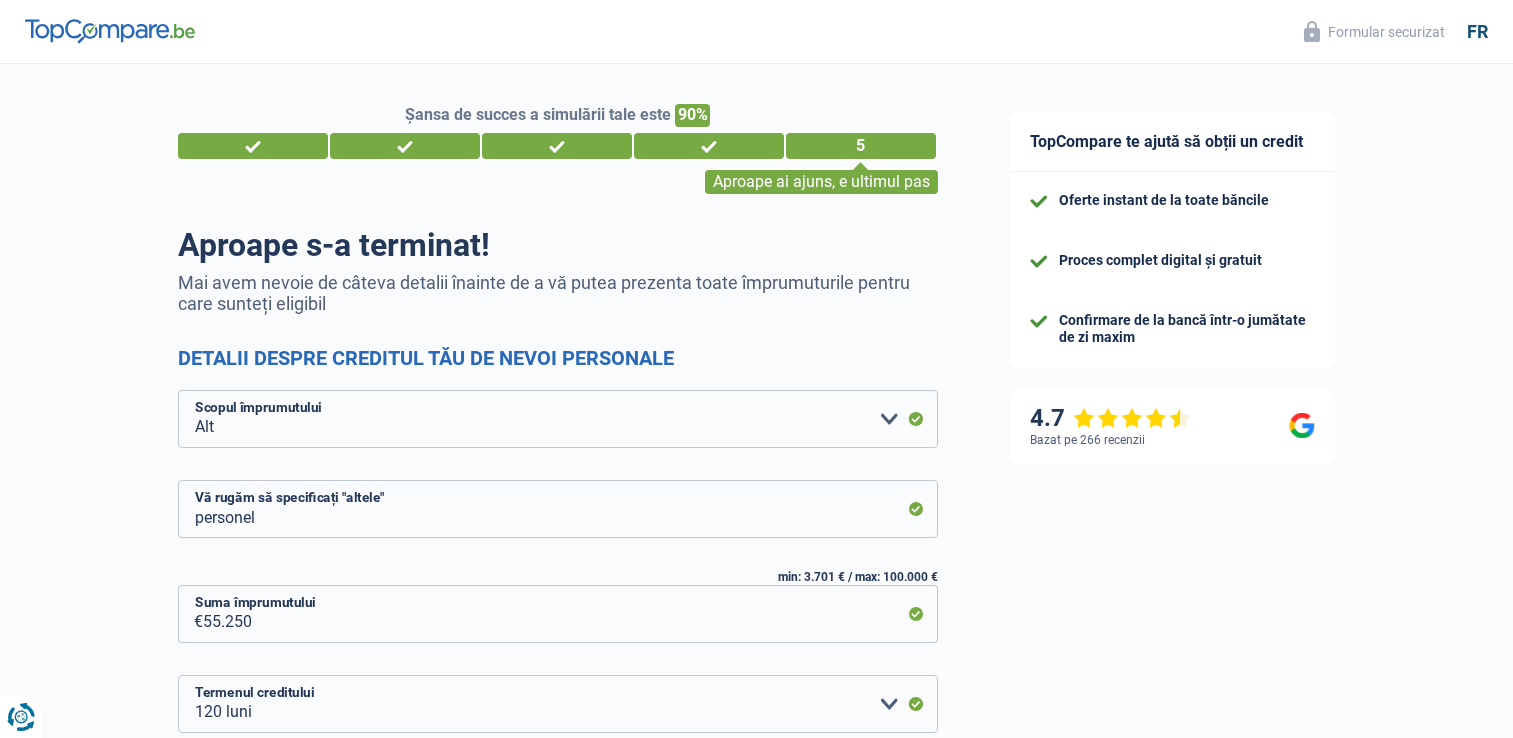 select on "other" 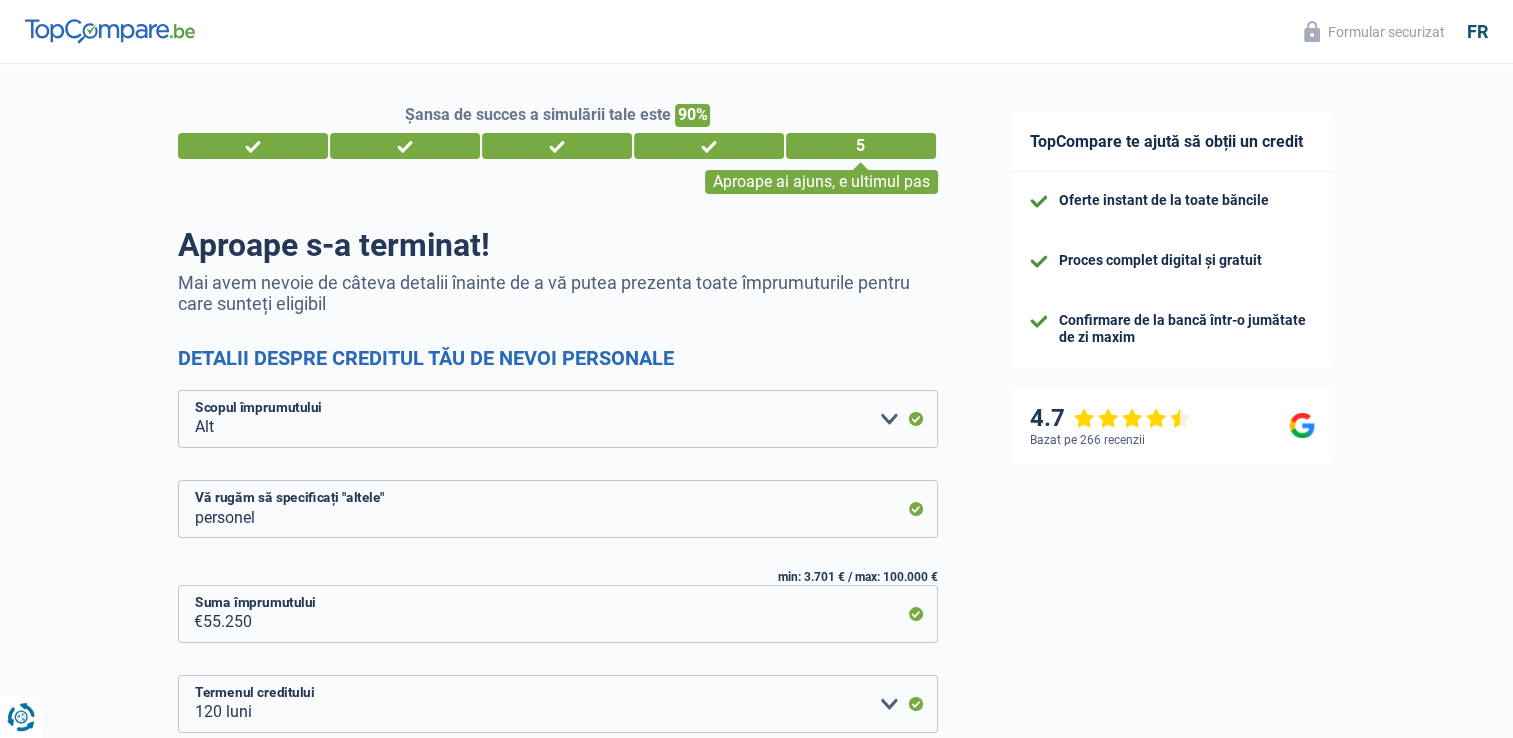 scroll, scrollTop: 0, scrollLeft: 0, axis: both 